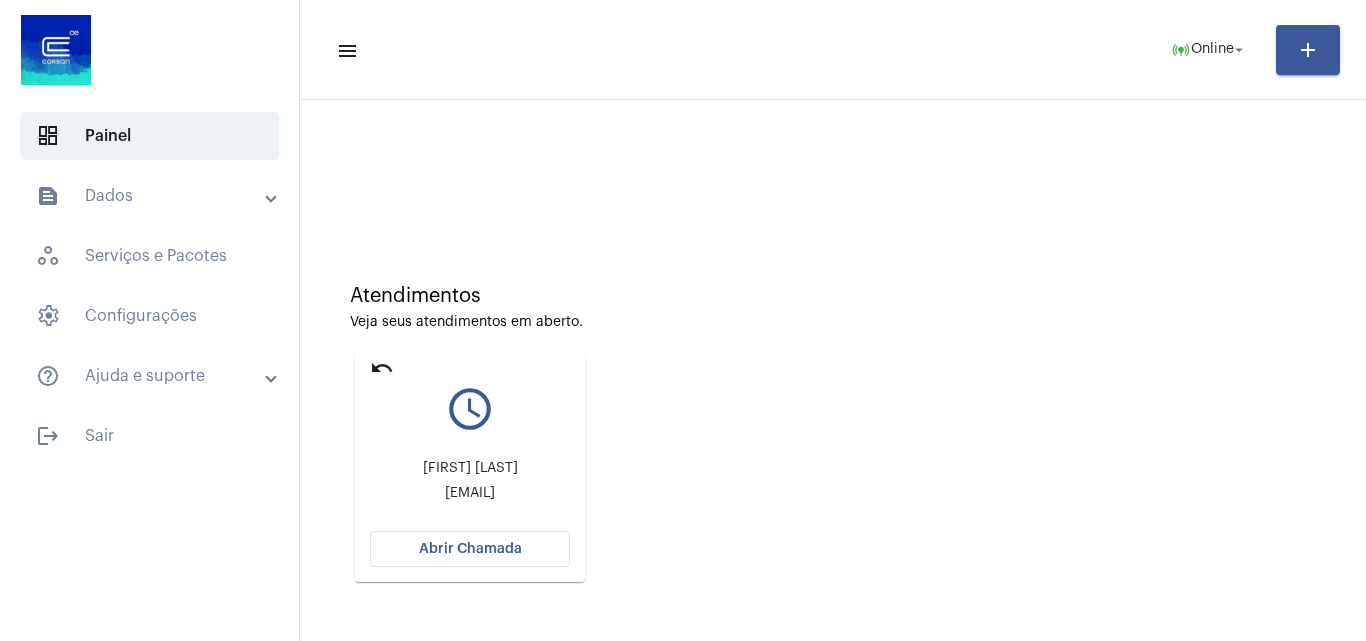 scroll, scrollTop: 0, scrollLeft: 0, axis: both 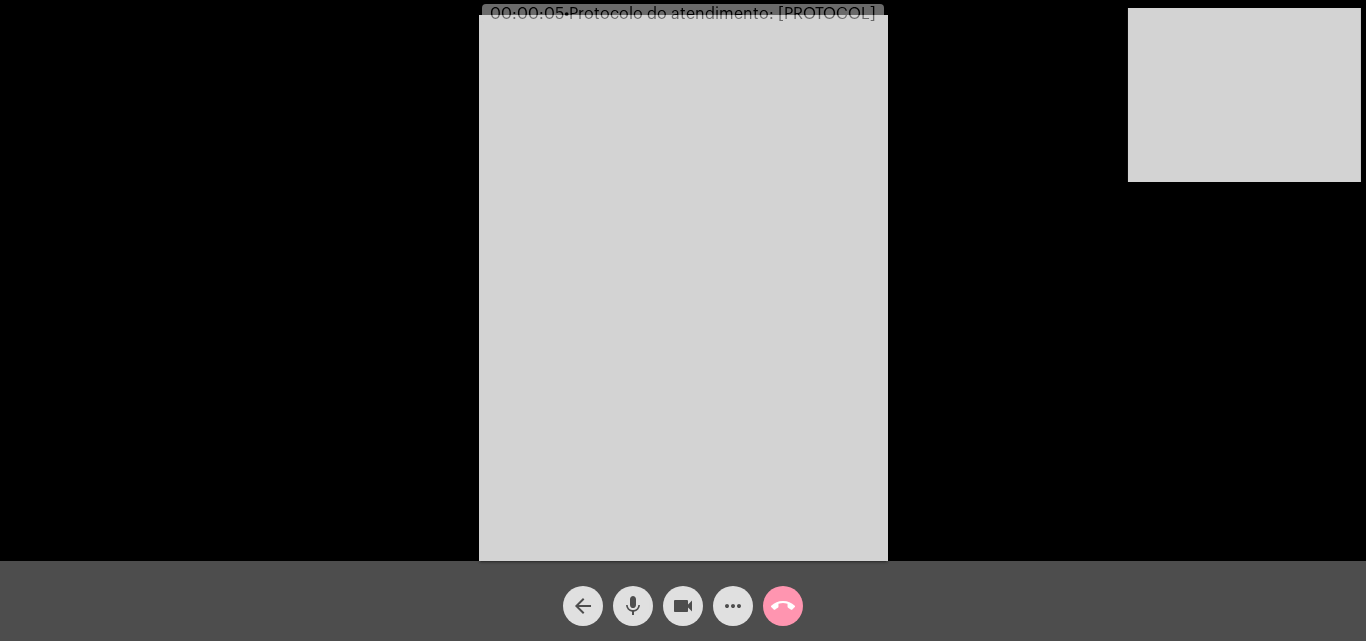 click on "Acessando Câmera e Microfone..." 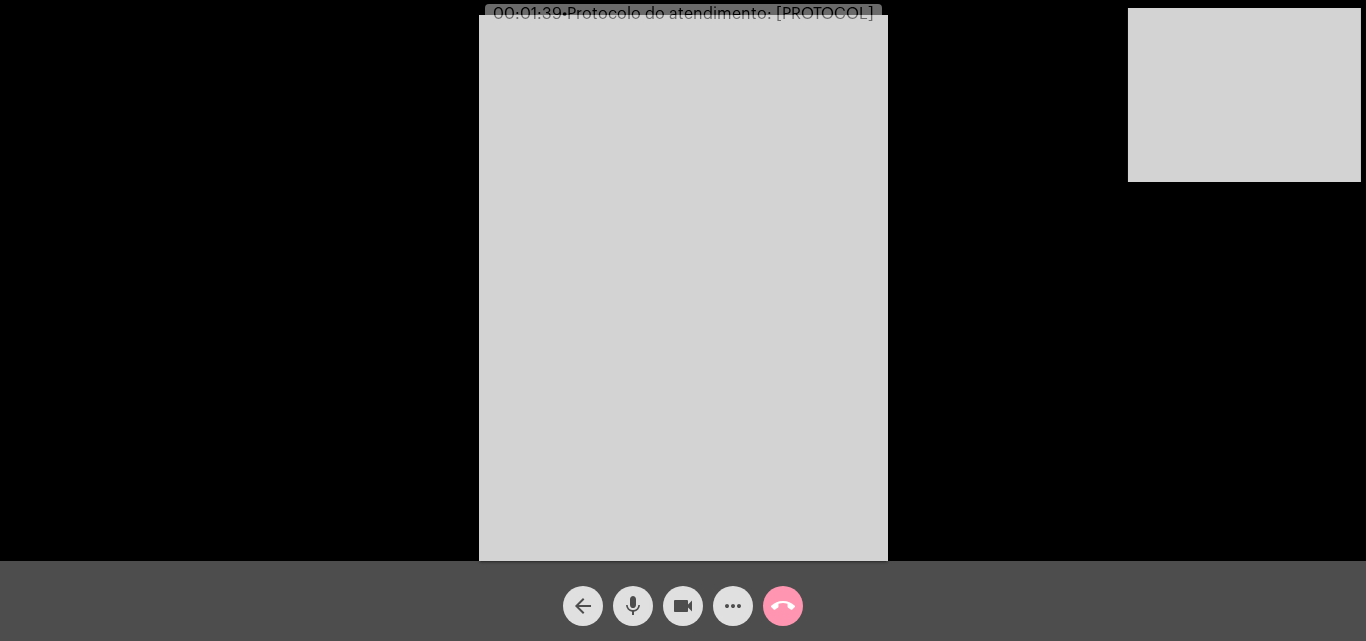 click on "mic" 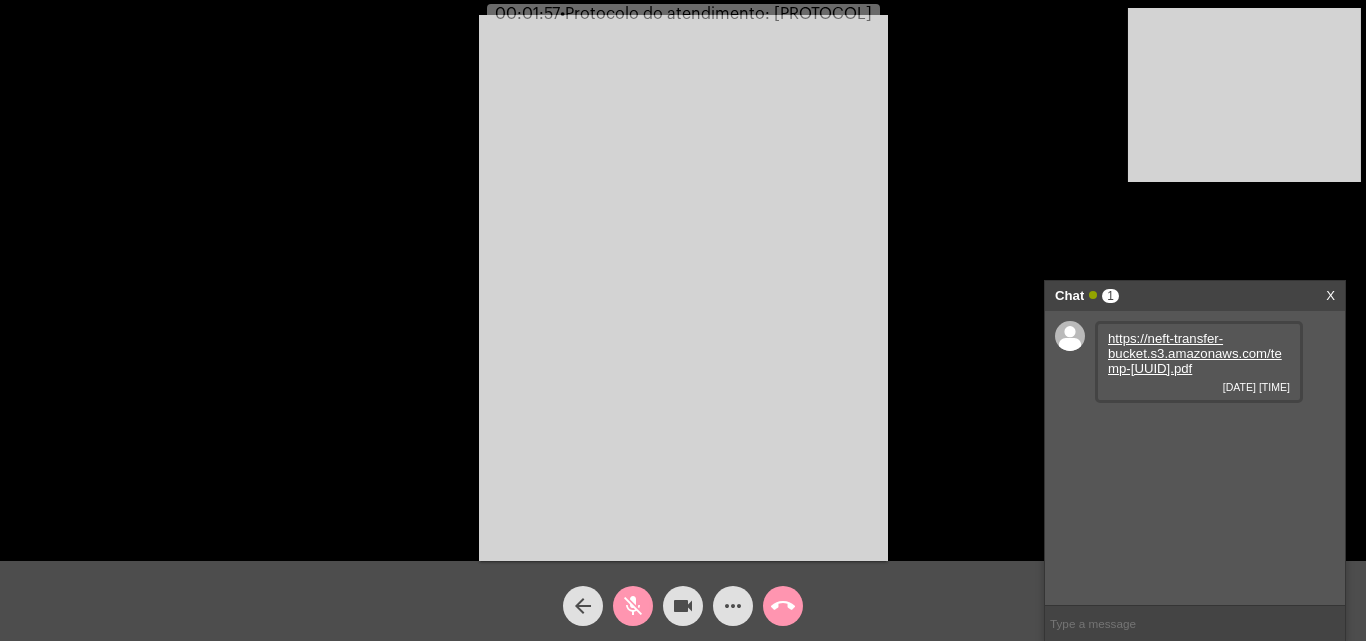 click on "mic_off" 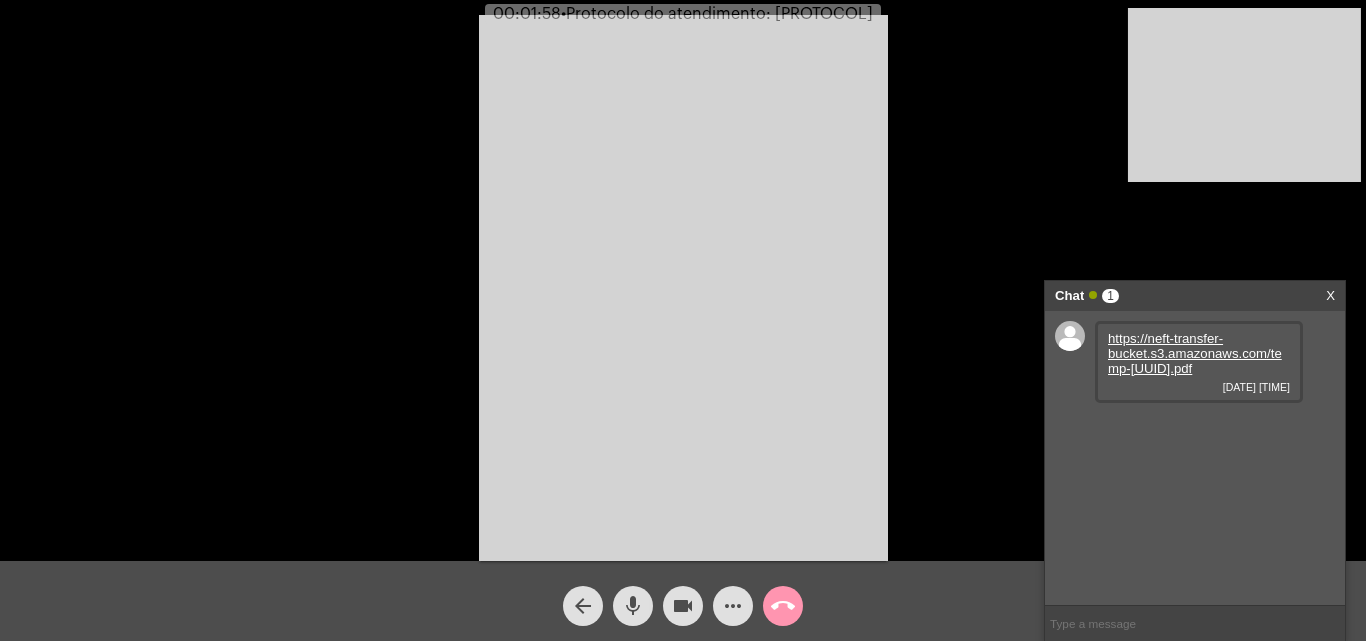 click on "https://neft-transfer-bucket.s3.amazonaws.com/temp-[UUID].pdf" at bounding box center [1195, 353] 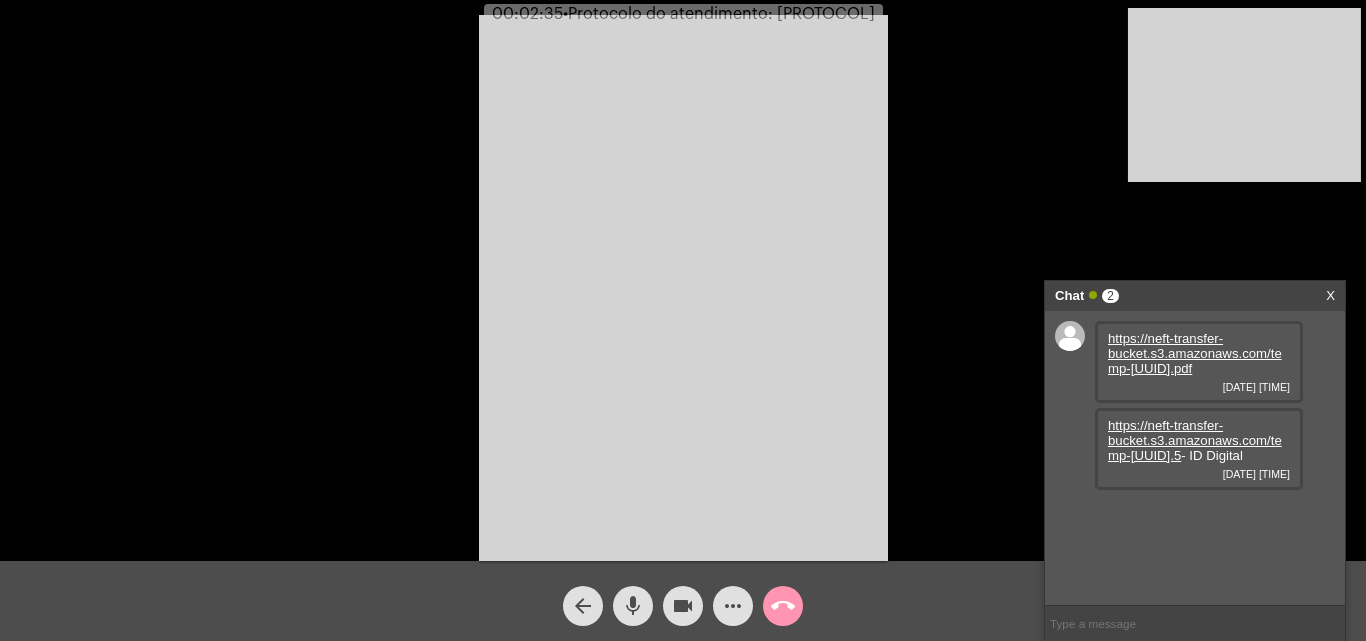 click on "https://neft-transfer-bucket.s3.amazonaws.com/temp-[UUID].5" at bounding box center [1195, 440] 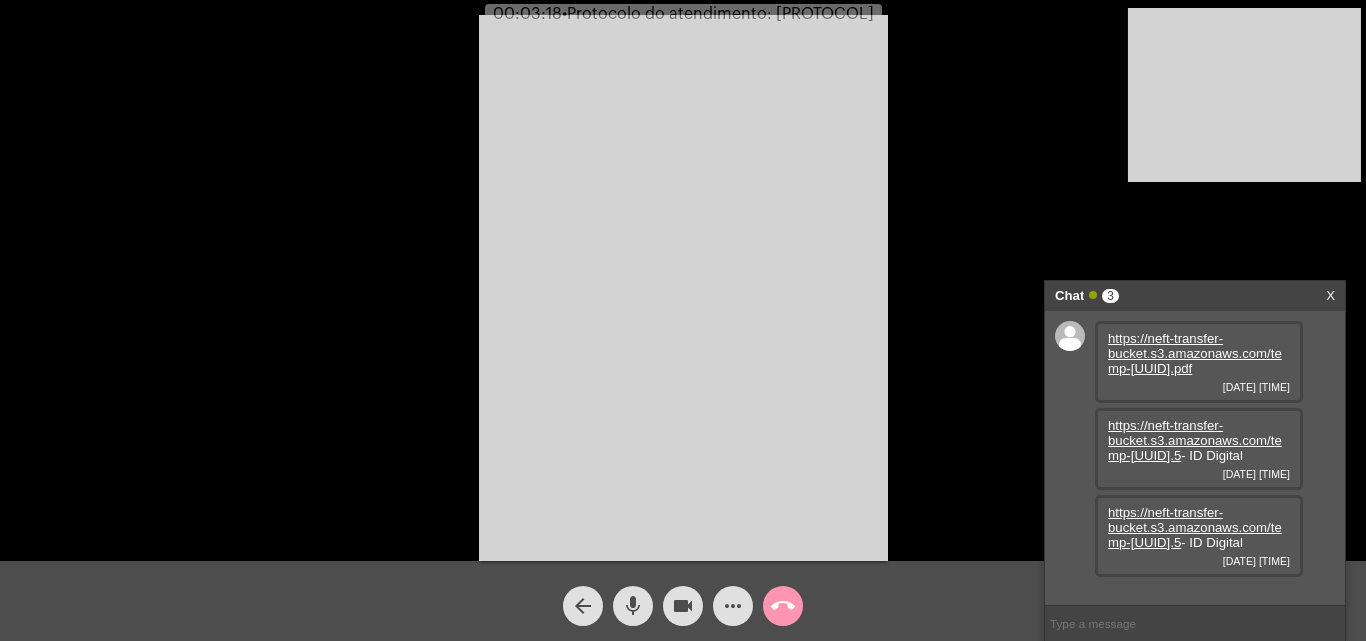 scroll, scrollTop: 17, scrollLeft: 0, axis: vertical 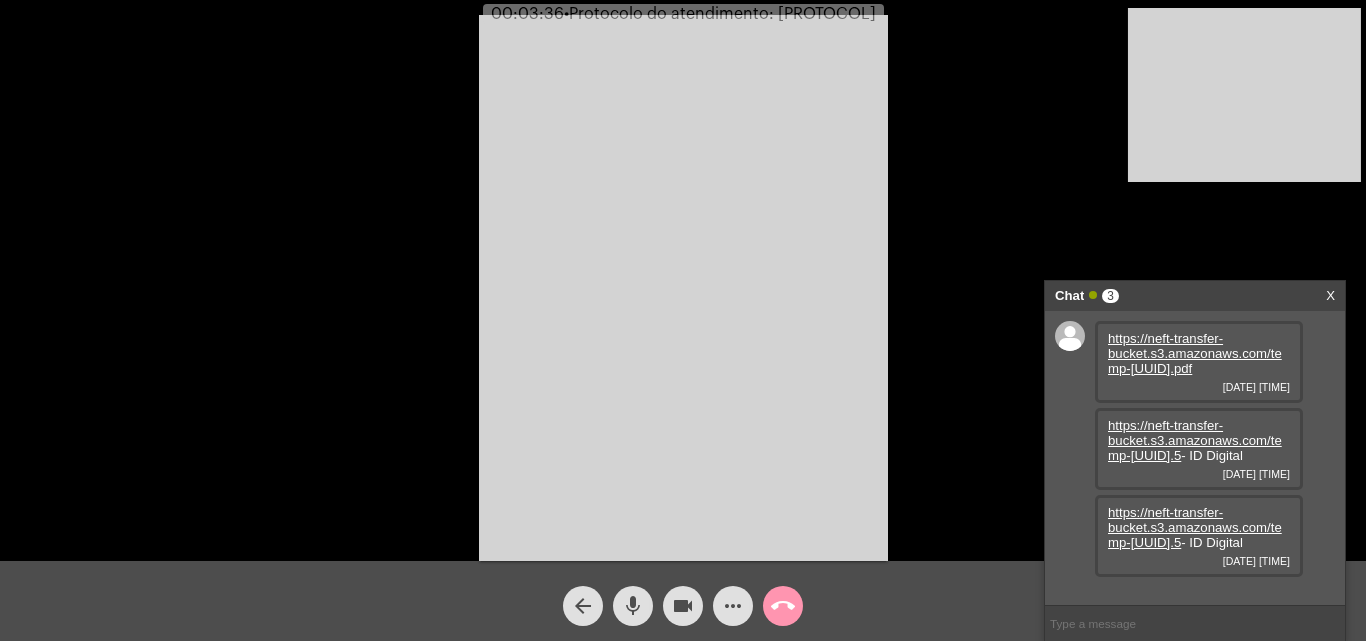 click on "mic" 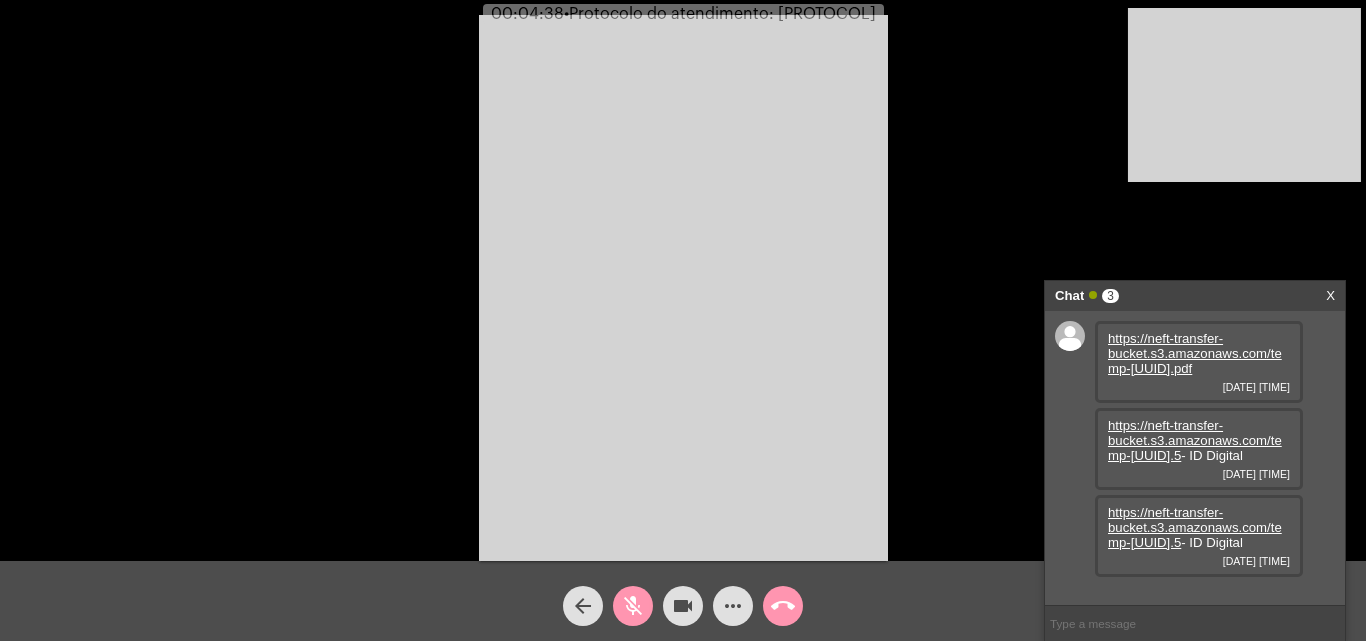 click on "mic_off" 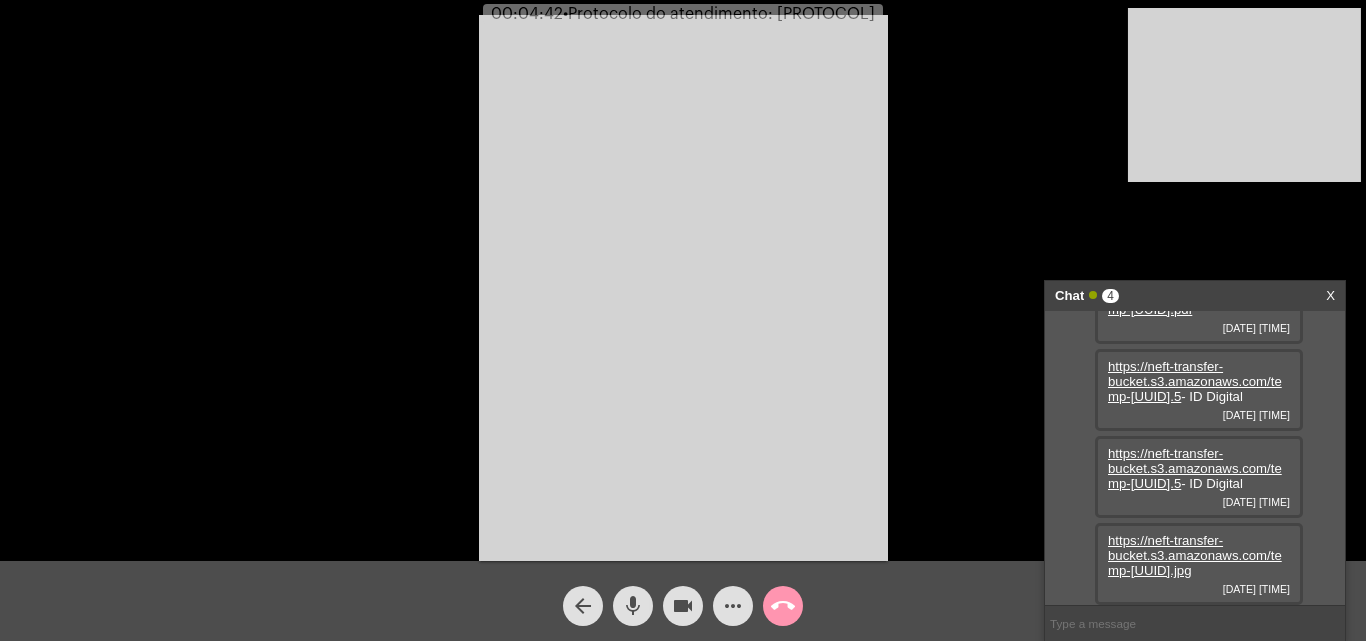 scroll, scrollTop: 119, scrollLeft: 0, axis: vertical 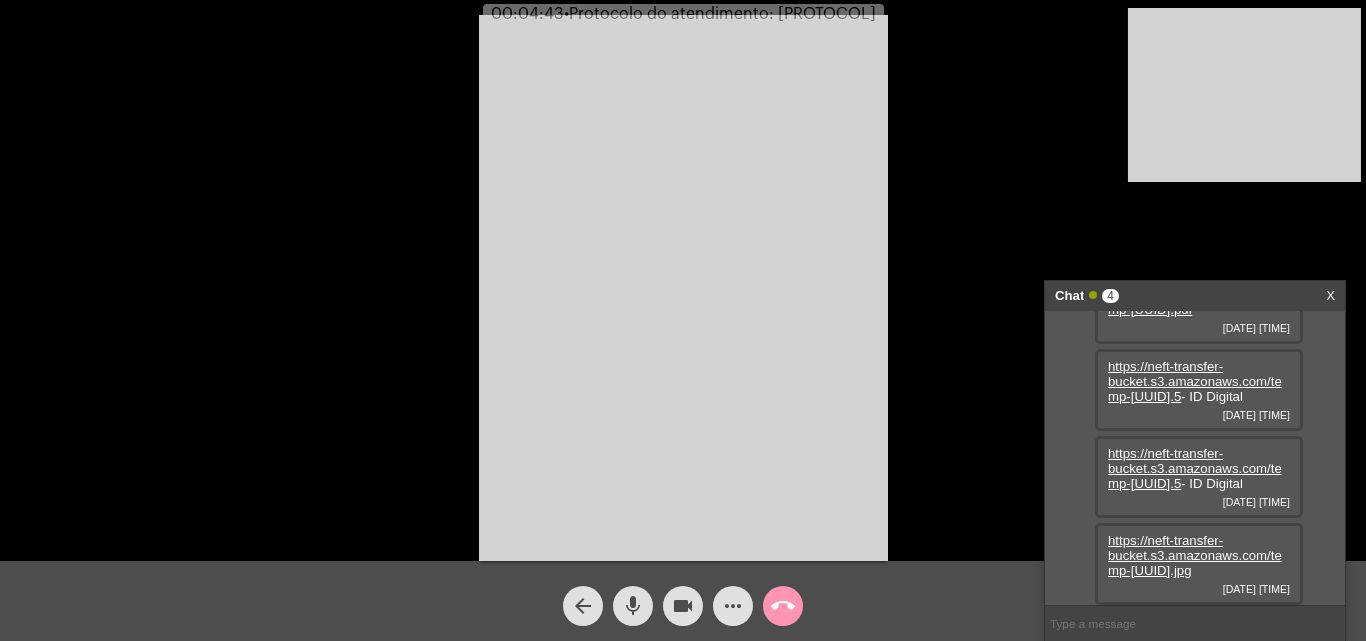 click on "https://neft-transfer-bucket.s3.amazonaws.com/temp-[UUID].jpg" at bounding box center [1195, 555] 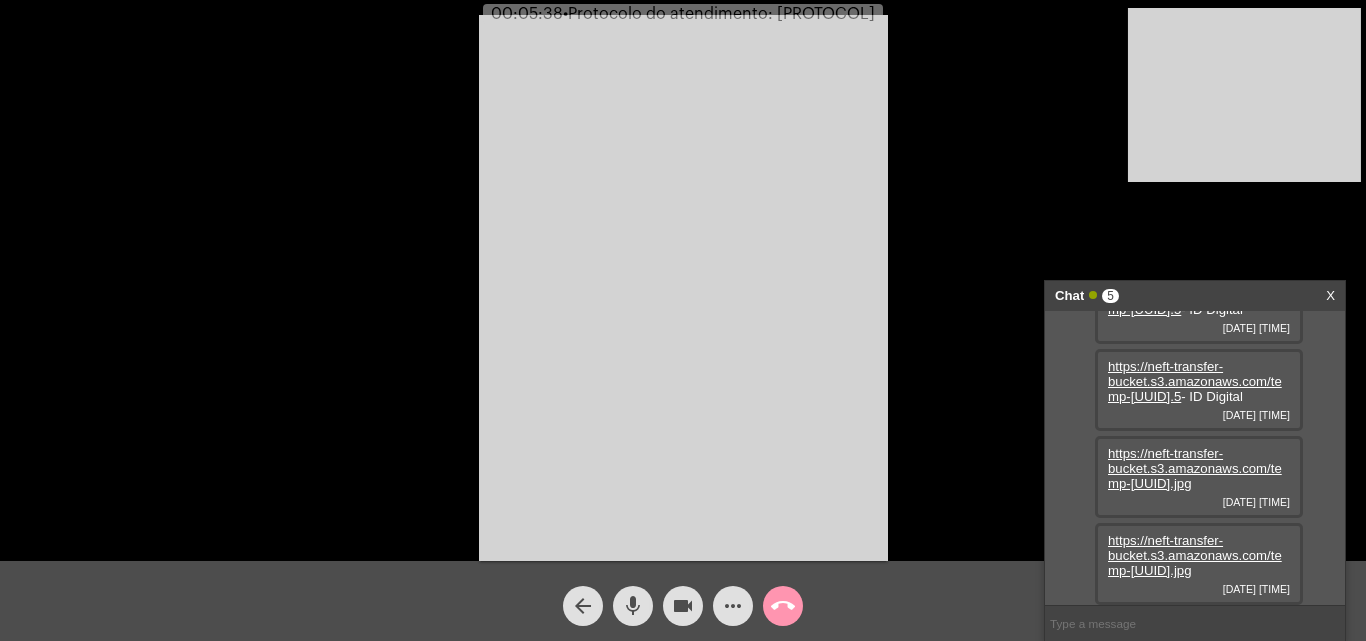 scroll, scrollTop: 221, scrollLeft: 0, axis: vertical 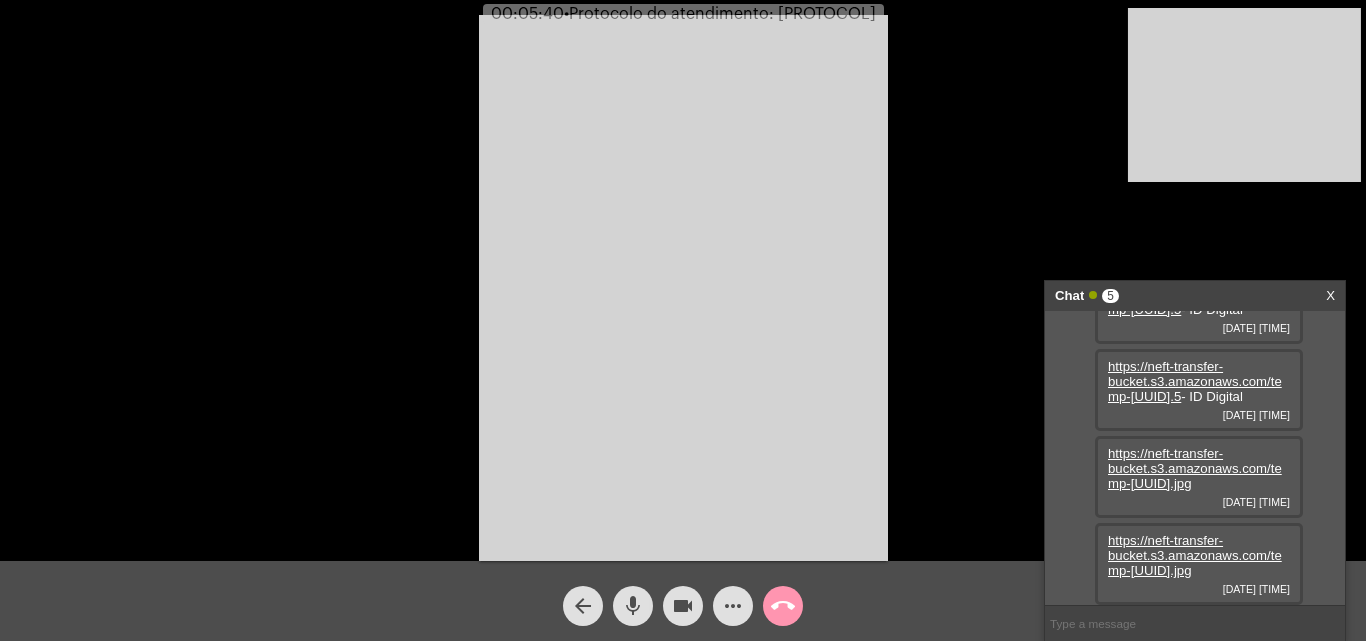 click on "https://neft-transfer-bucket.s3.amazonaws.com/temp-[UUID].jpg" at bounding box center (1195, 555) 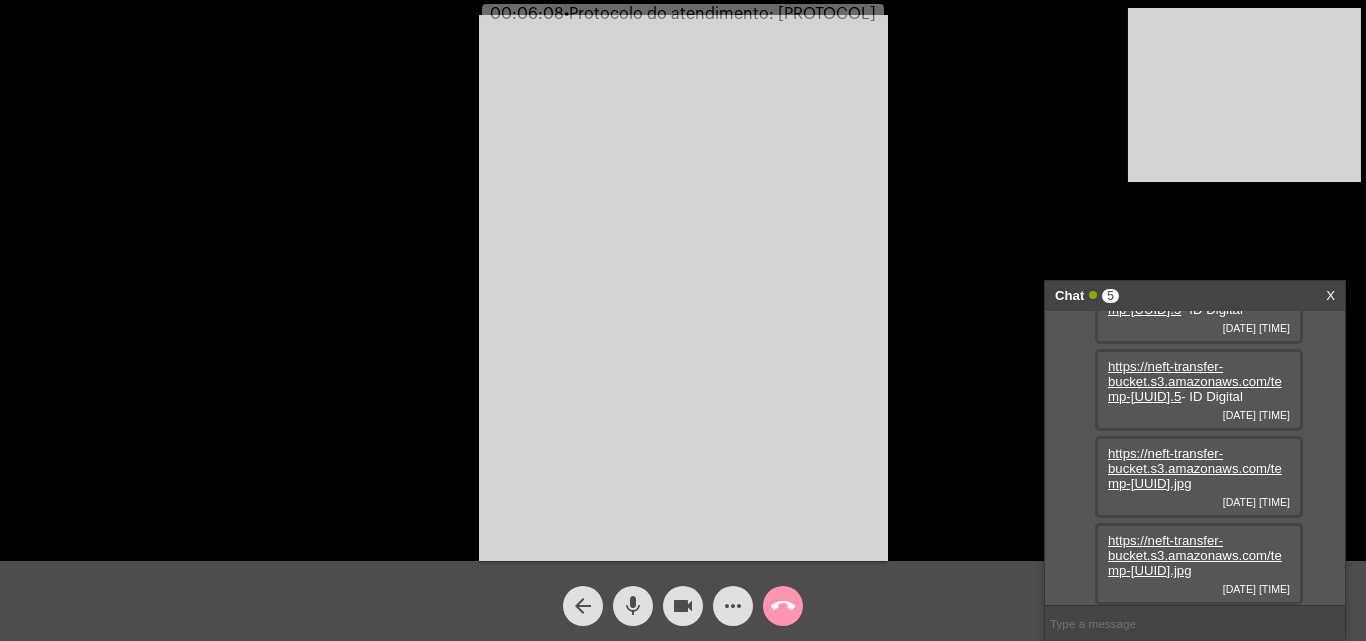 scroll, scrollTop: 121, scrollLeft: 0, axis: vertical 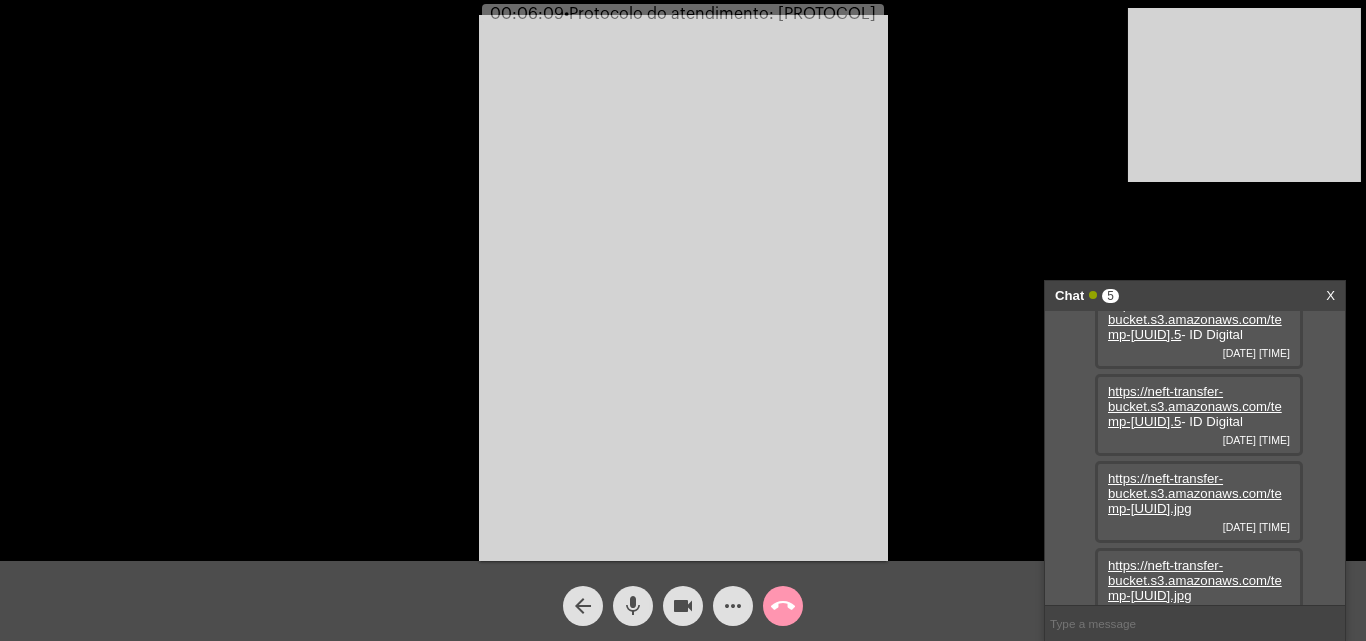 click on "https://neft-transfer-bucket.s3.amazonaws.com/temp-[UUID].5" at bounding box center [1195, 406] 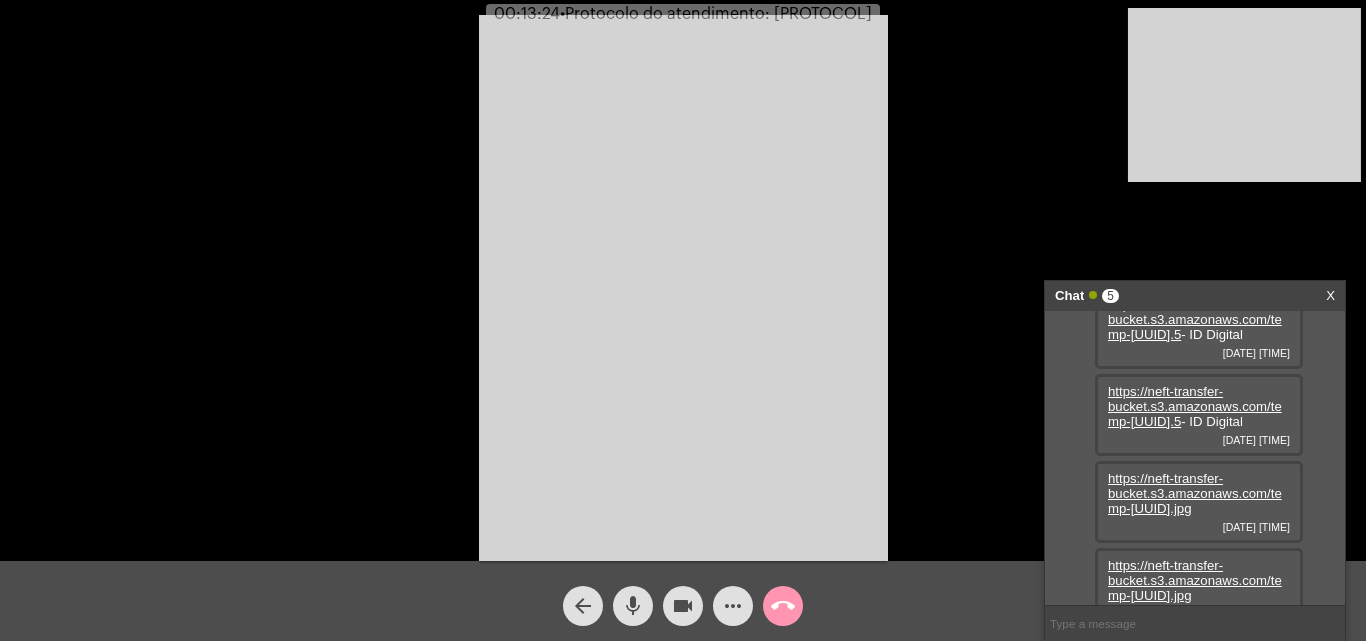 click on "more_horiz" 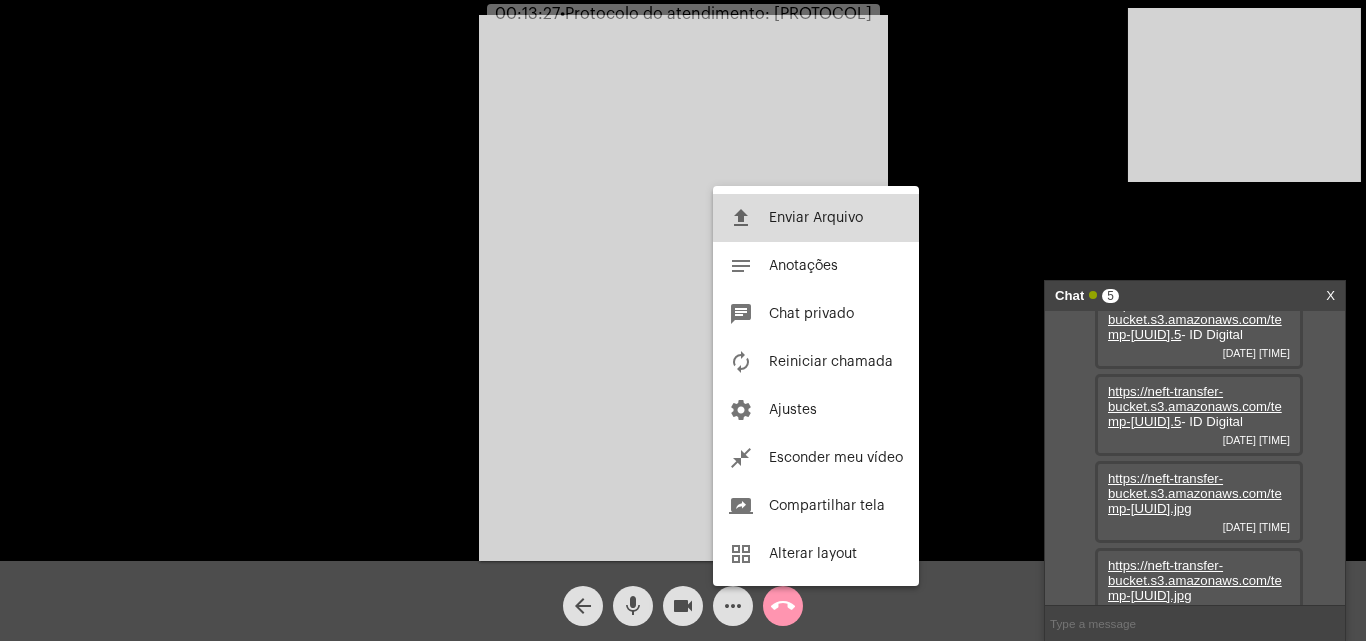 click on "Enviar Arquivo" at bounding box center (816, 218) 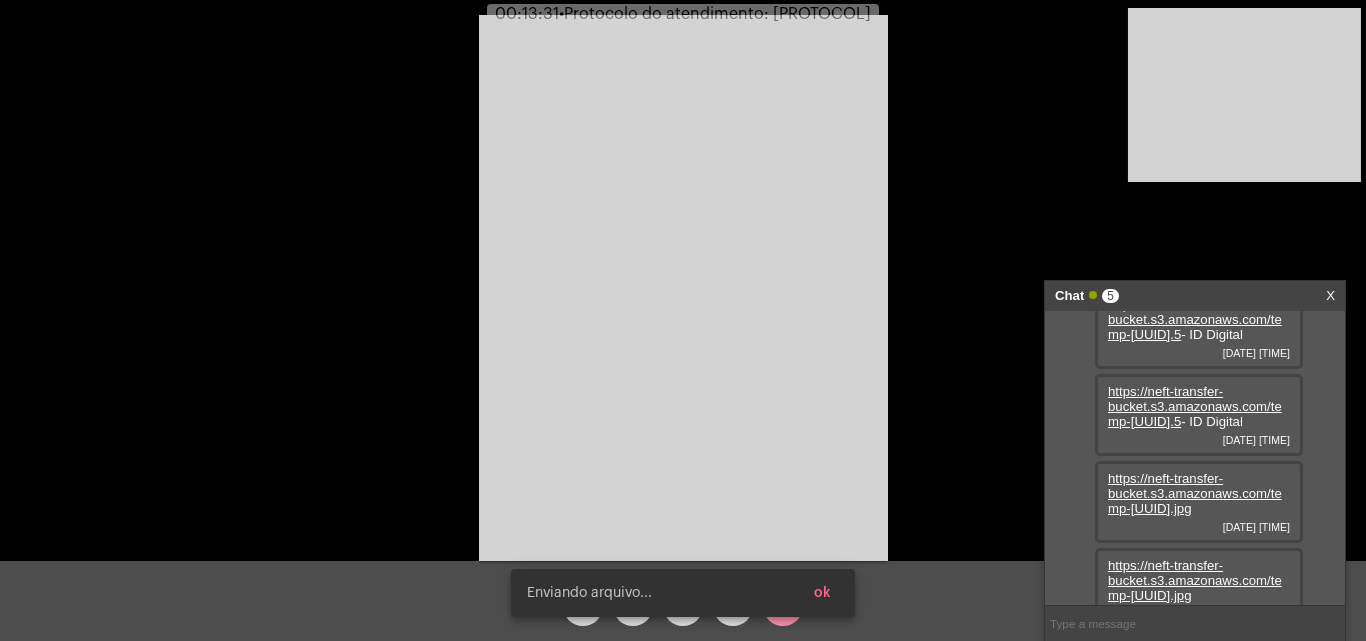 scroll, scrollTop: 323, scrollLeft: 0, axis: vertical 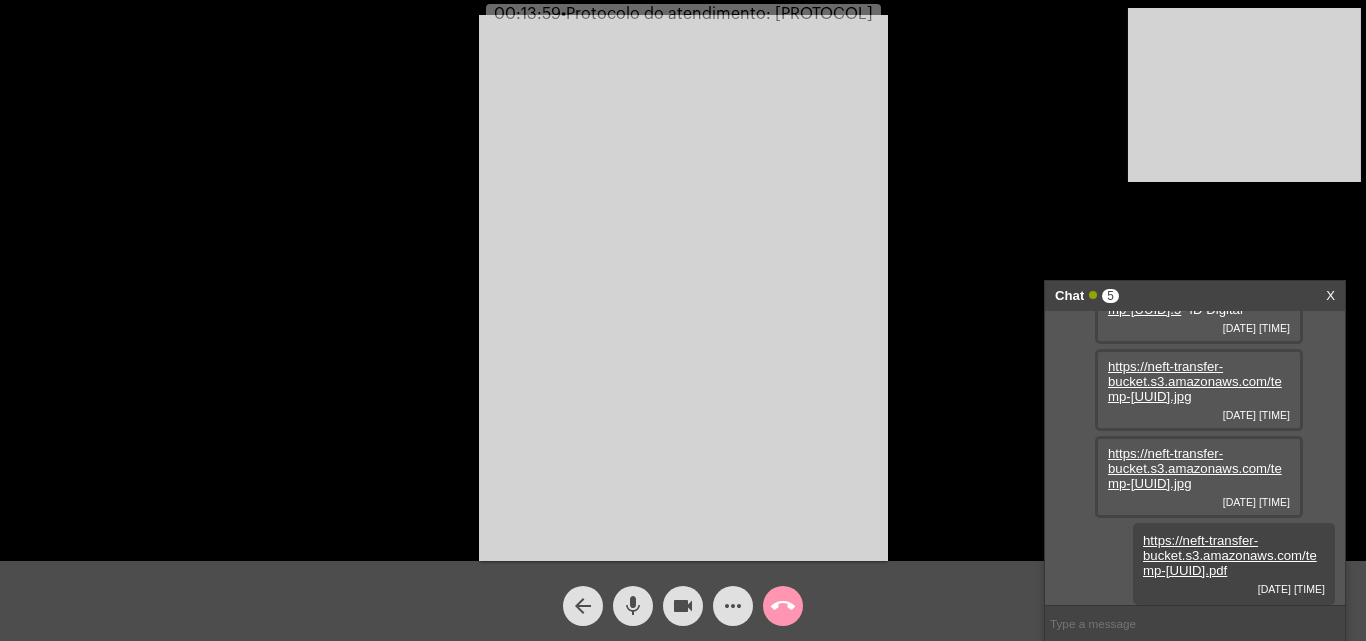 click on "mic" 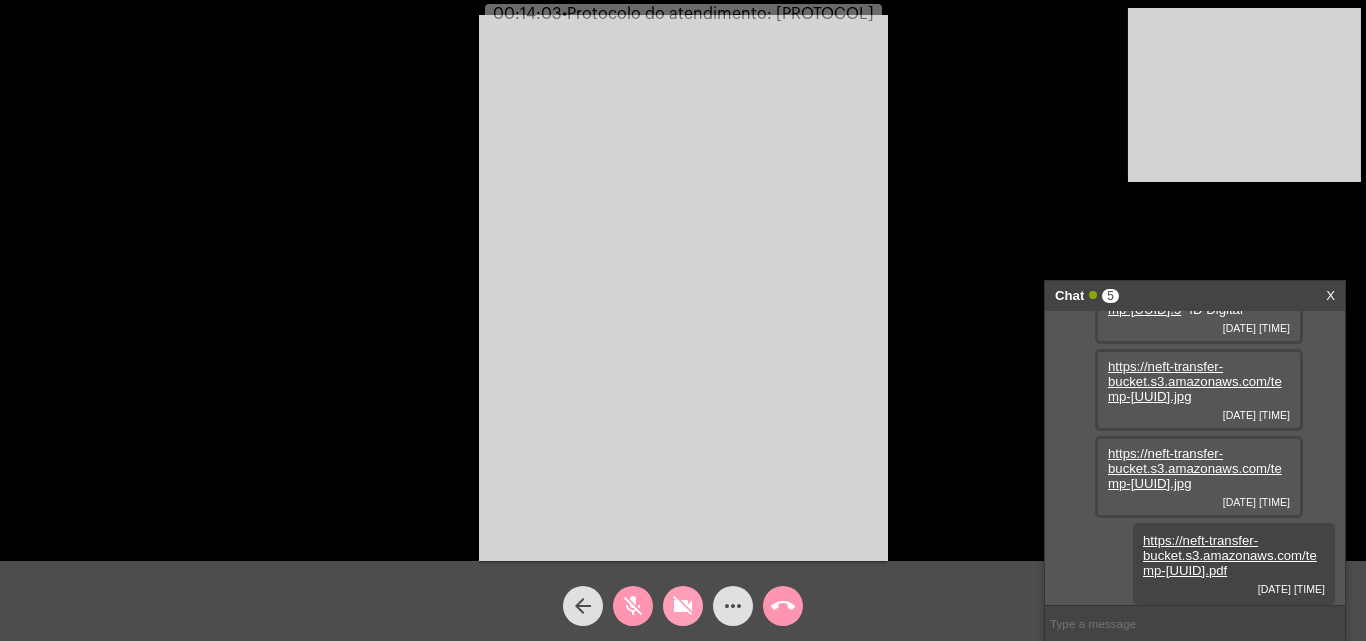 drag, startPoint x: 677, startPoint y: 595, endPoint x: 664, endPoint y: 593, distance: 13.152946 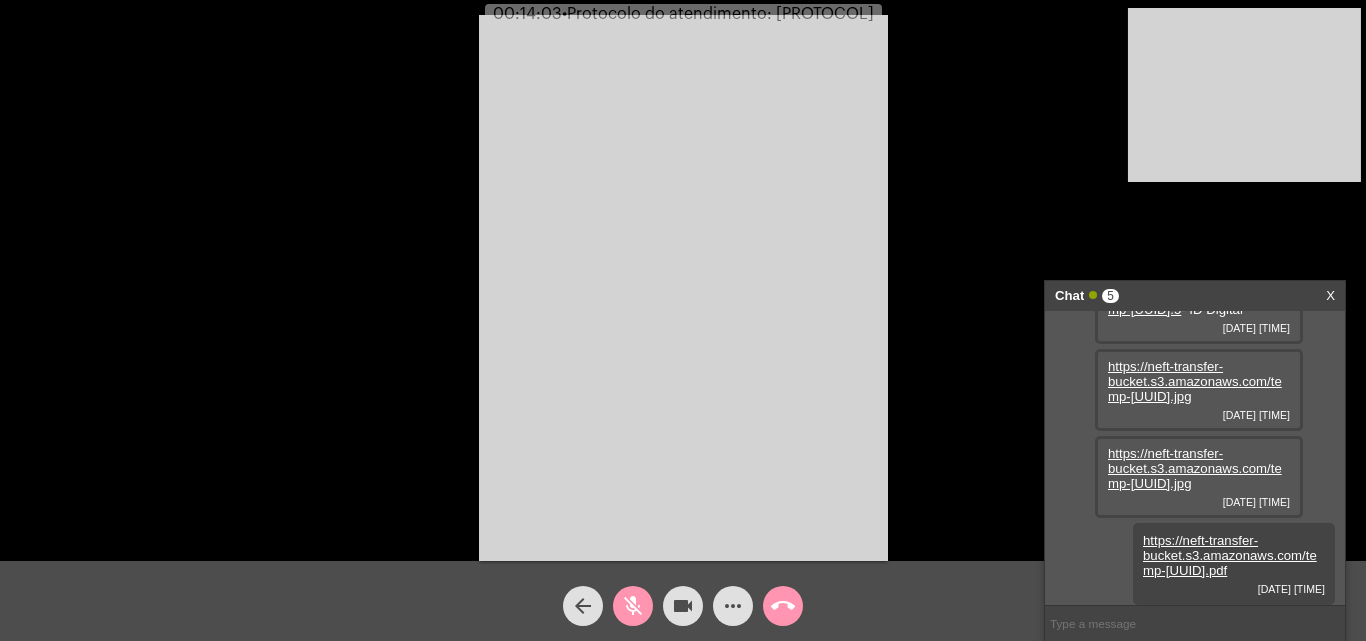 click on "mic_off" 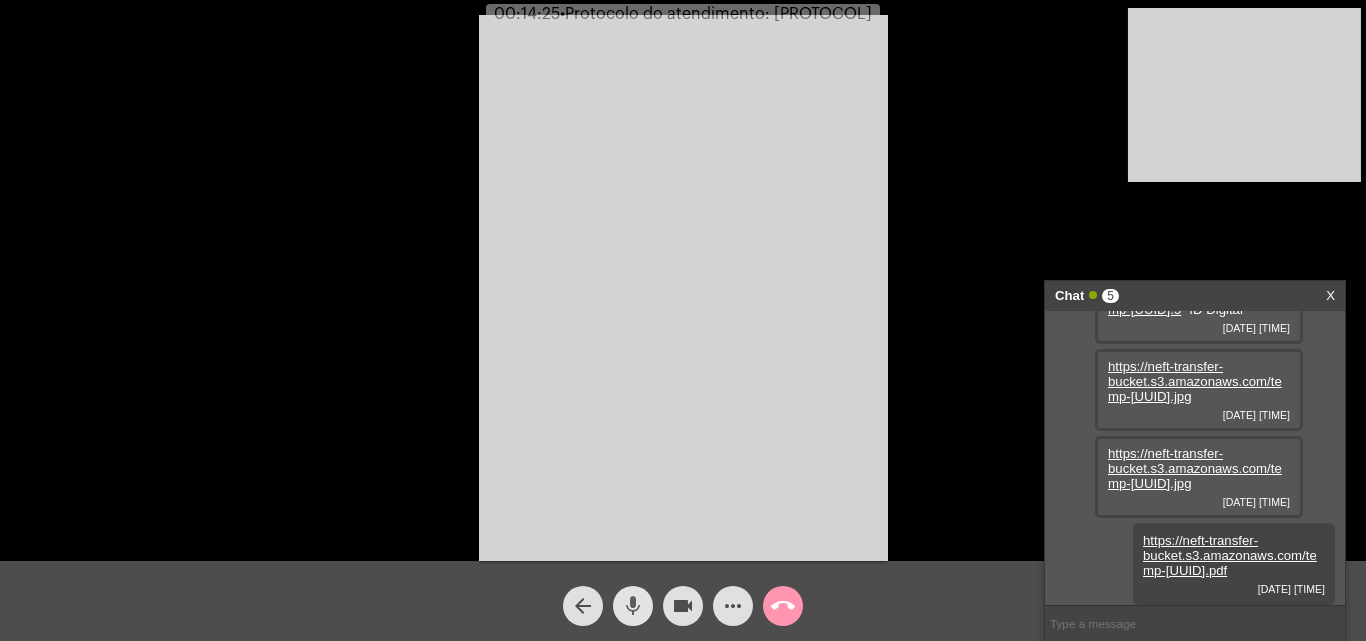 click on "mic" 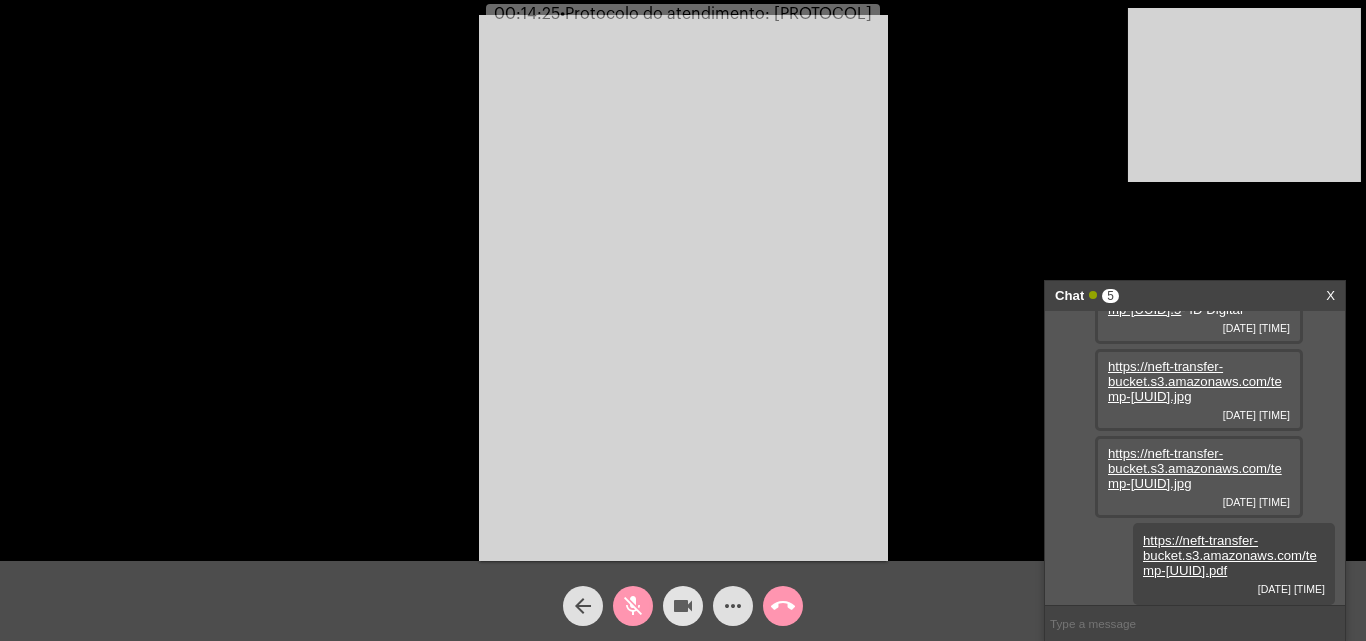 click on "videocam" 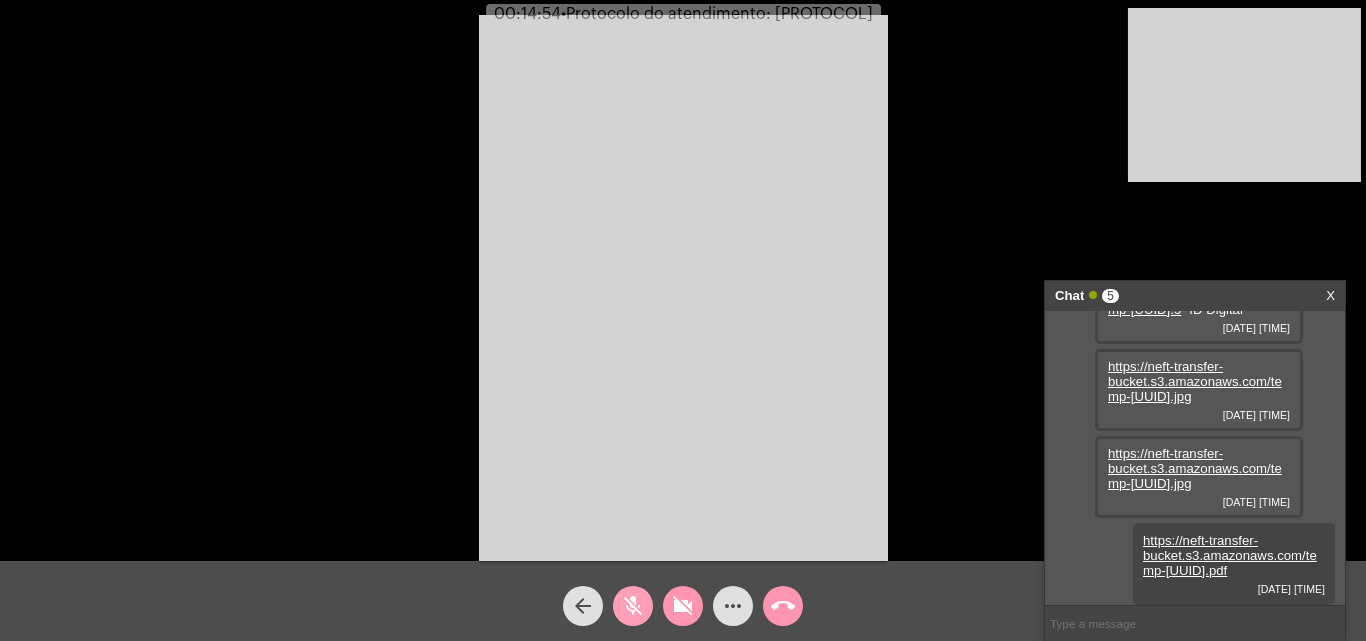 click on "mic_off" 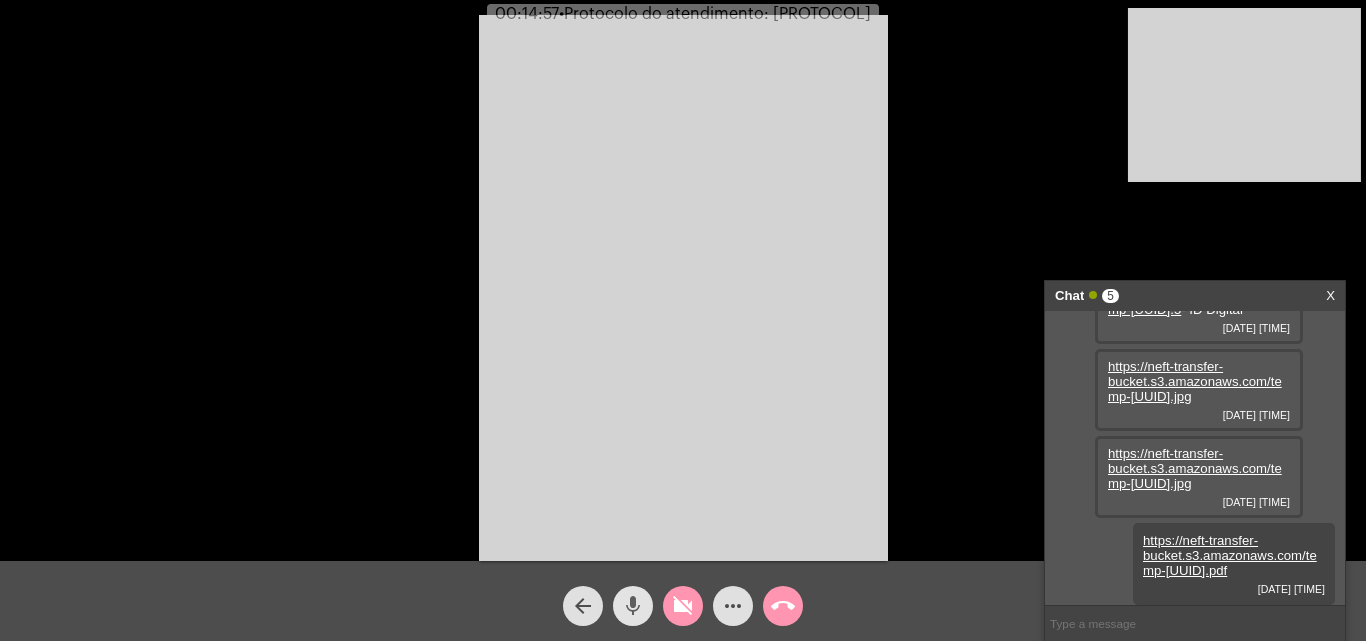 click on "mic" 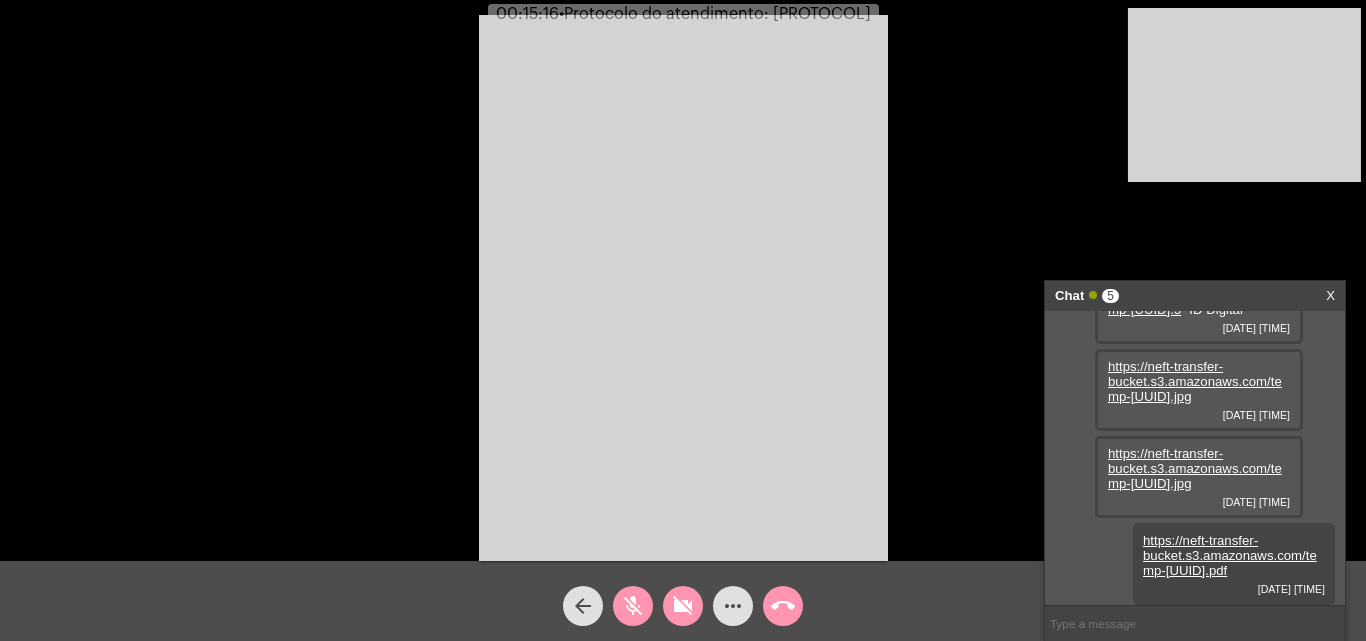 click on "mic_off" 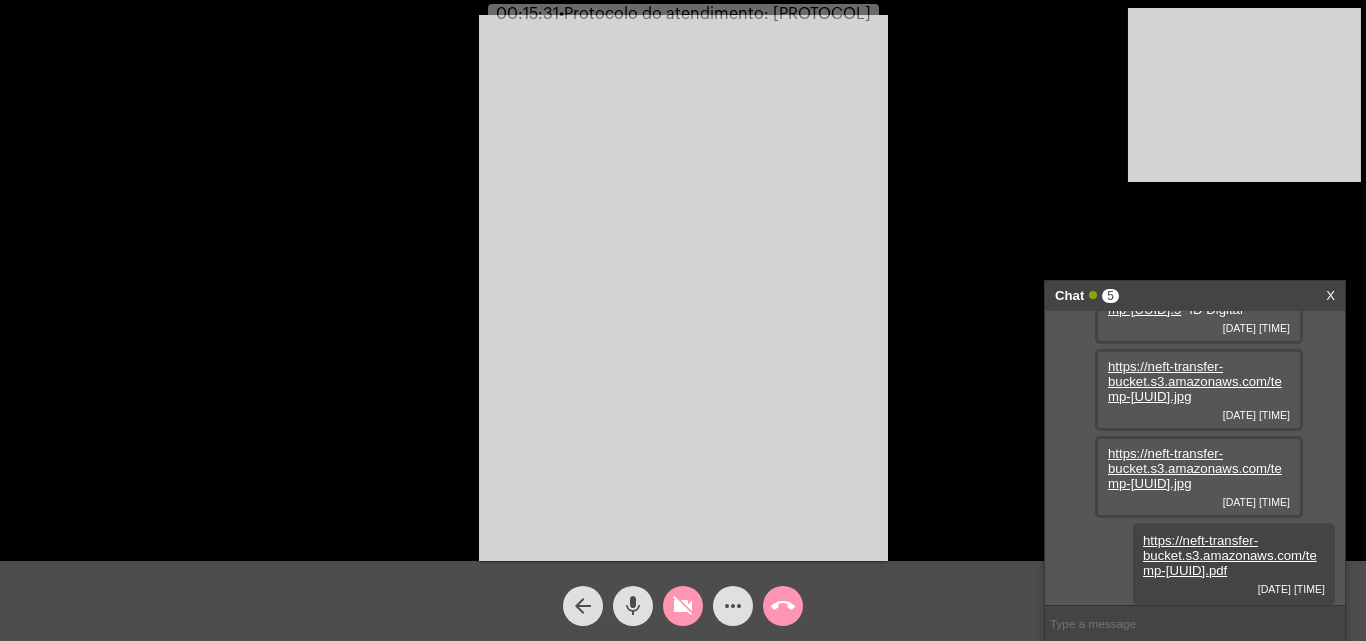 drag, startPoint x: 686, startPoint y: 610, endPoint x: 705, endPoint y: 549, distance: 63.89053 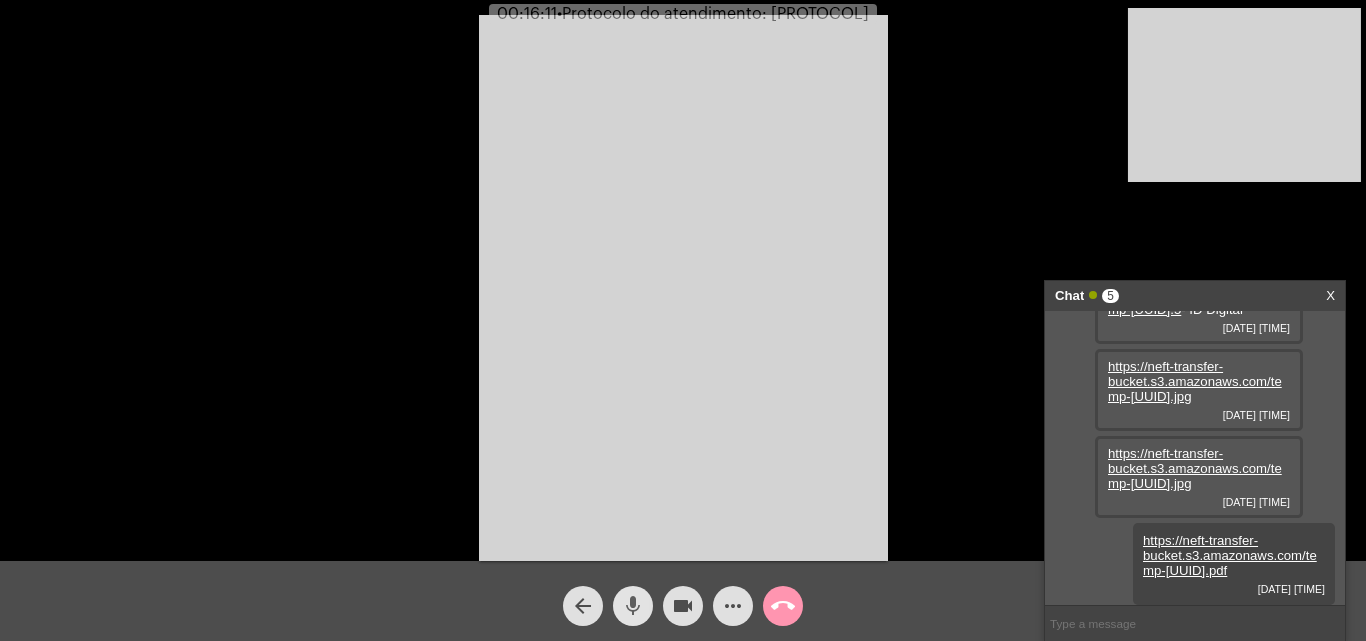 click on "mic" 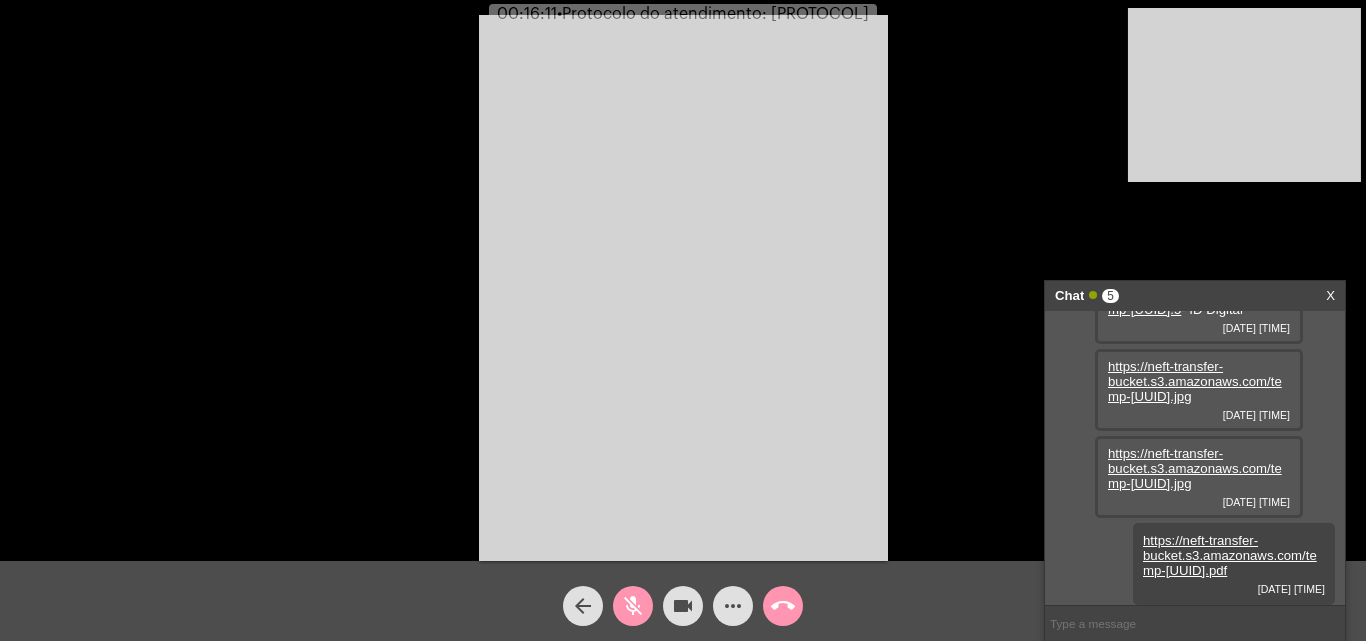 click on "videocam" 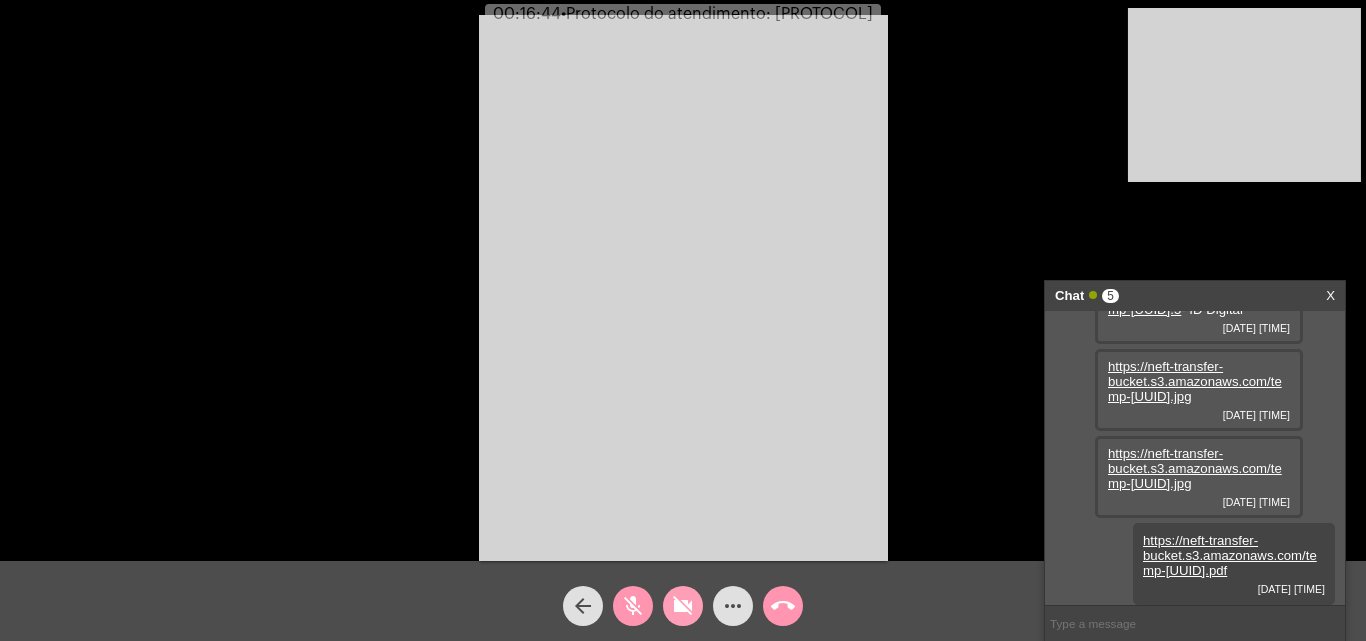 click on "videocam_off" 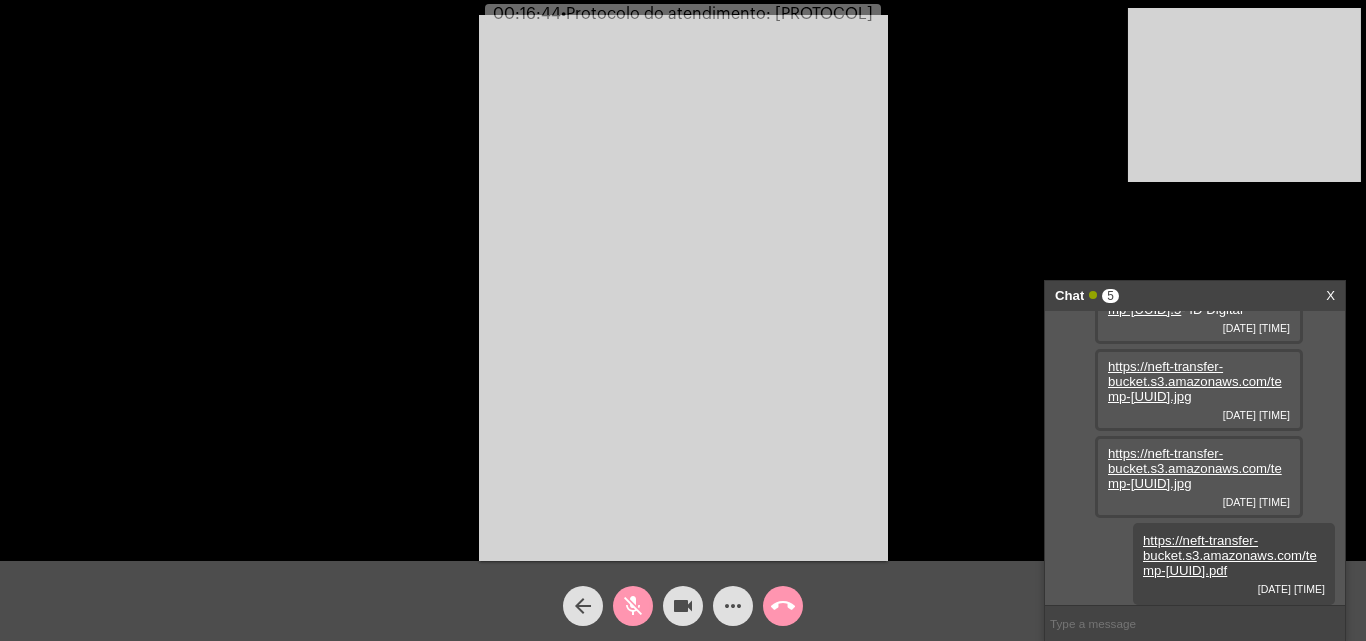 click on "mic_off" 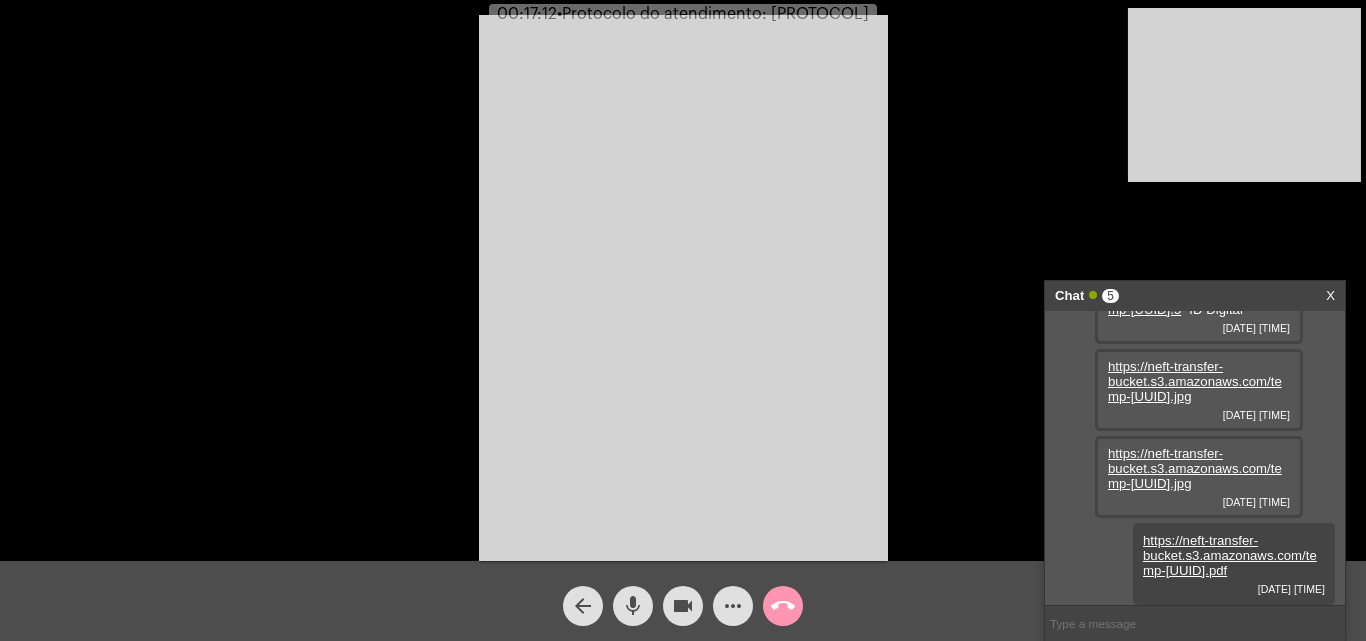 click on "mic" 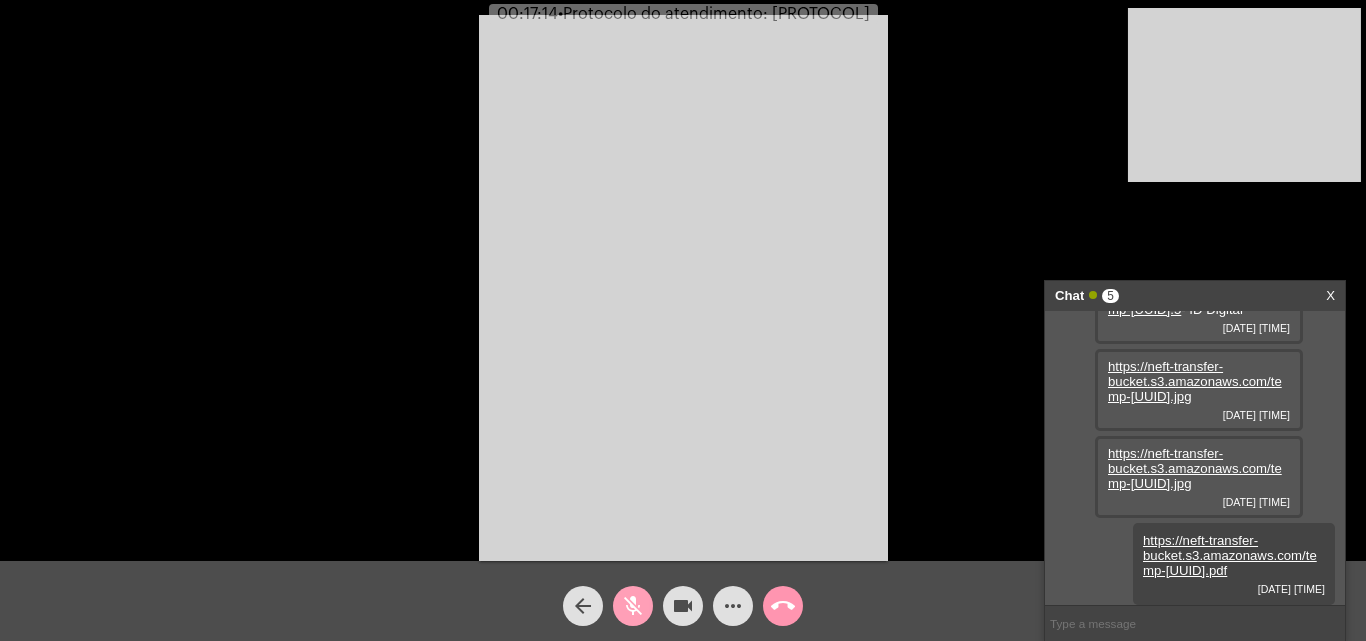 click on "mic_off" 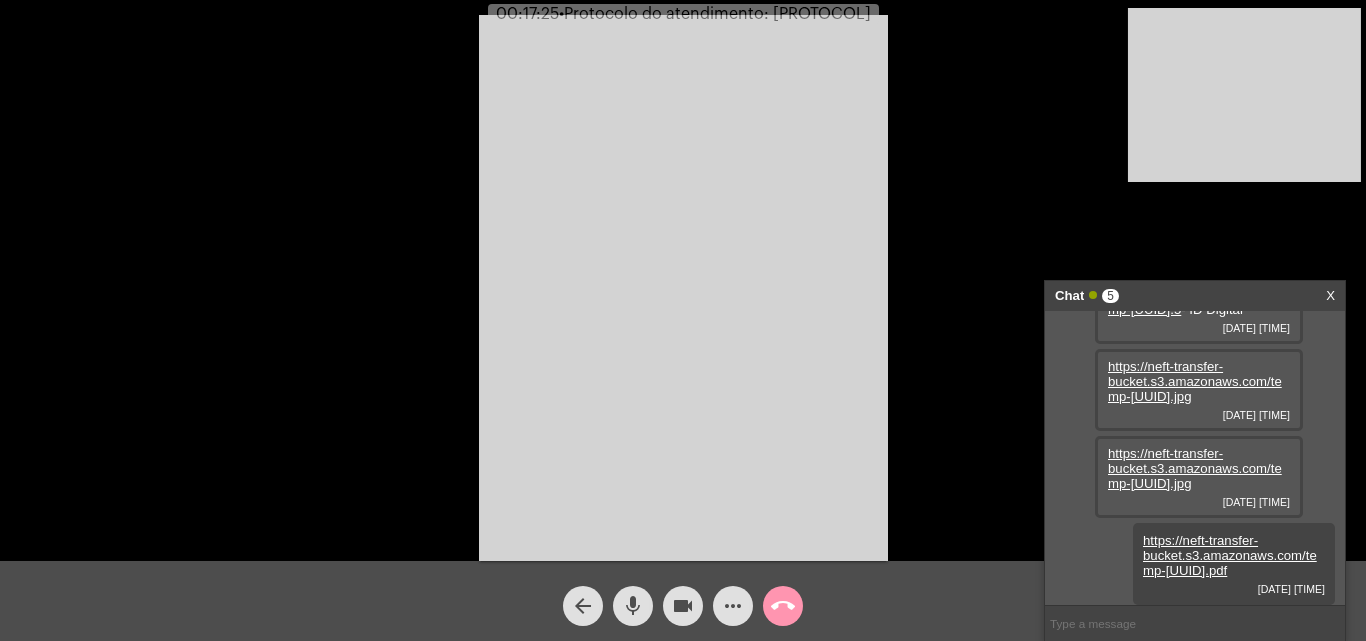click on "videocam" 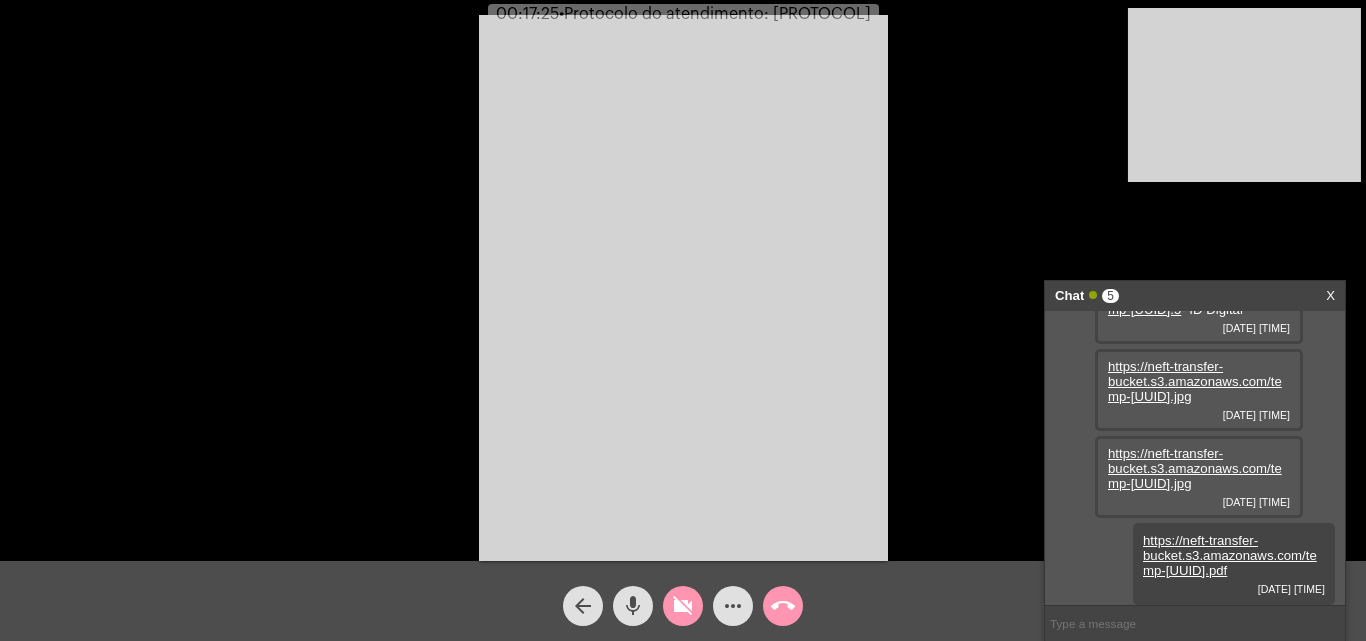 click on "mic" 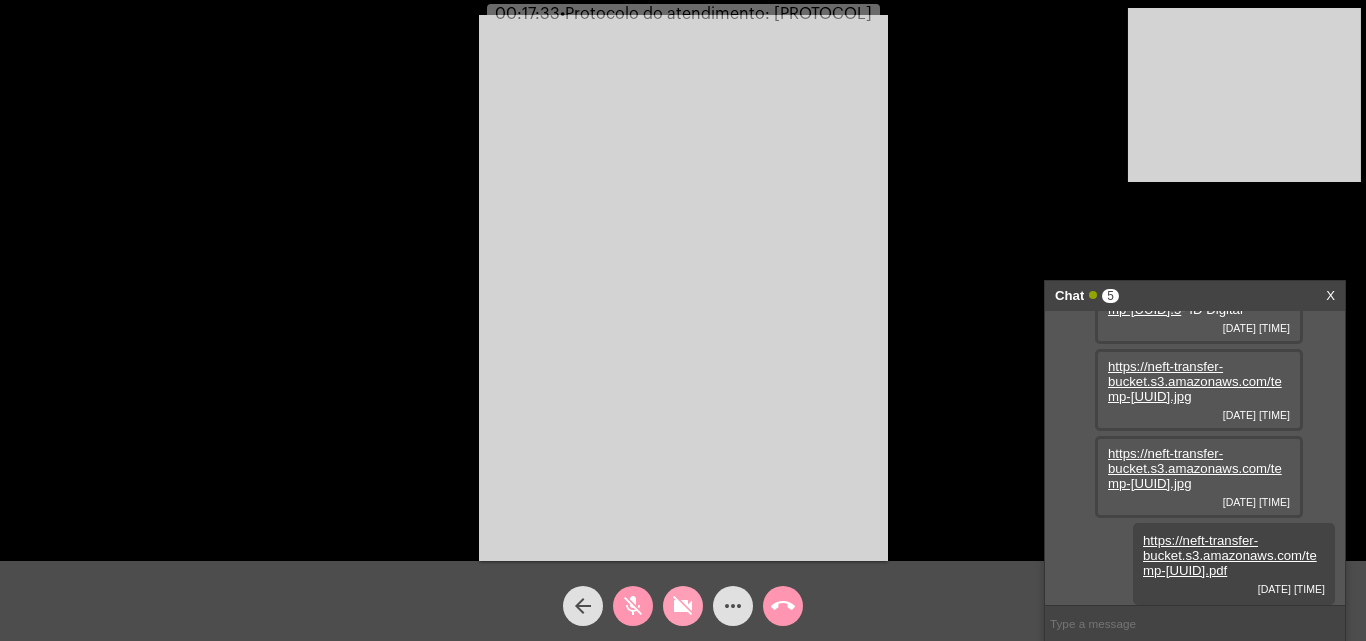 click on "videocam_off" 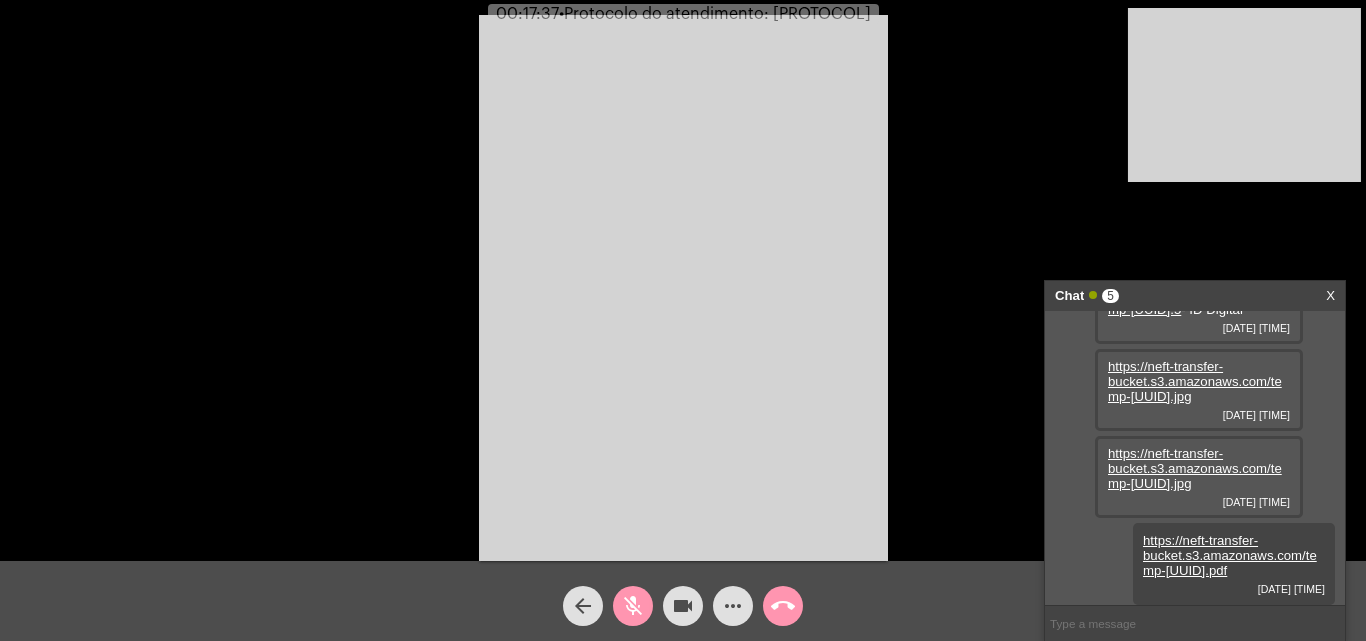 click on "videocam" 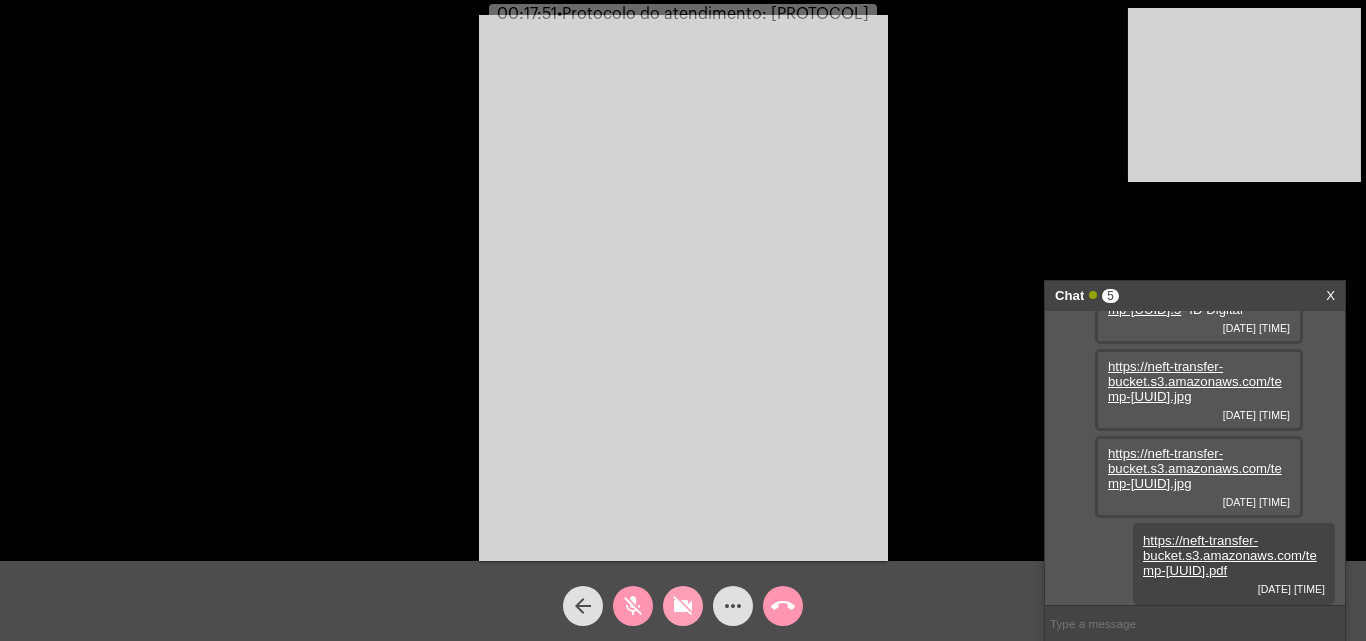 click on "videocam_off" 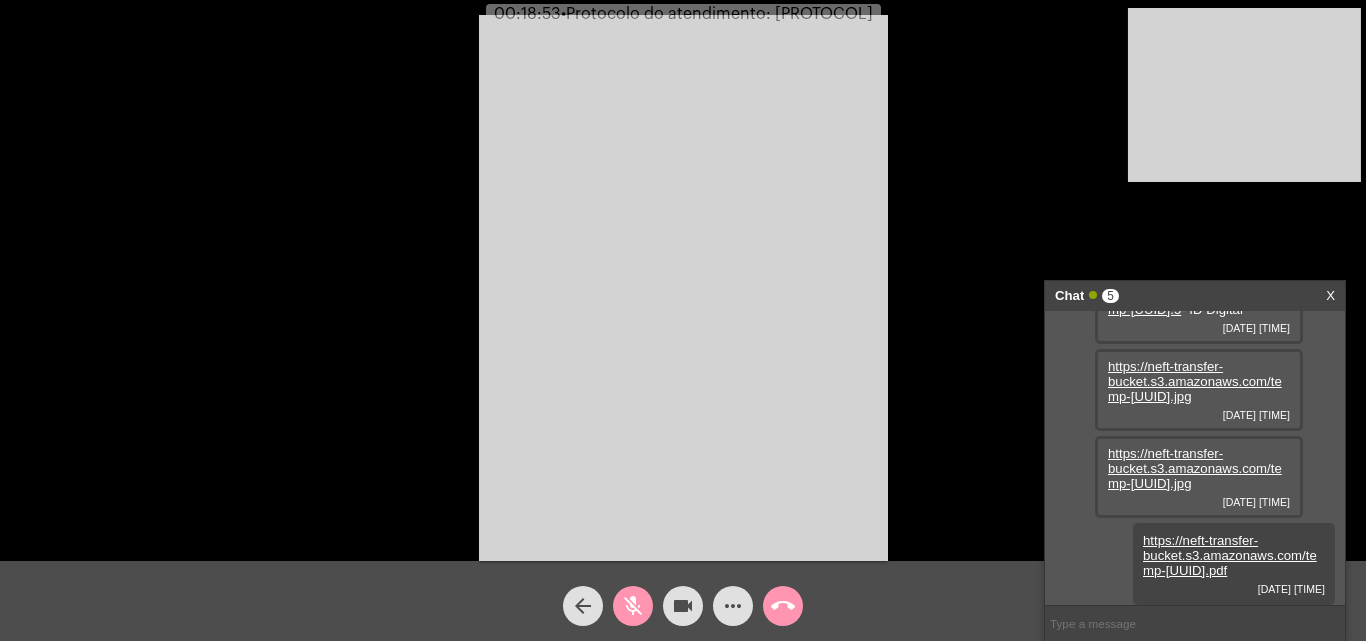 click on "mic_off" 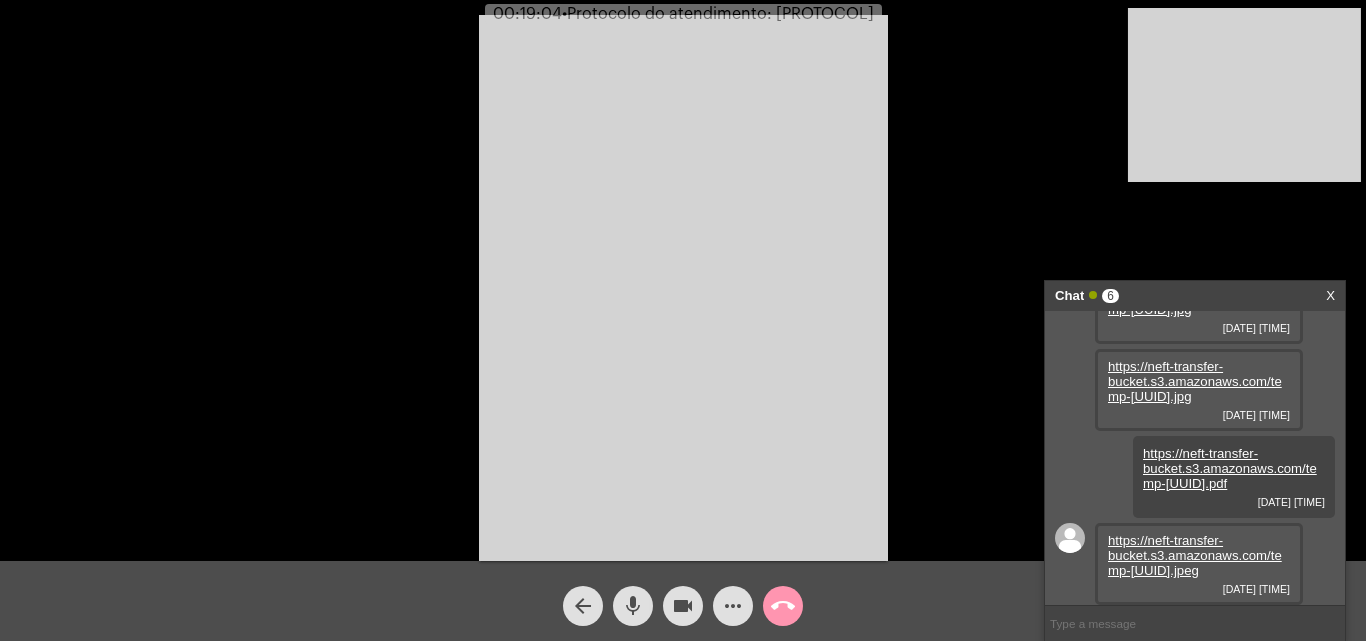 scroll, scrollTop: 425, scrollLeft: 0, axis: vertical 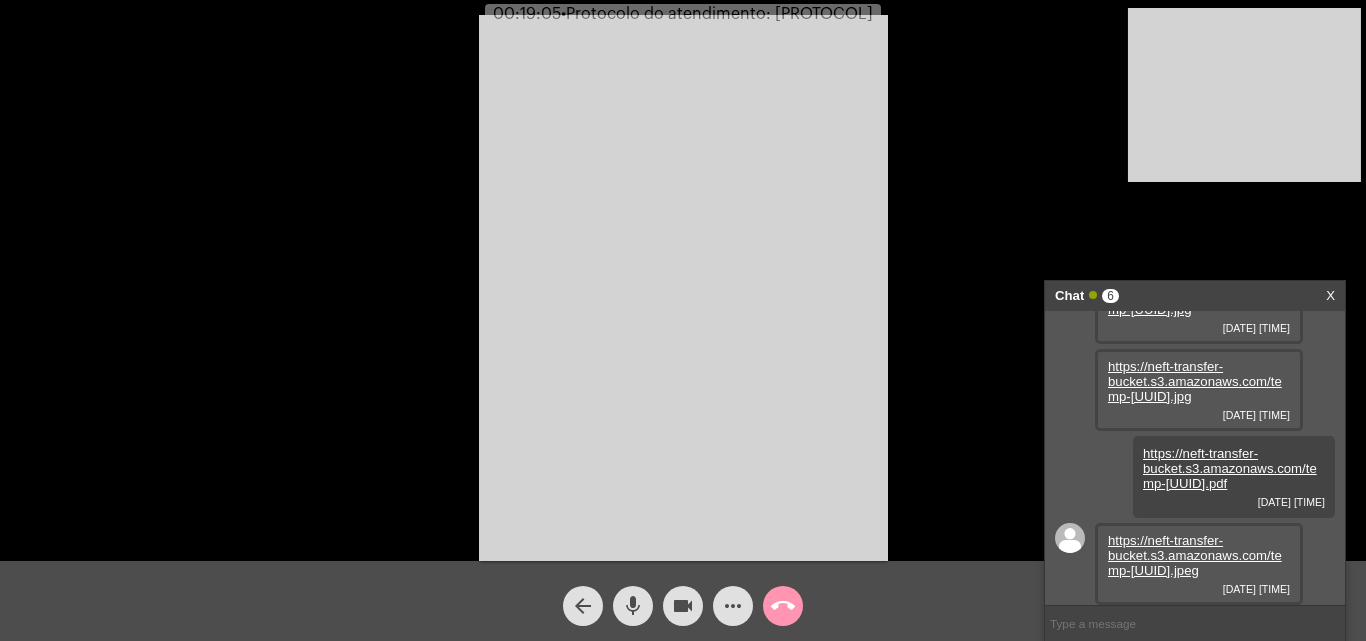 click on "https://neft-transfer-bucket.s3.amazonaws.com/temp-[UUID].jpeg" at bounding box center (1195, 555) 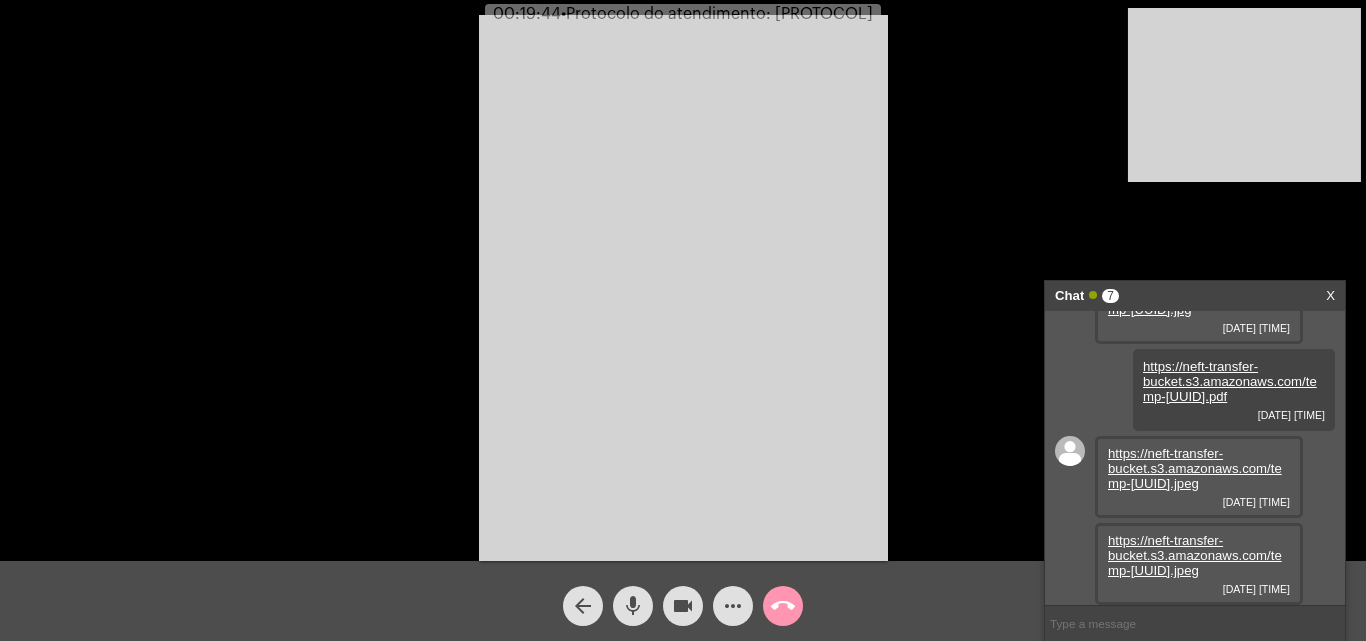 scroll, scrollTop: 527, scrollLeft: 0, axis: vertical 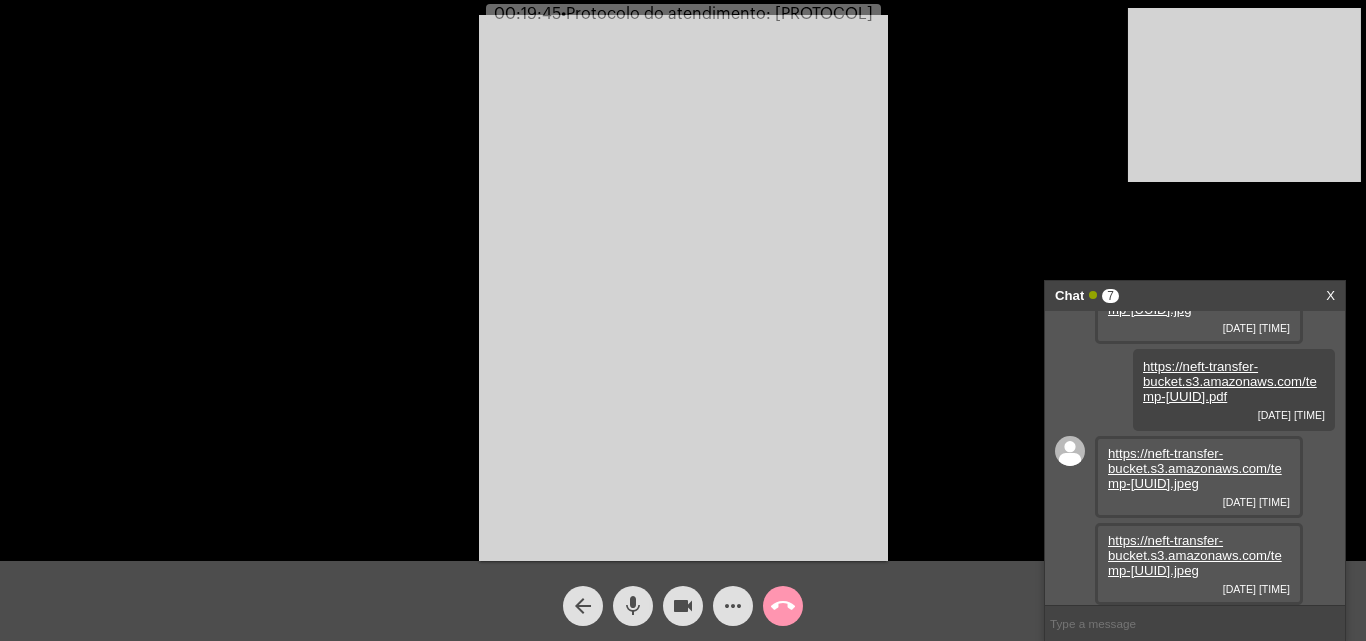 click on "https://neft-transfer-bucket.s3.amazonaws.com/temp-[UUID].jpeg" at bounding box center (1195, 555) 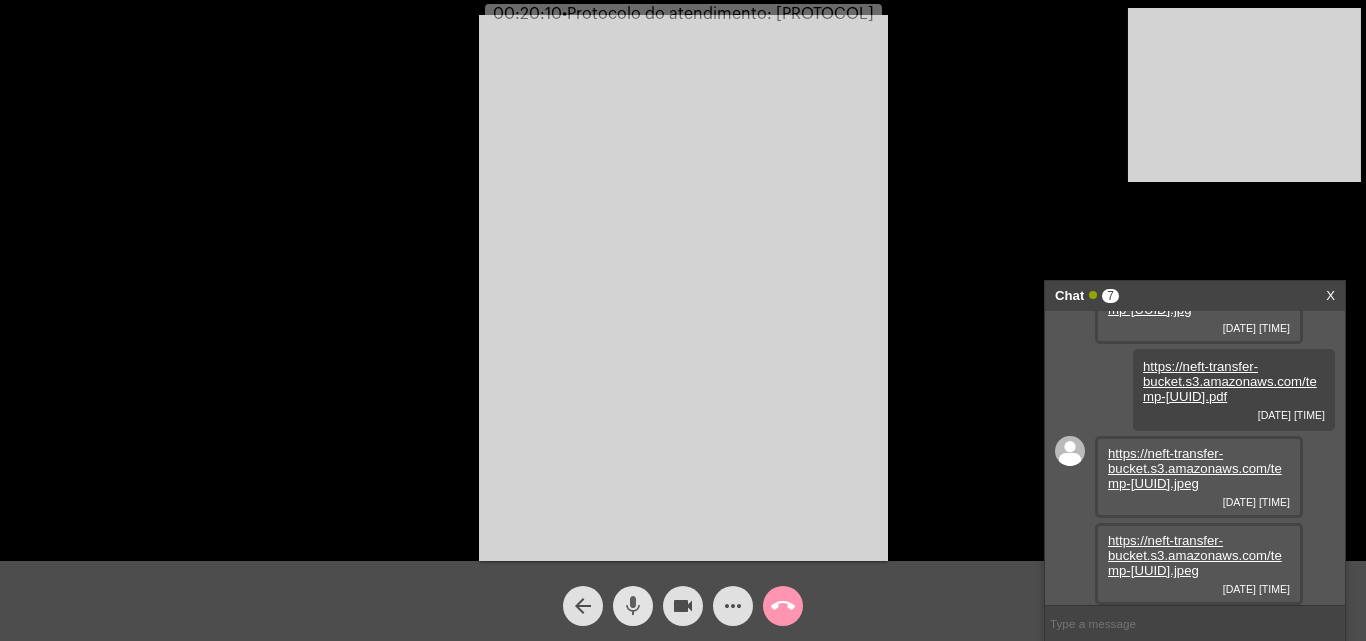 click on "mic" 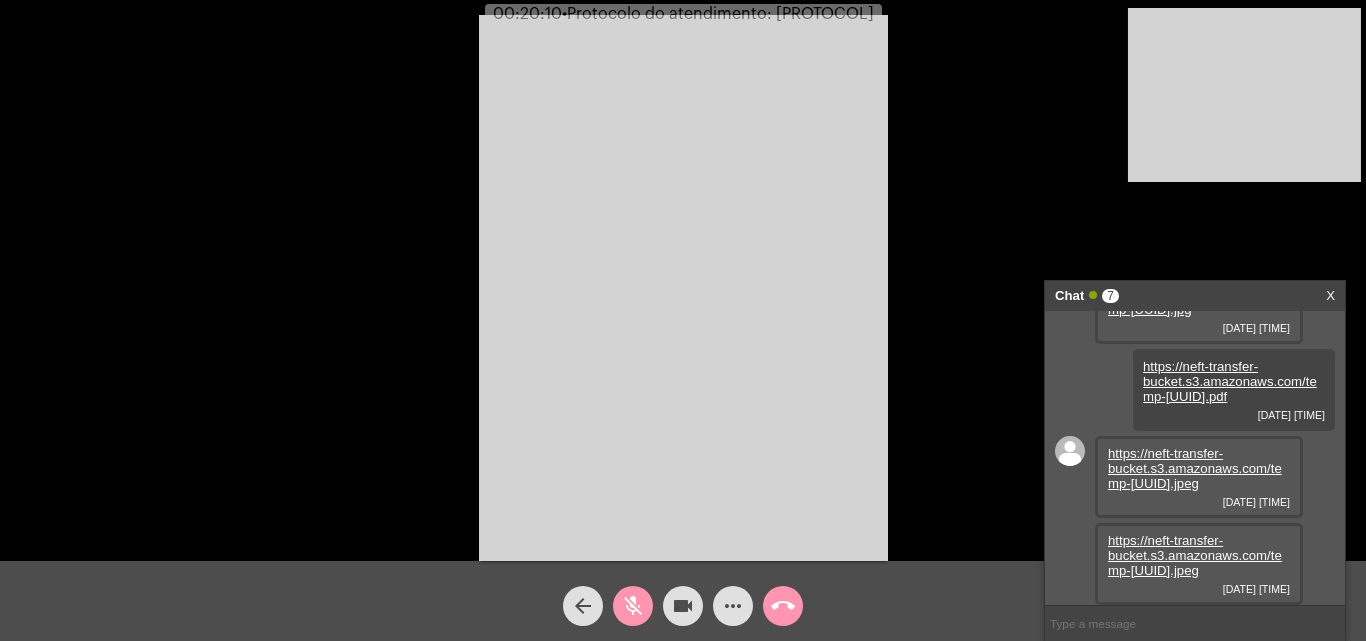 click on "videocam" 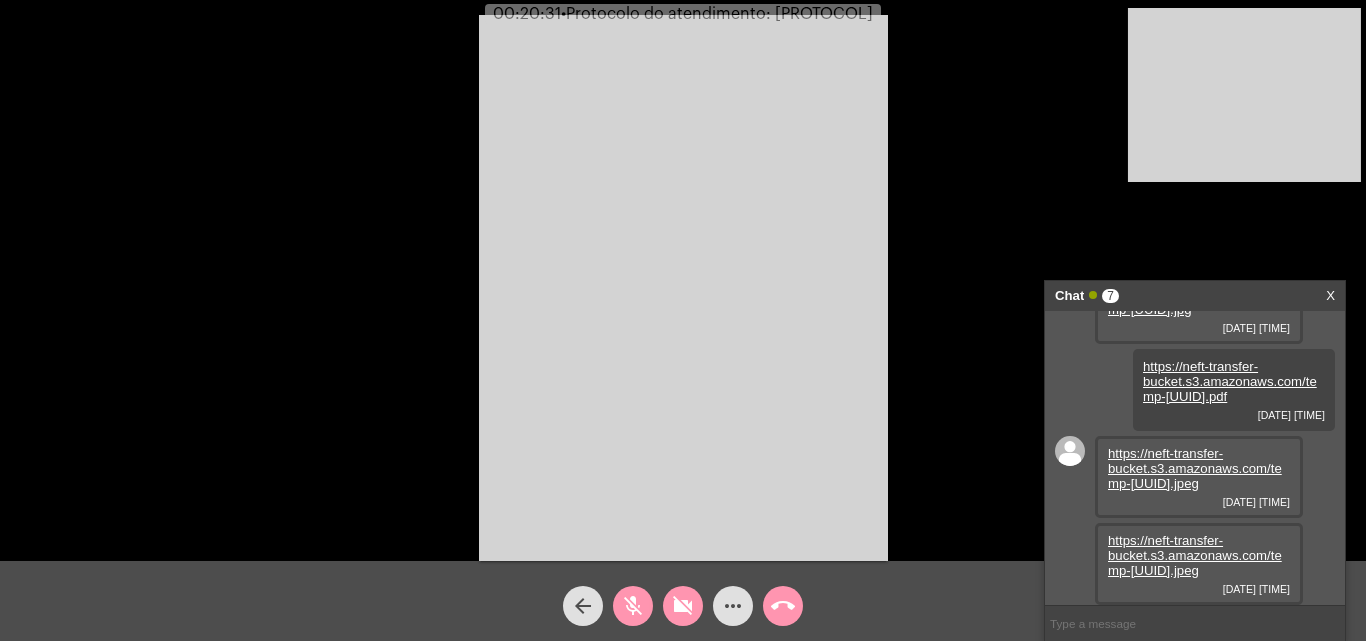click at bounding box center (683, 288) 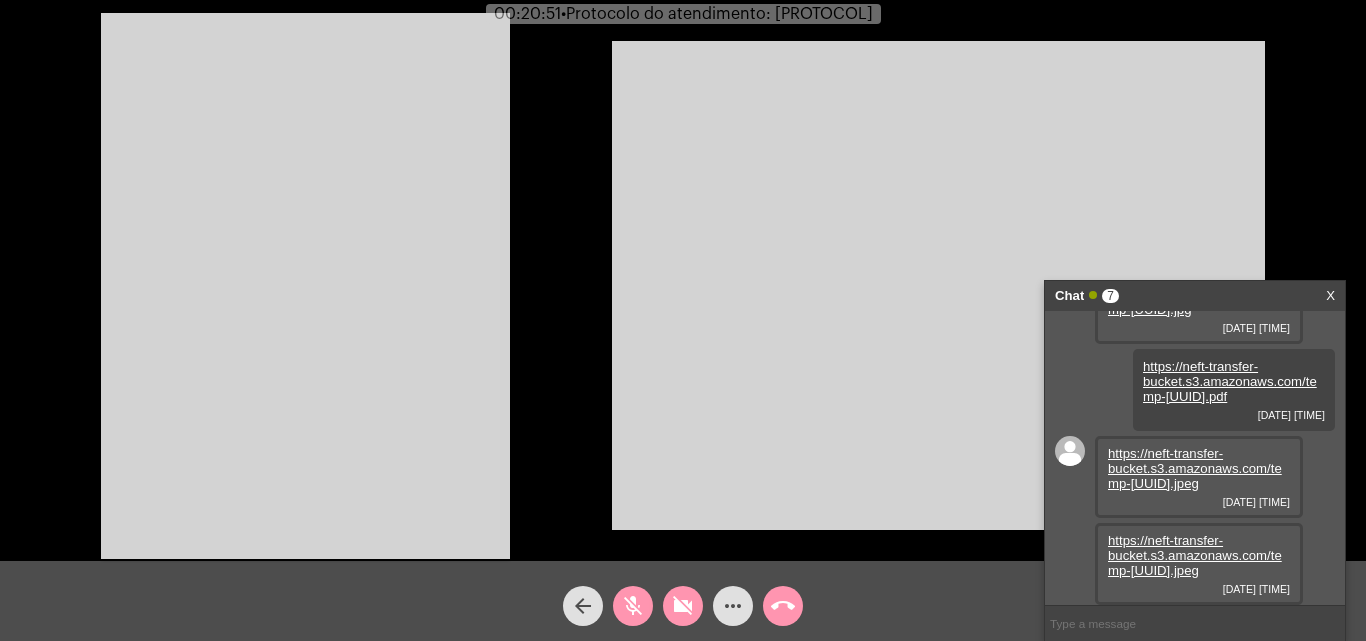 click on "mic_off" 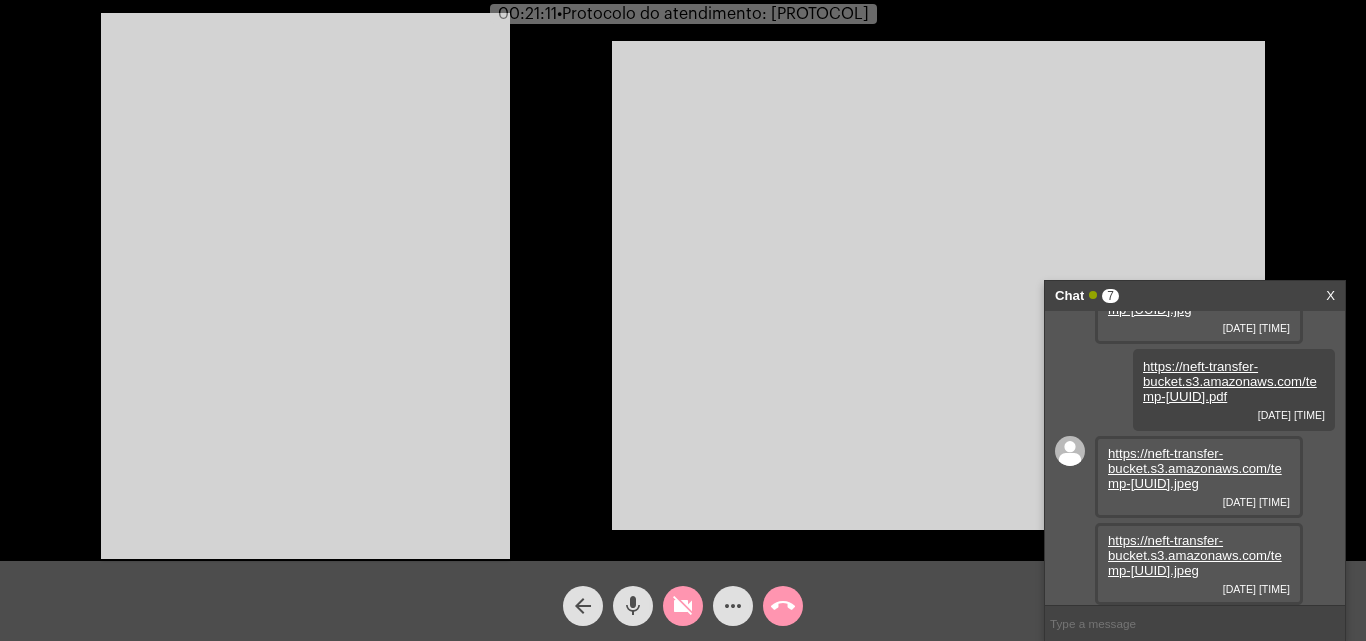 click on "mic" 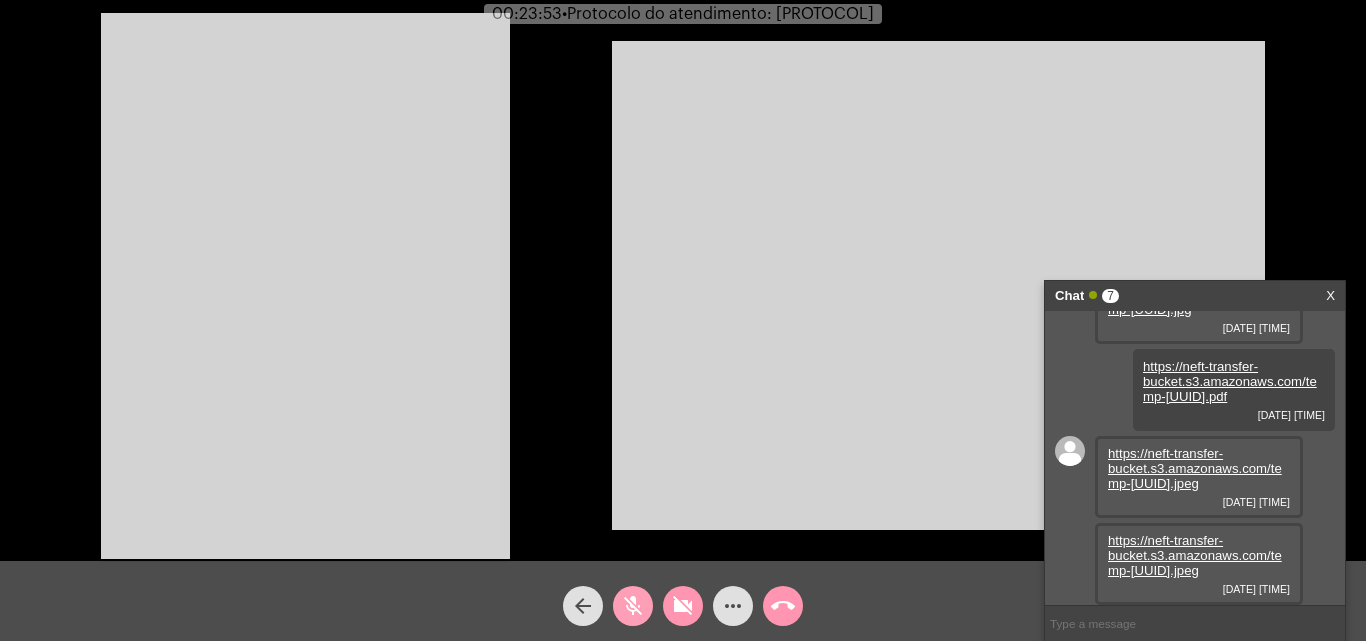 click on "mic_off" 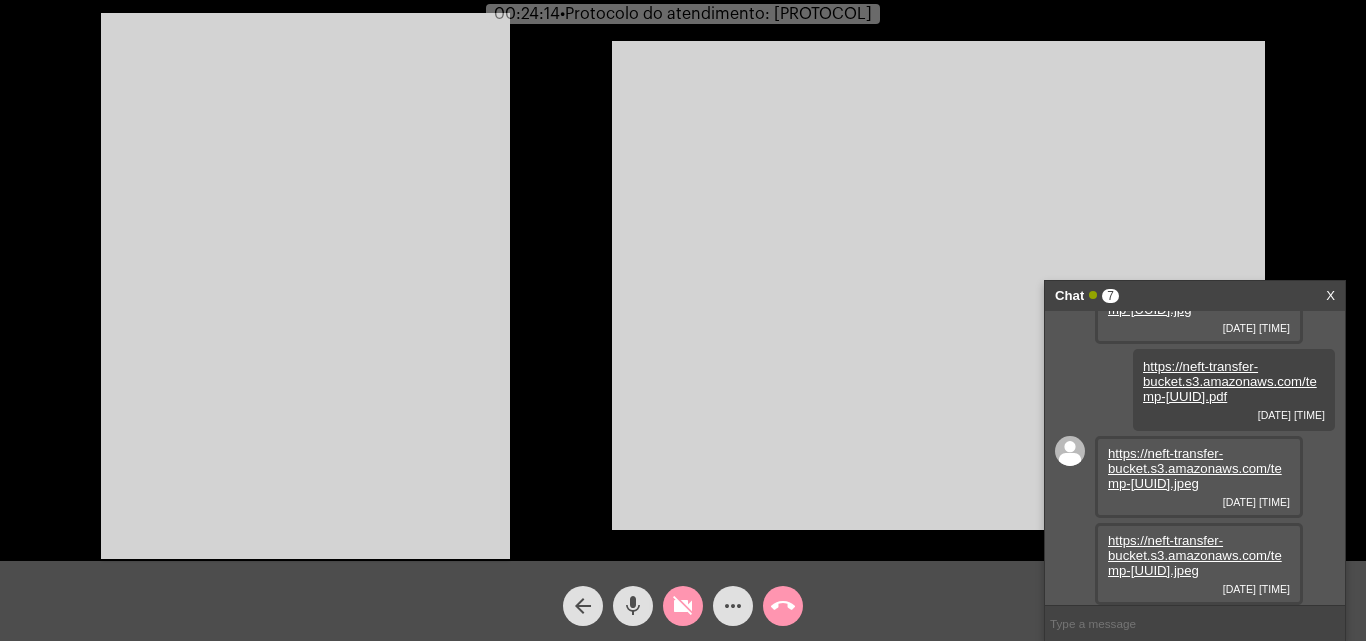 click on "mic" 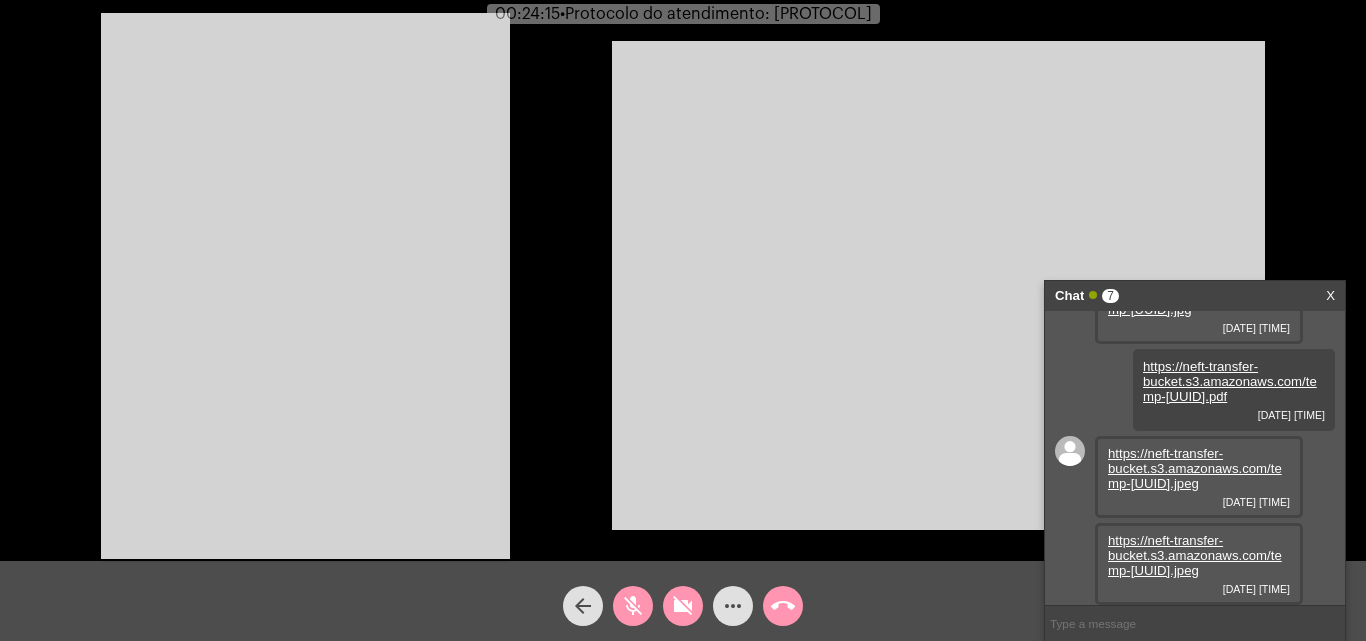 click on "mic_off" 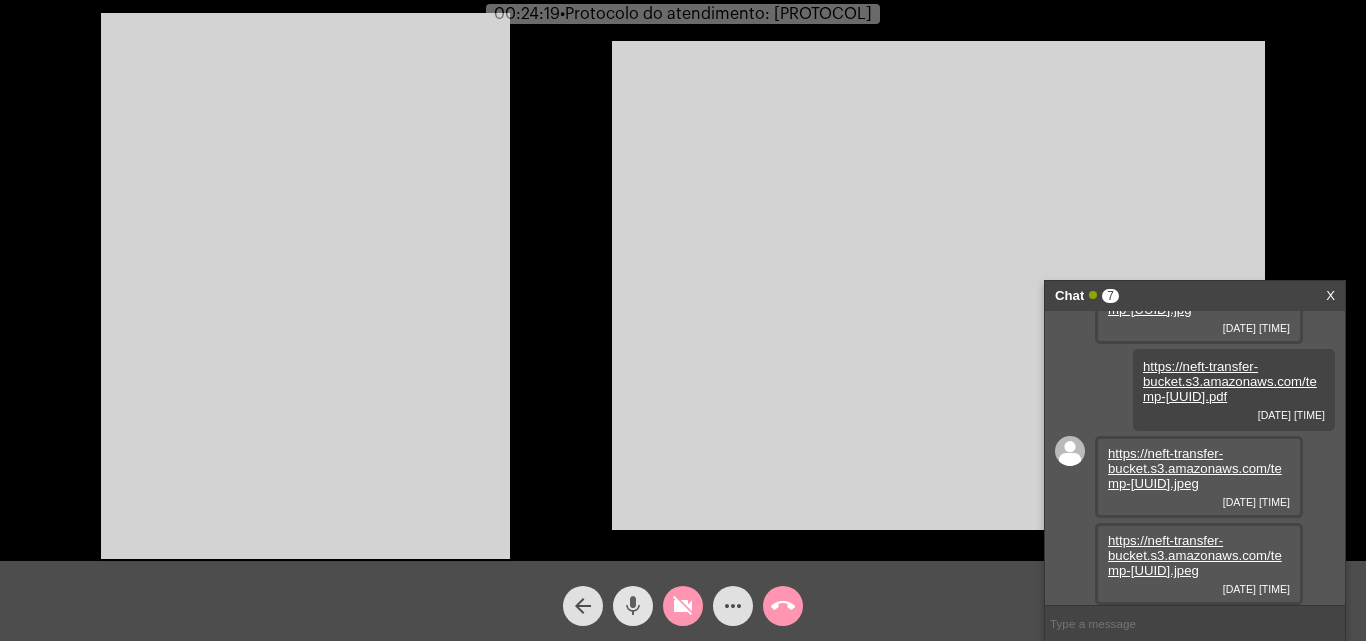 click on "mic" 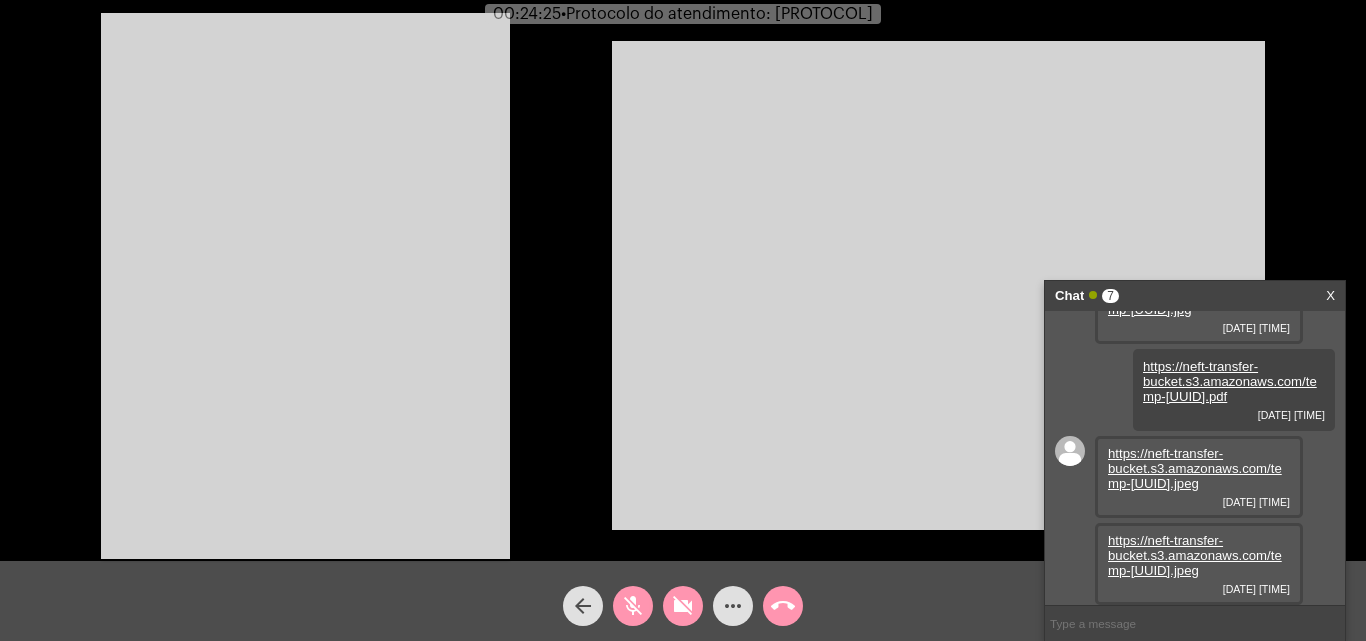 click on "mic_off" 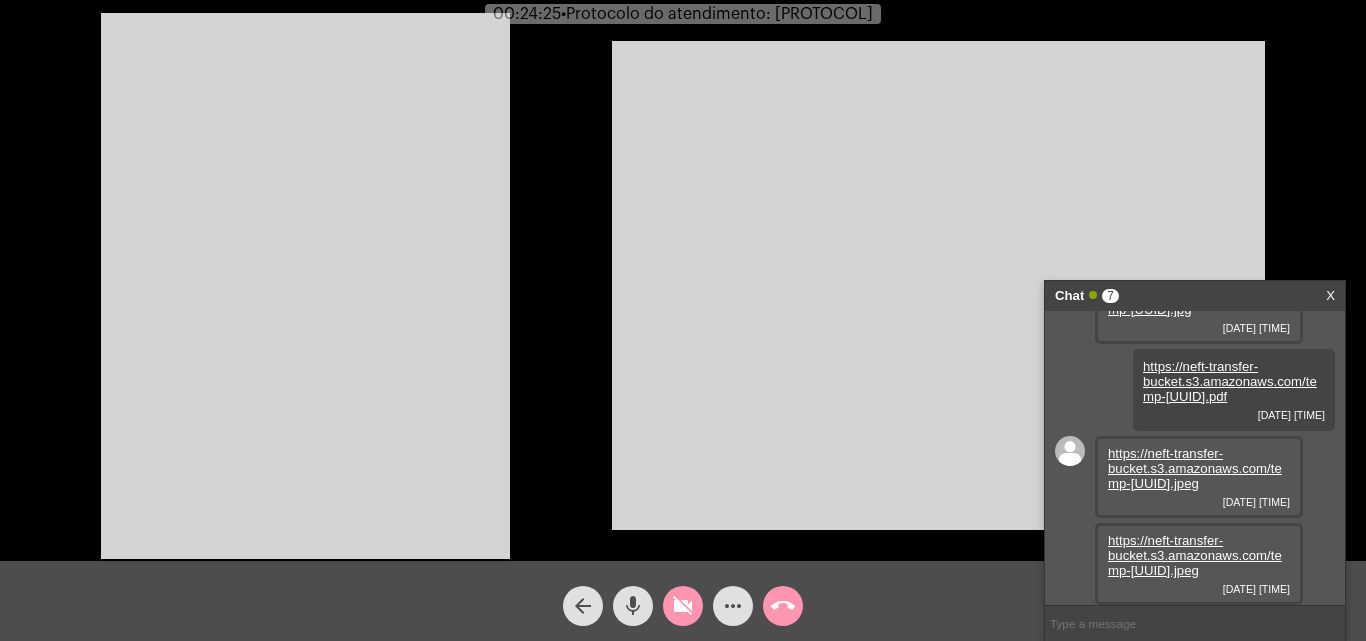 click on "videocam_off" 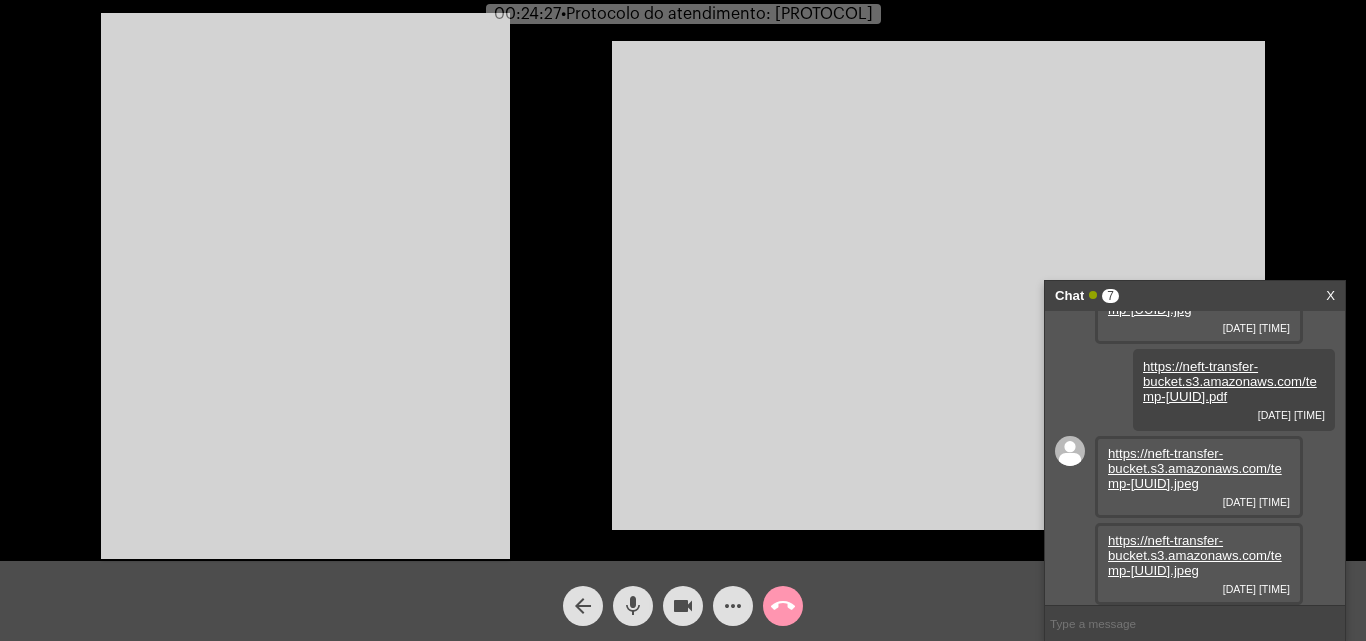 click at bounding box center [305, 286] 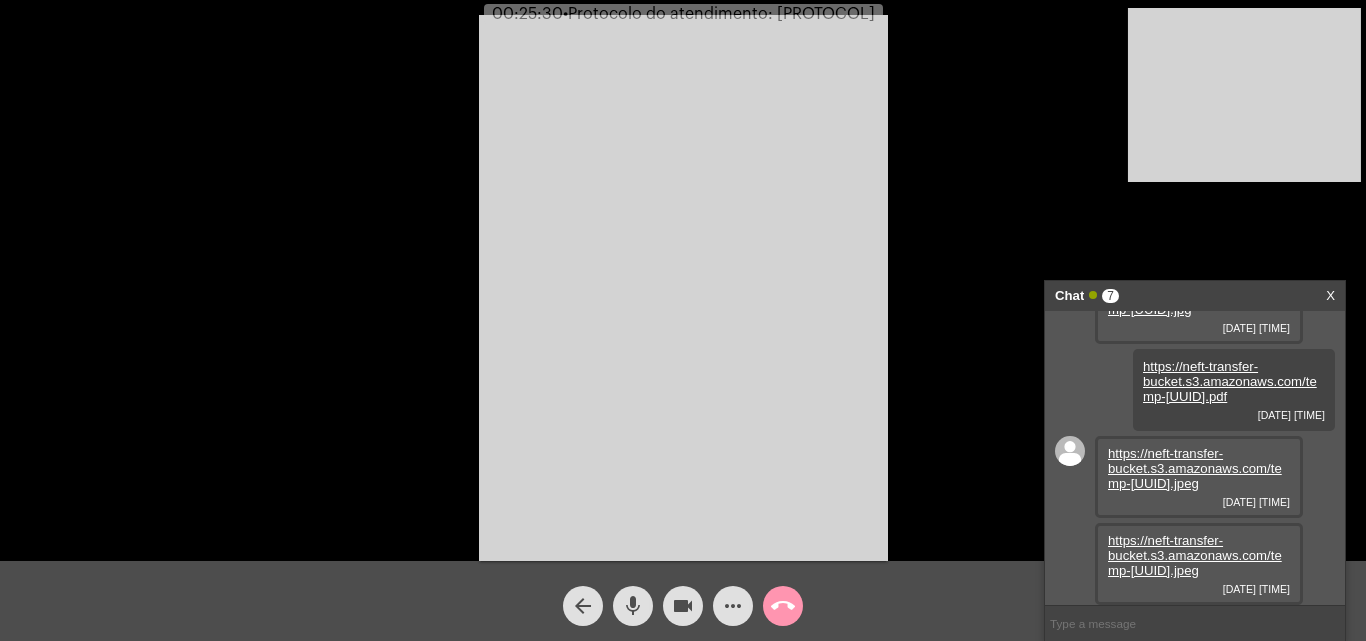 click on "videocam" 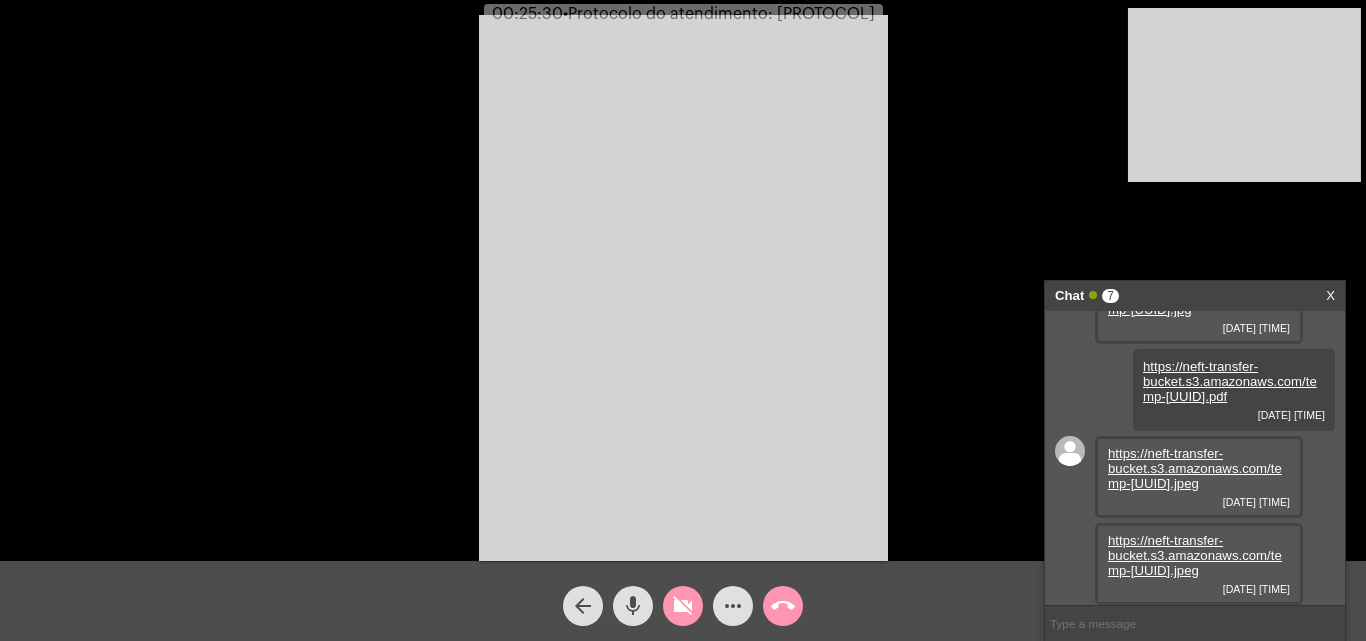 click on "mic" 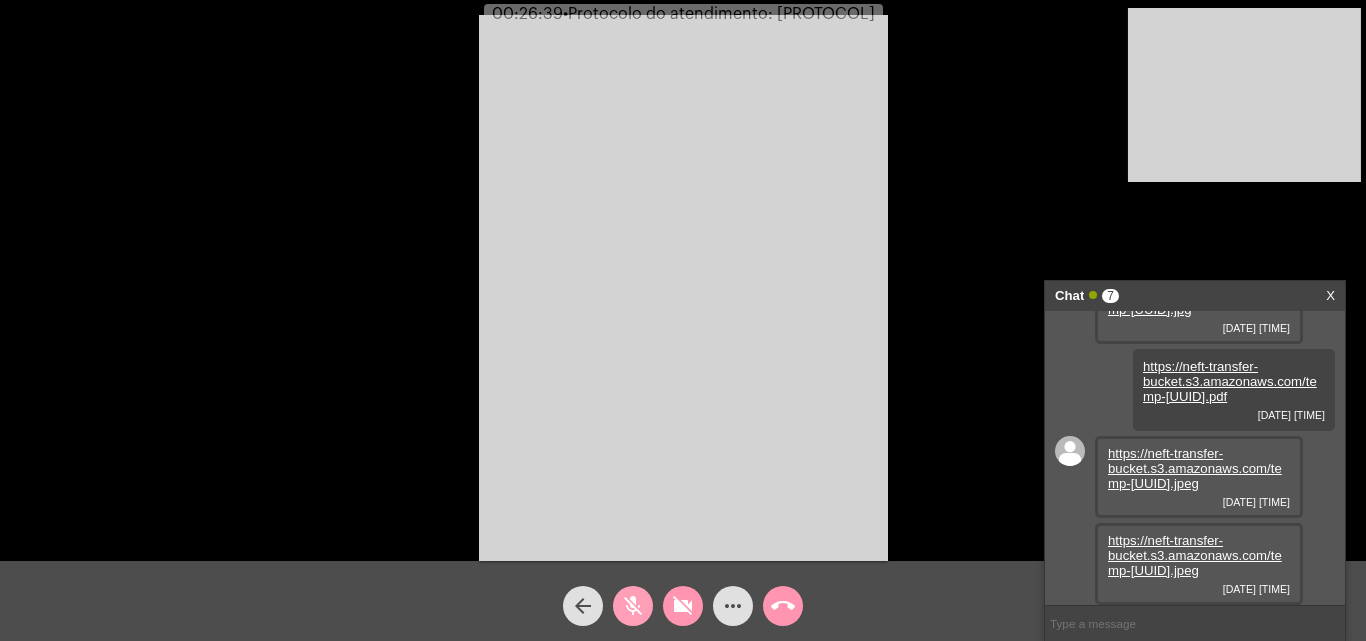 click on "mic_off" 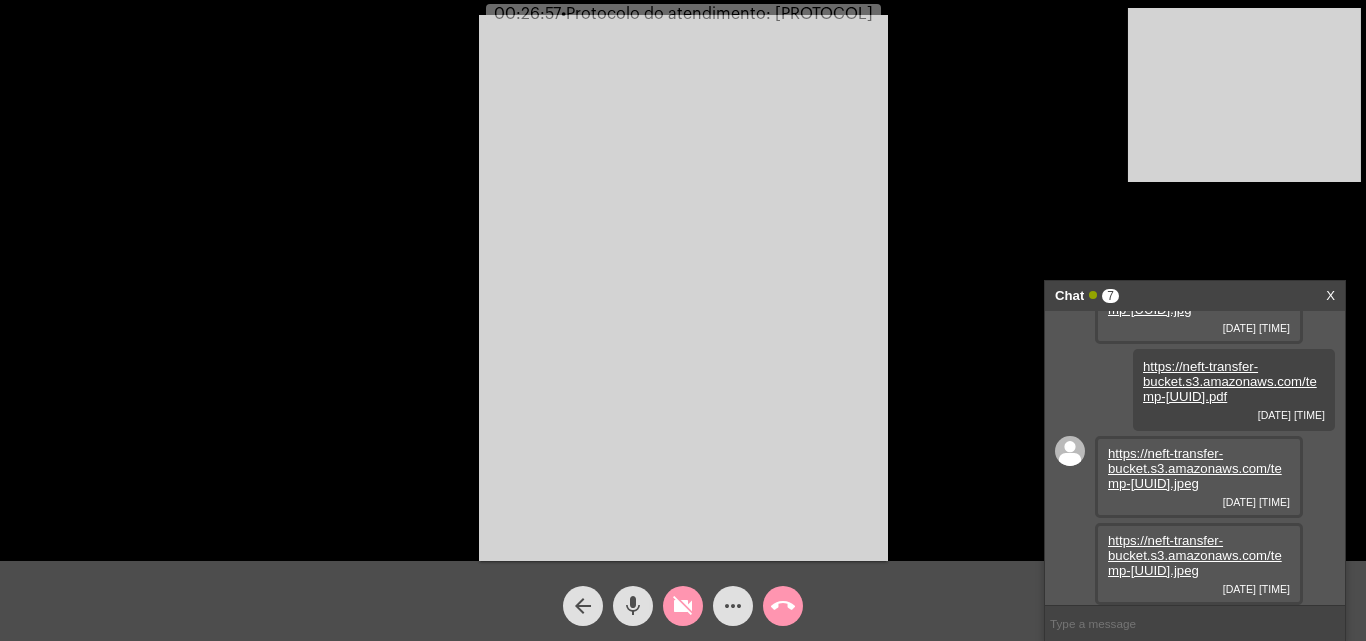 click on "mic" 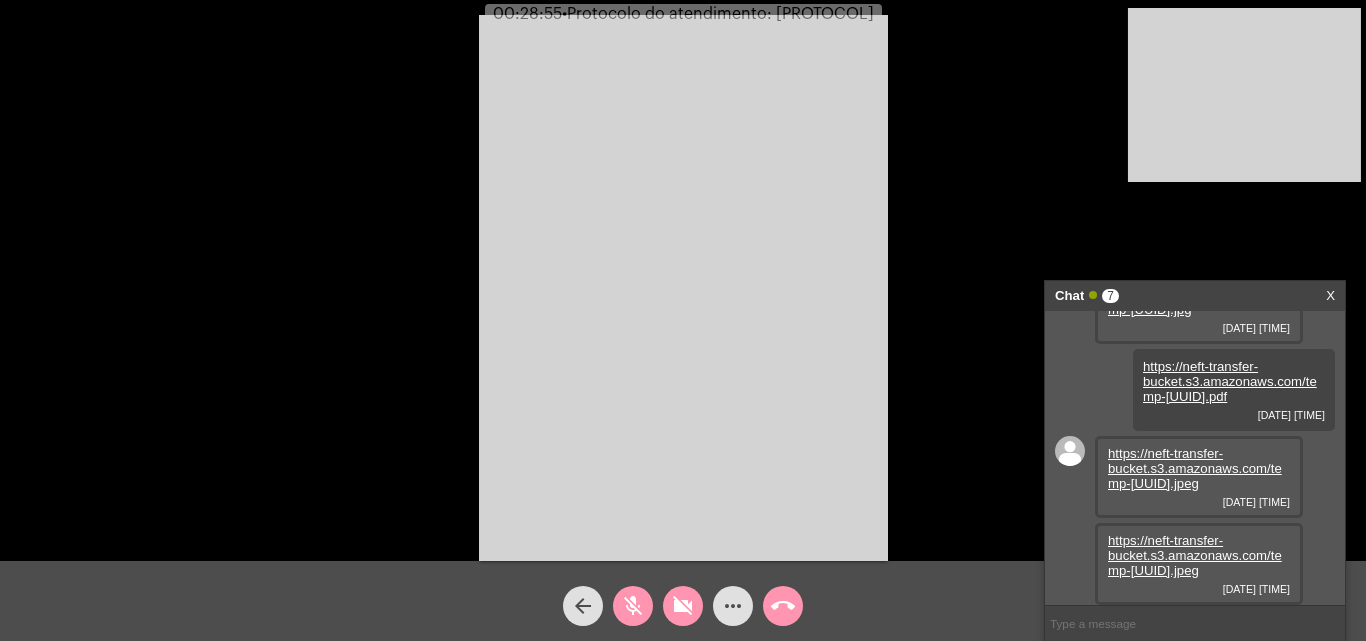 click on "mic_off" 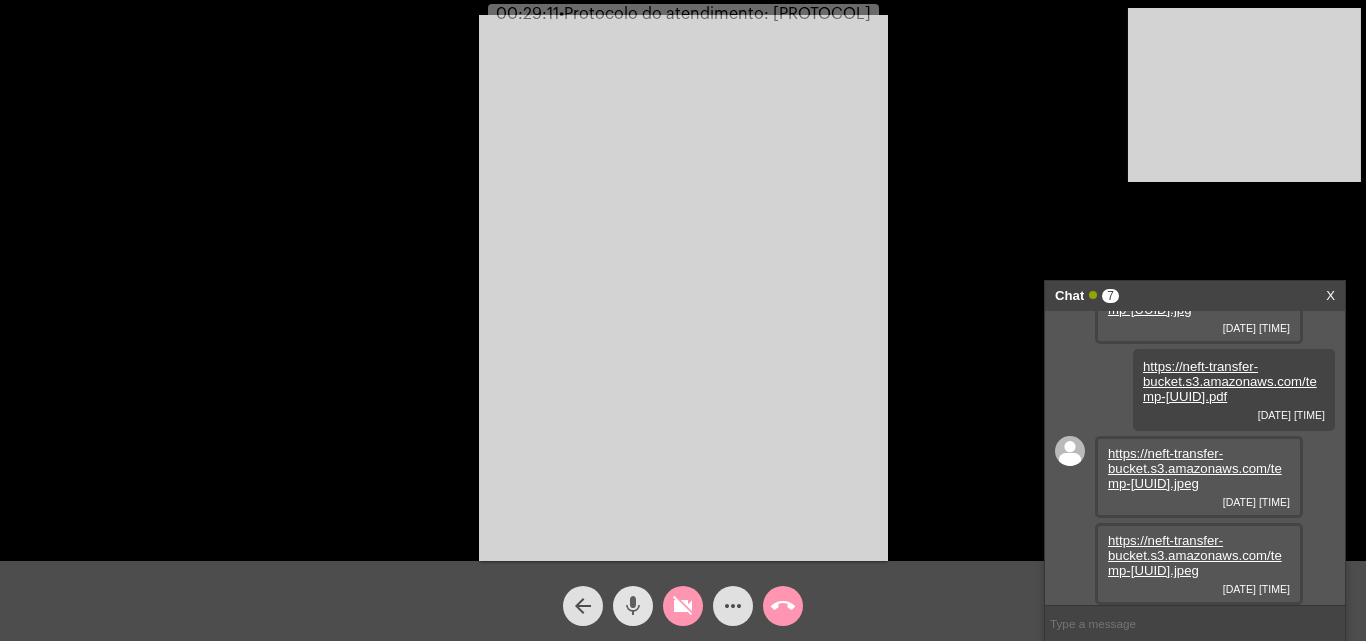 click on "mic" 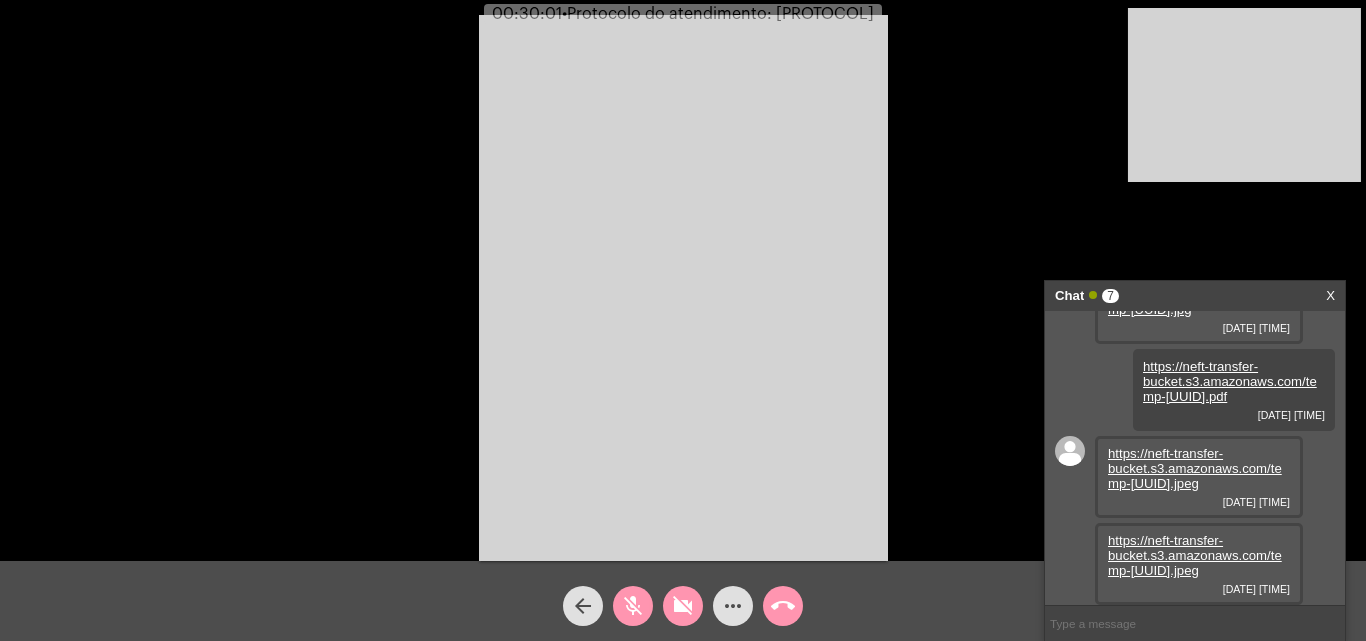 click on "mic_off" 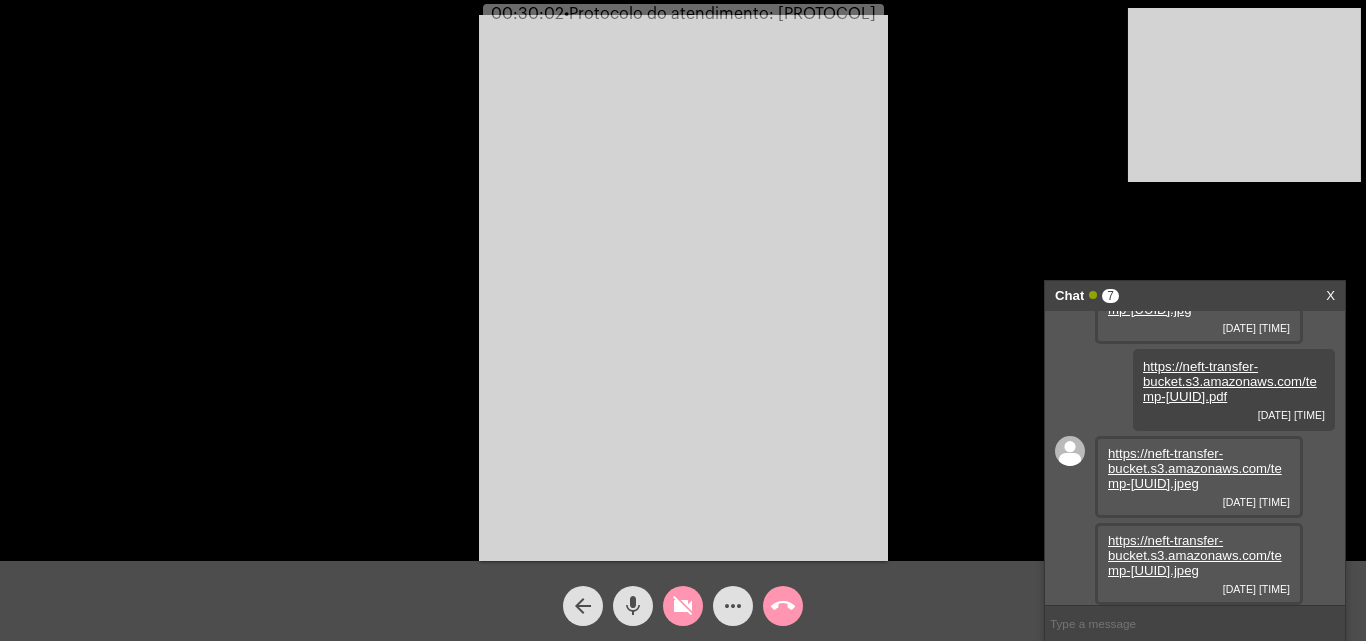 click on "videocam_off" 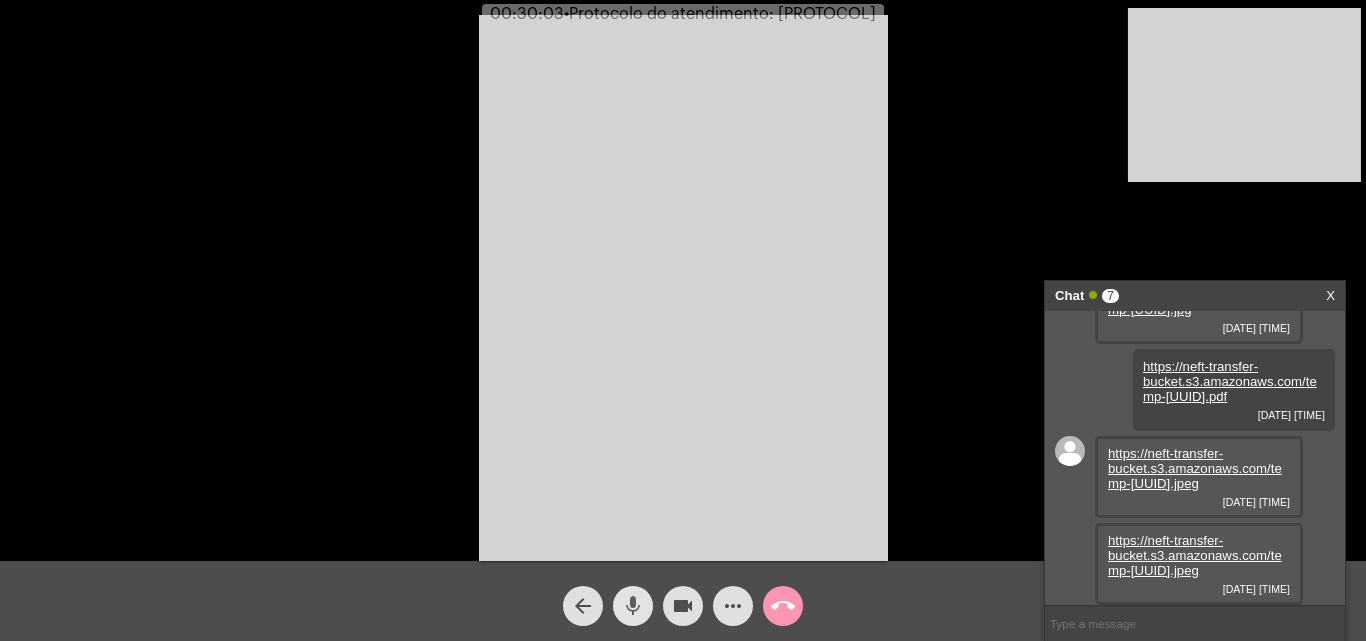 drag, startPoint x: 639, startPoint y: 602, endPoint x: 665, endPoint y: 604, distance: 26.076809 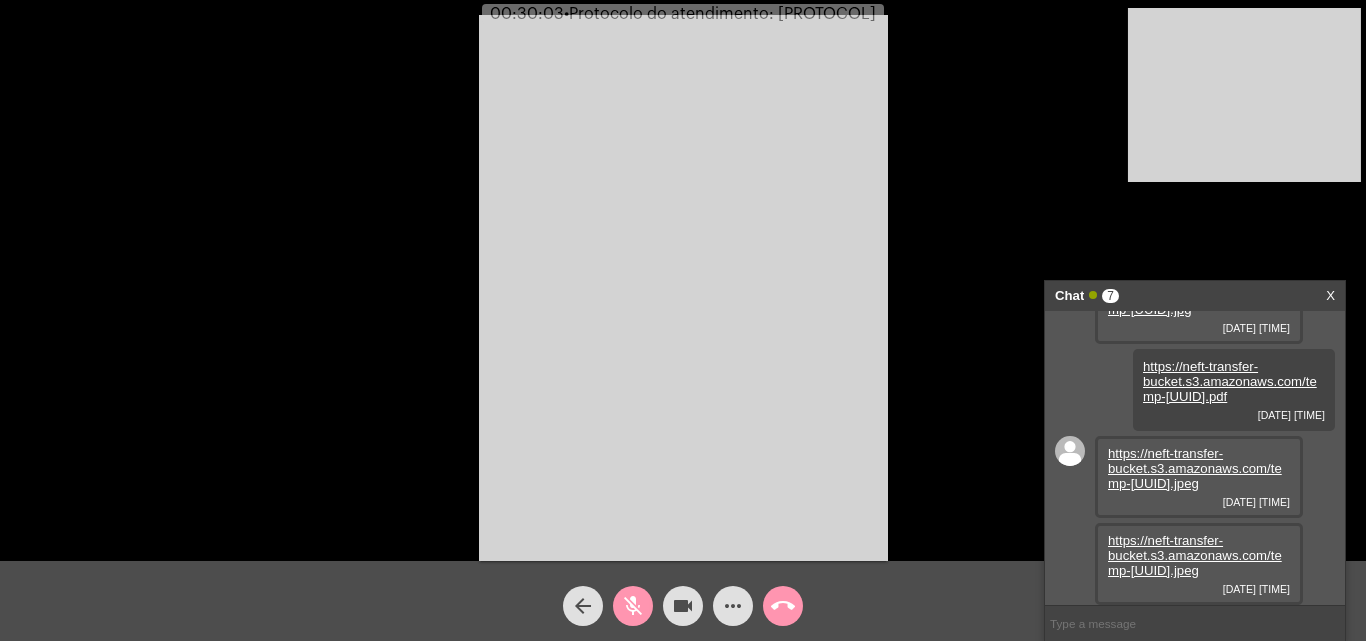 click on "videocam" 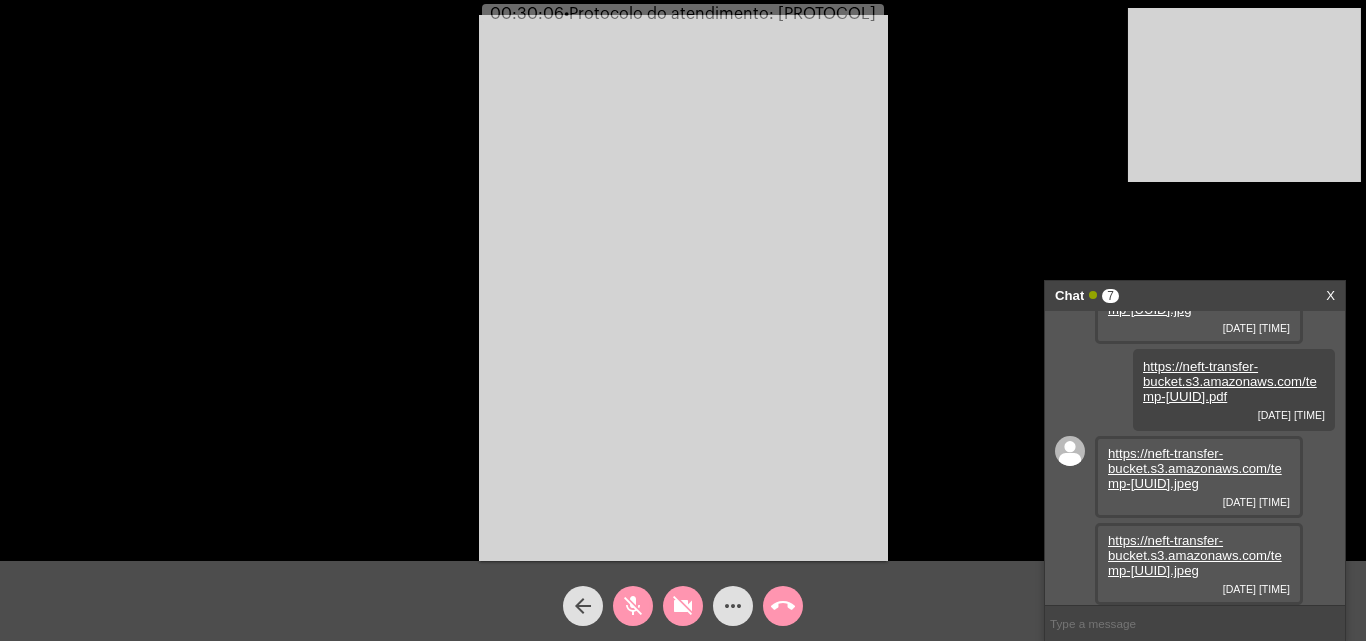 click on "videocam_off" 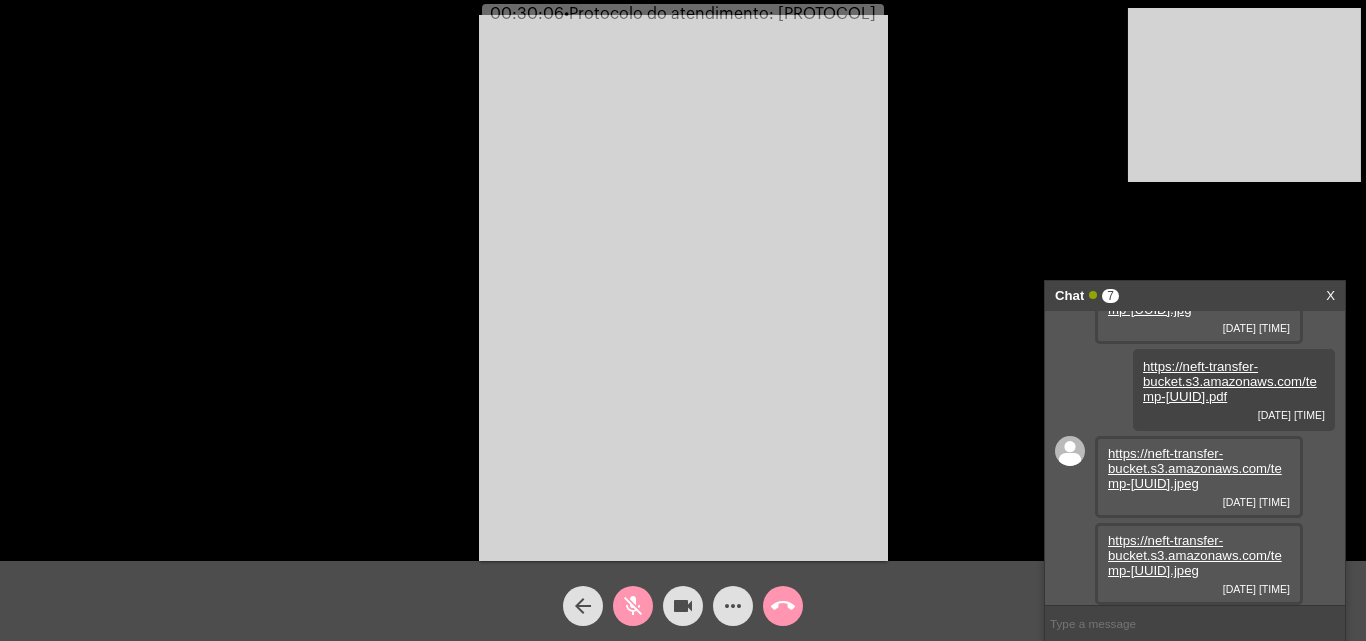 click on "mic_off" 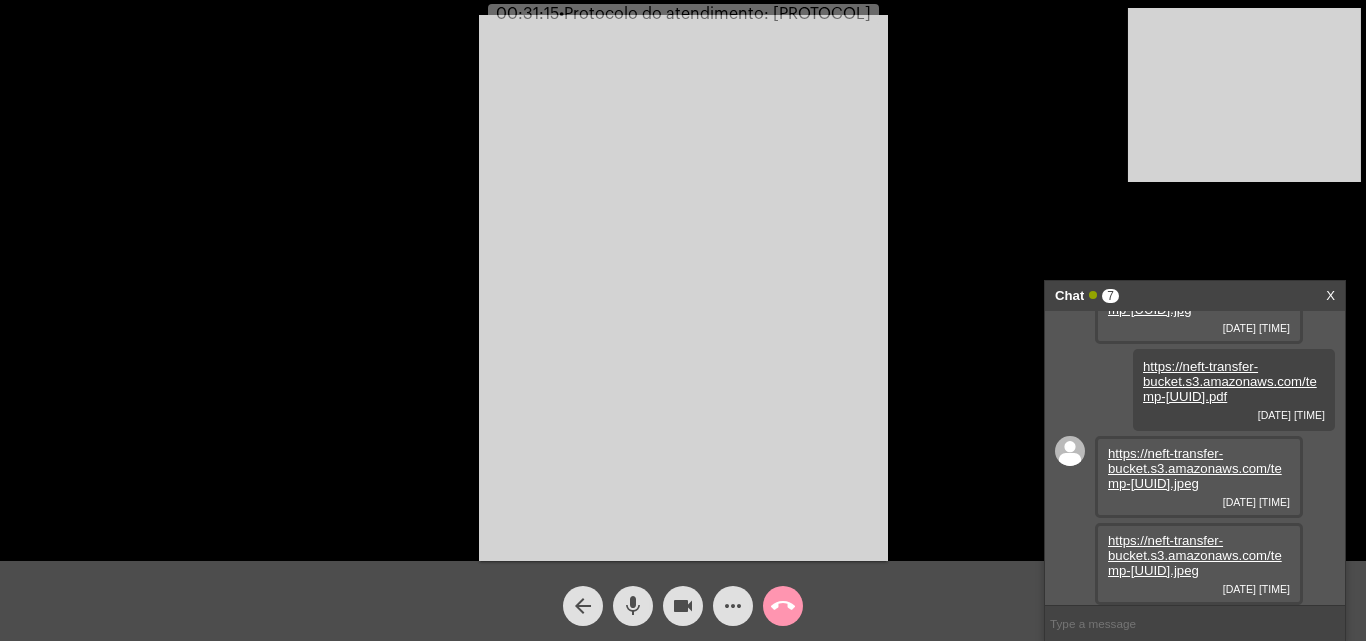 click on "•  Protocolo do atendimento: [PROTOCOL]" 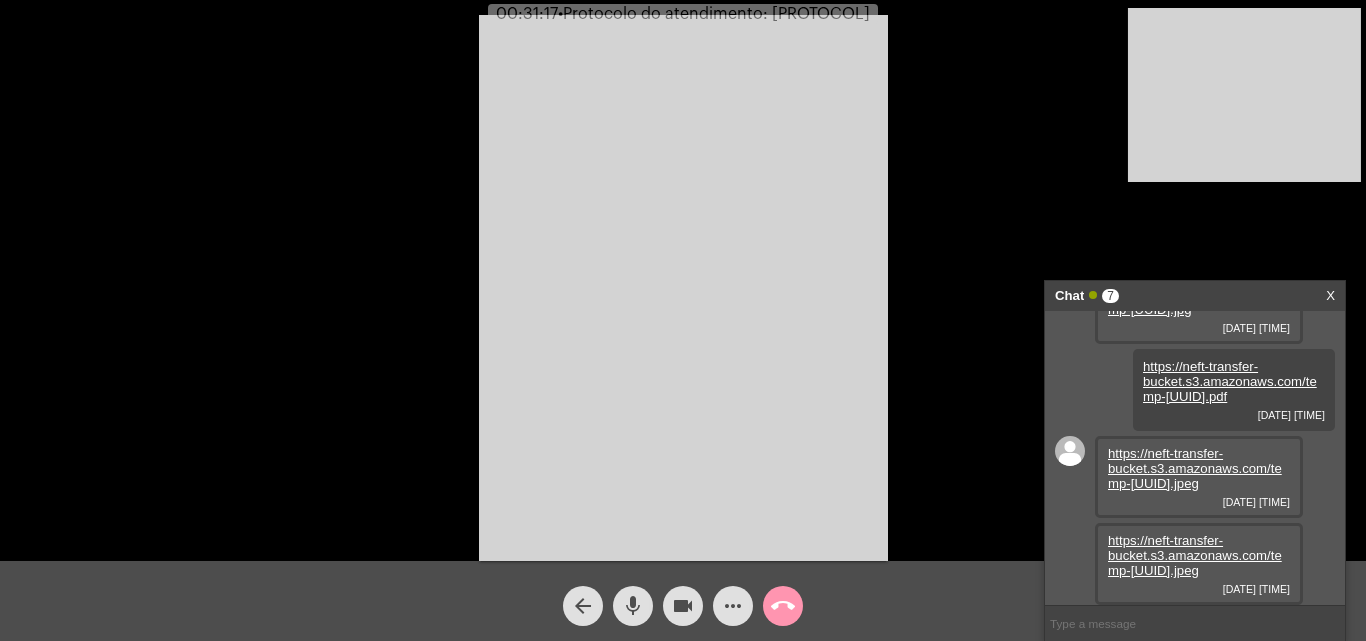 copy on "[PROTOCOL]" 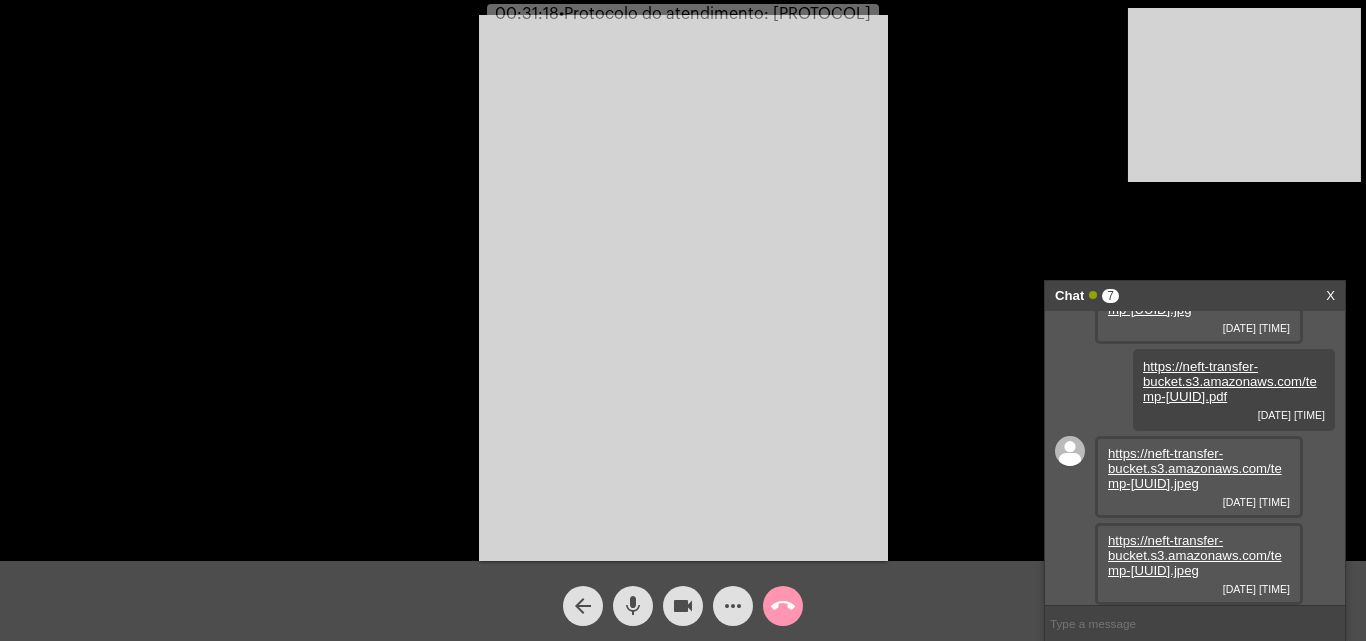click at bounding box center [1195, 623] 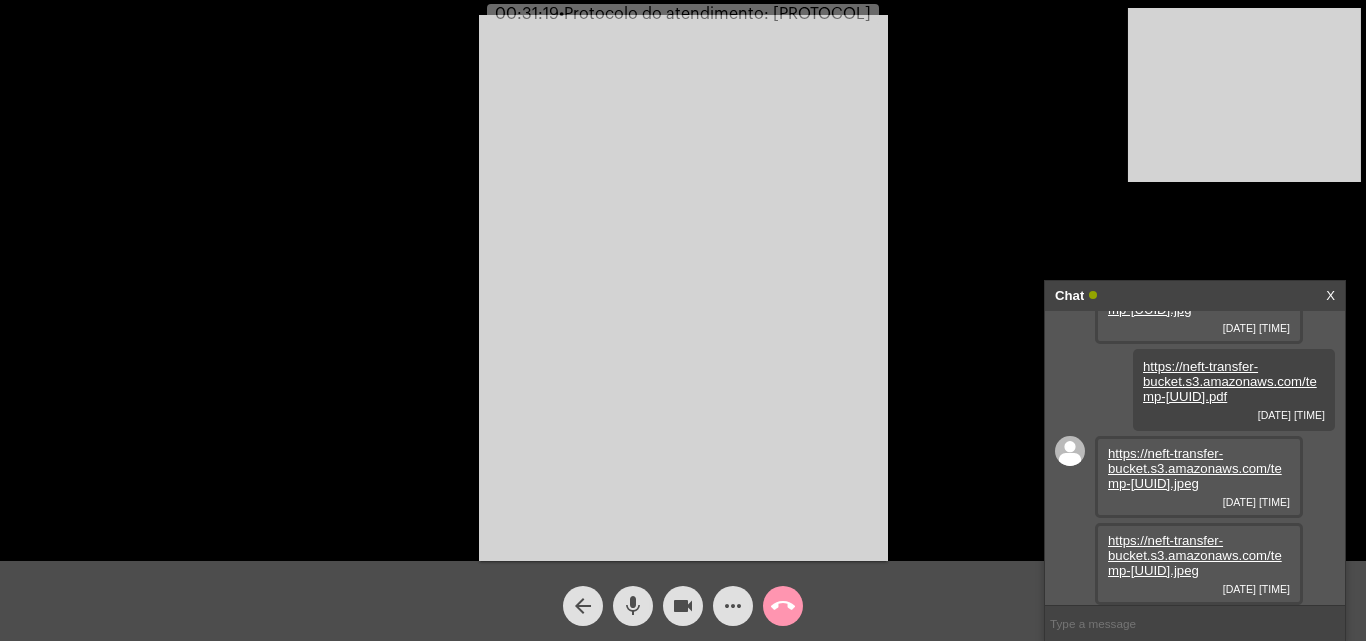 paste on "[PROTOCOL]" 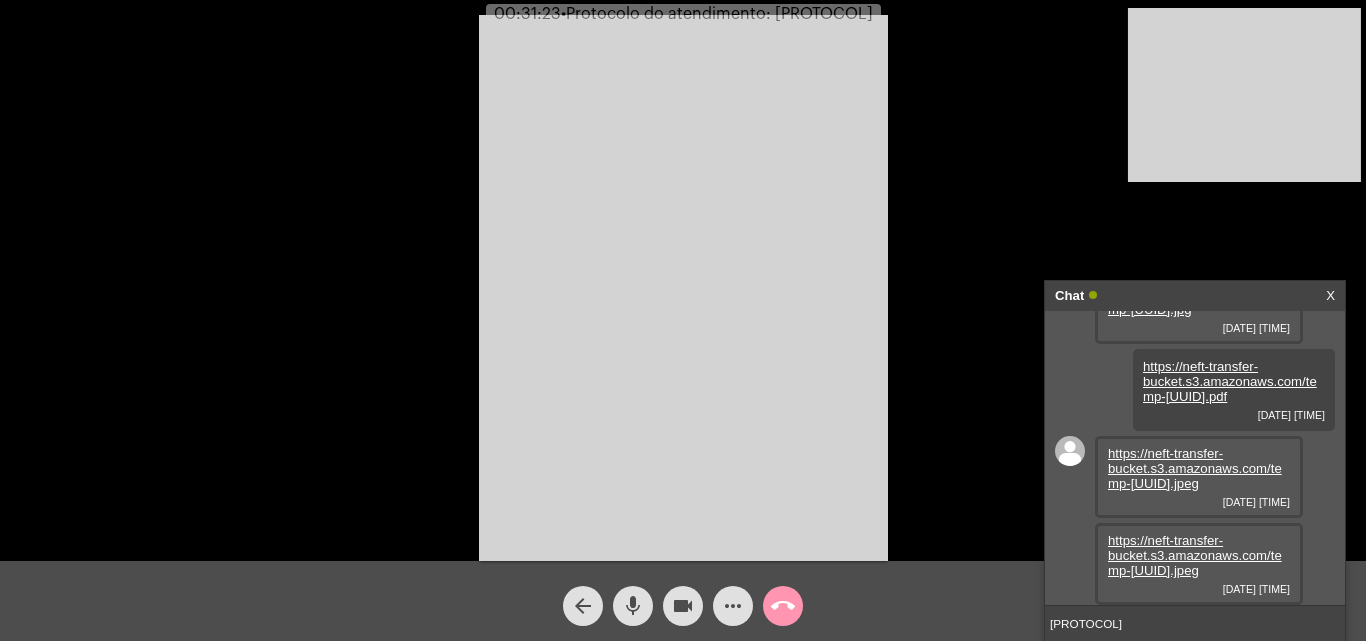 type 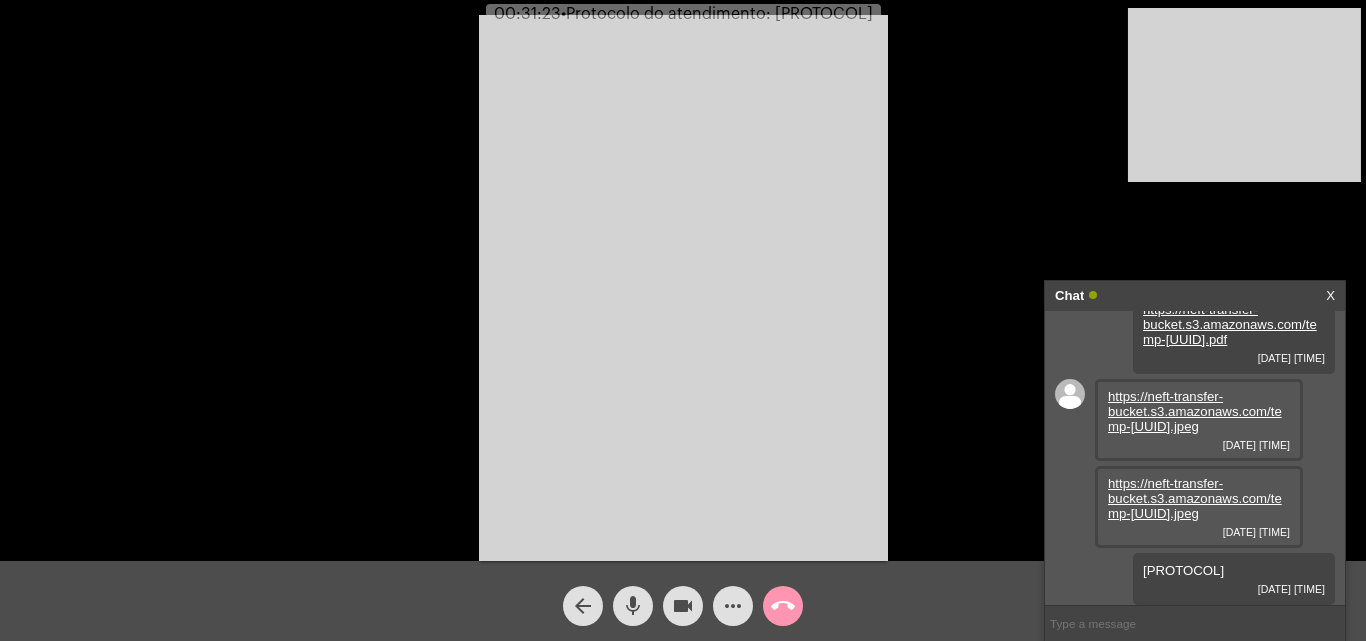 scroll, scrollTop: 584, scrollLeft: 0, axis: vertical 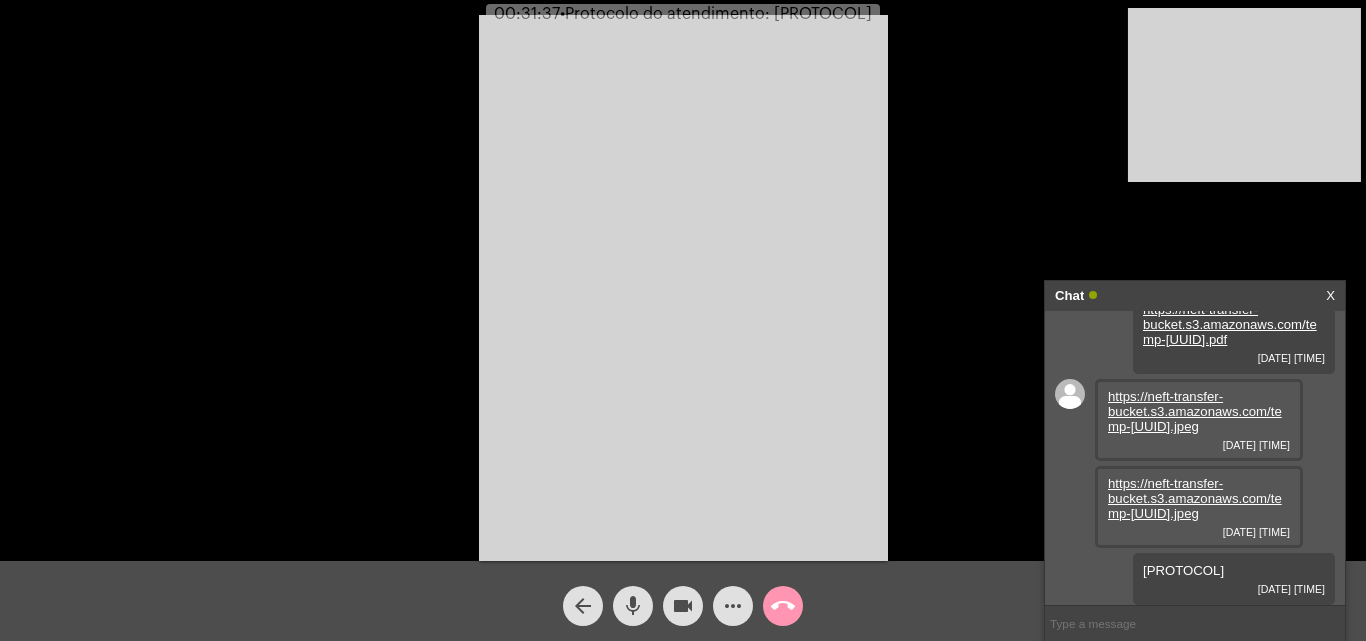 click on "mic" 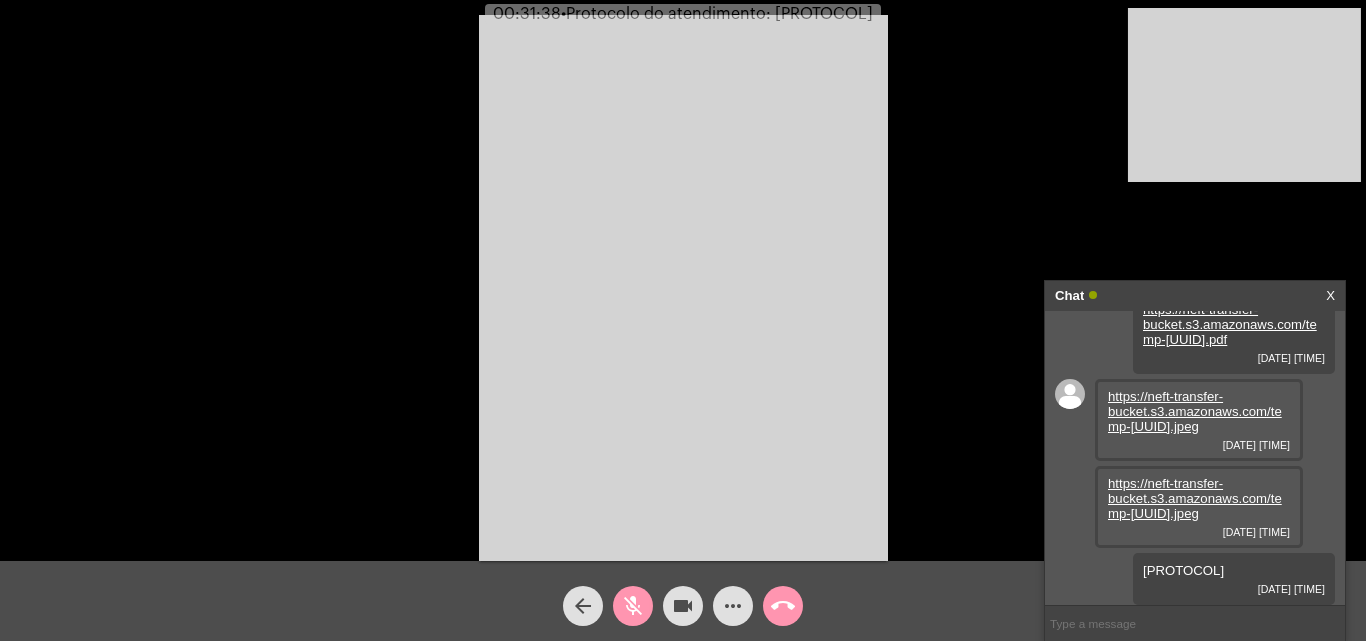 click on "videocam" 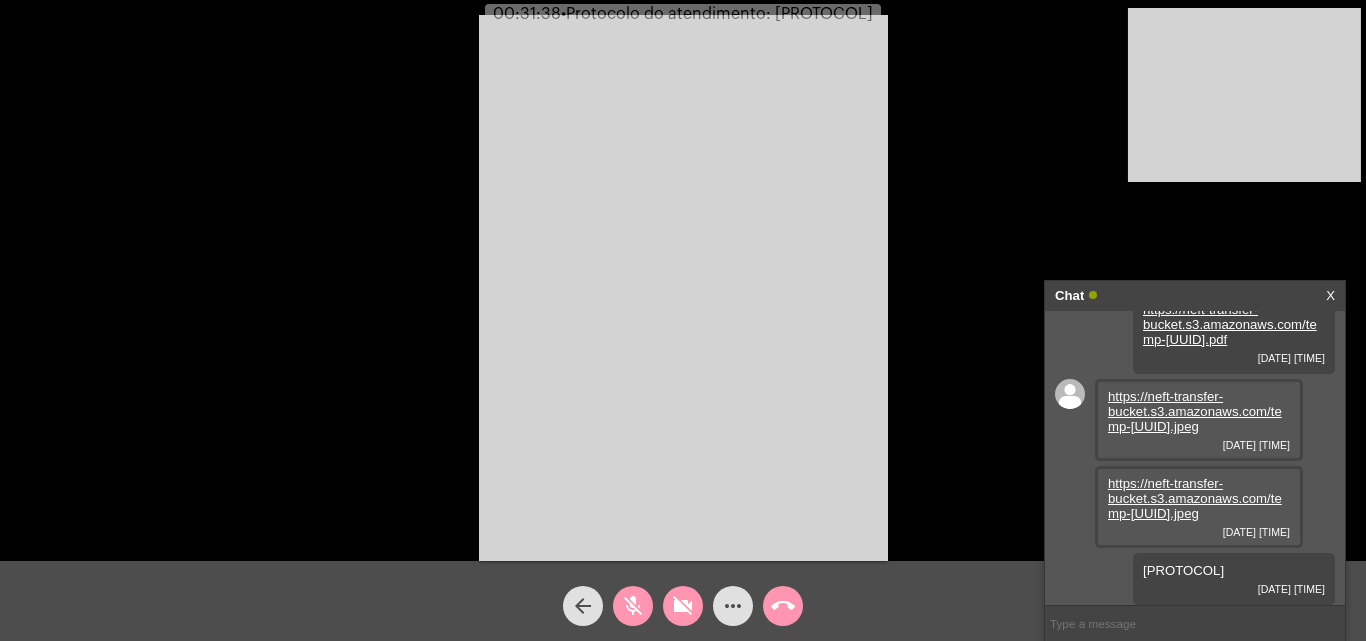 click on "call_end" 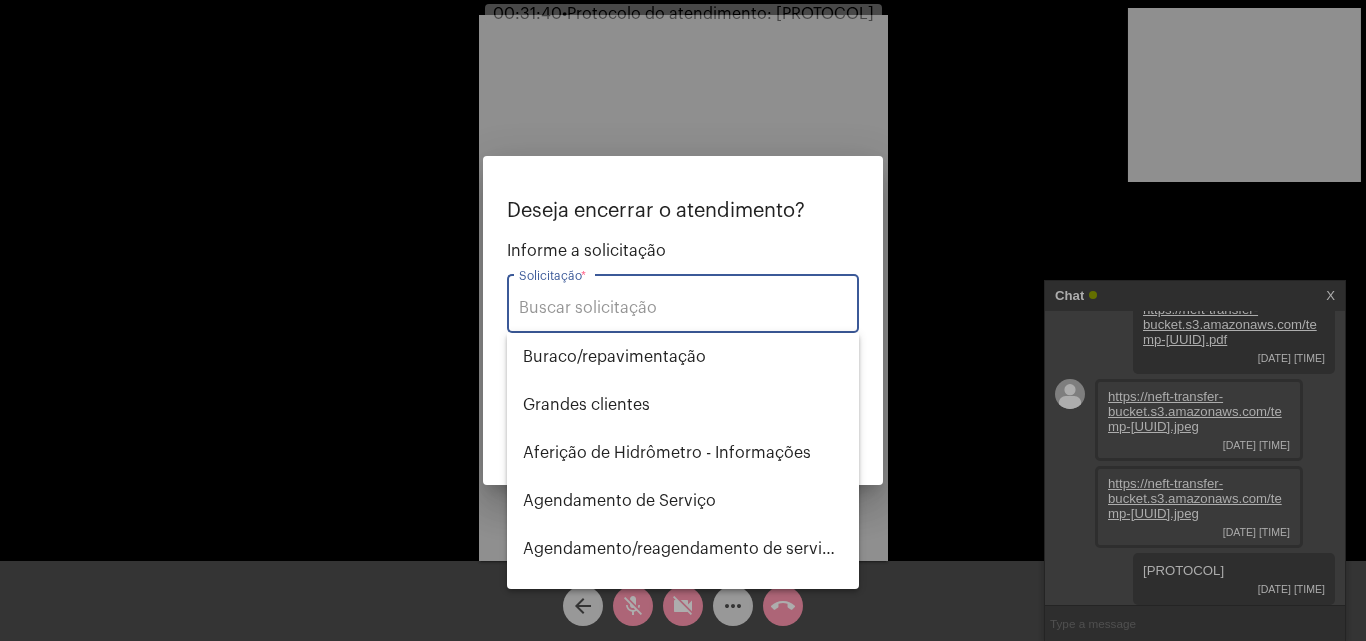 click on "Solicitação  *" at bounding box center (683, 308) 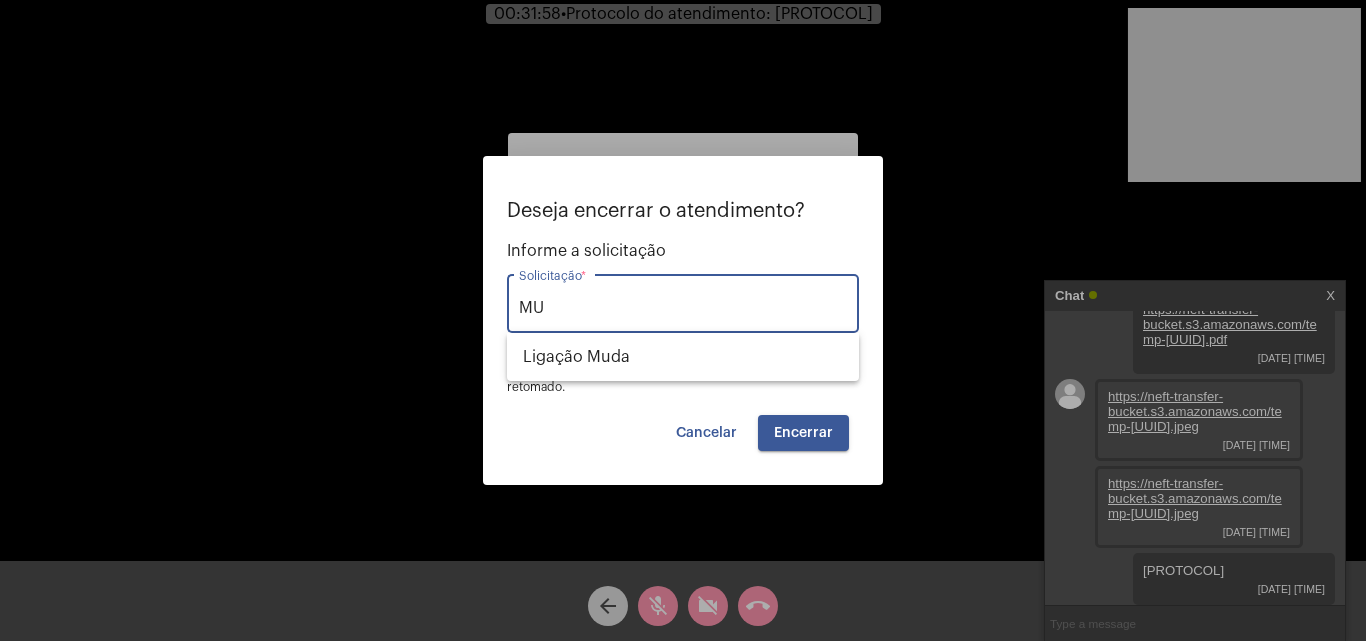 type on "M" 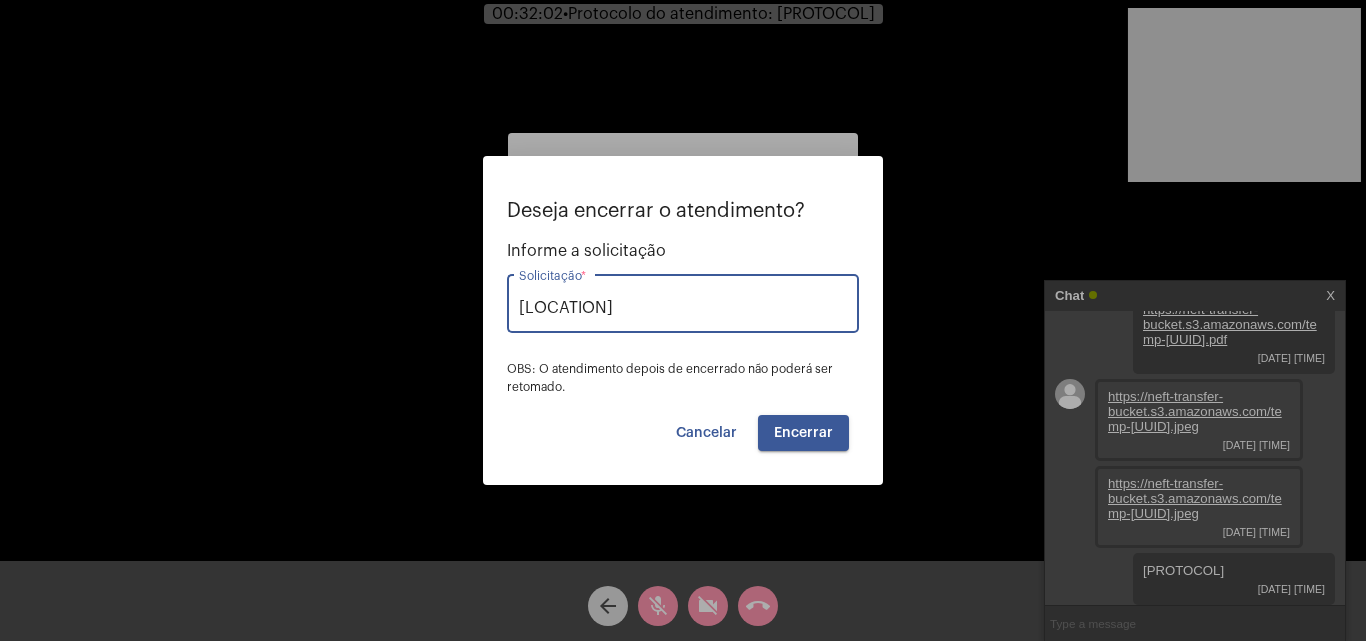type on "l" 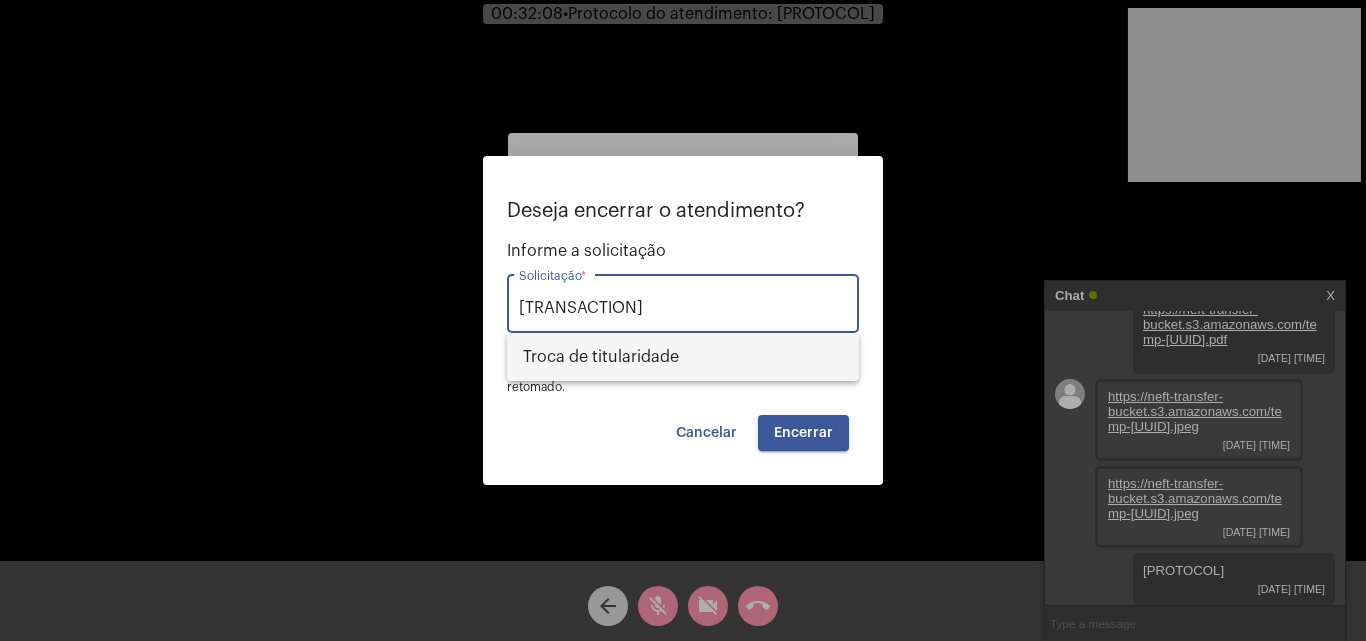 click on "Troca de titularidade" at bounding box center (683, 357) 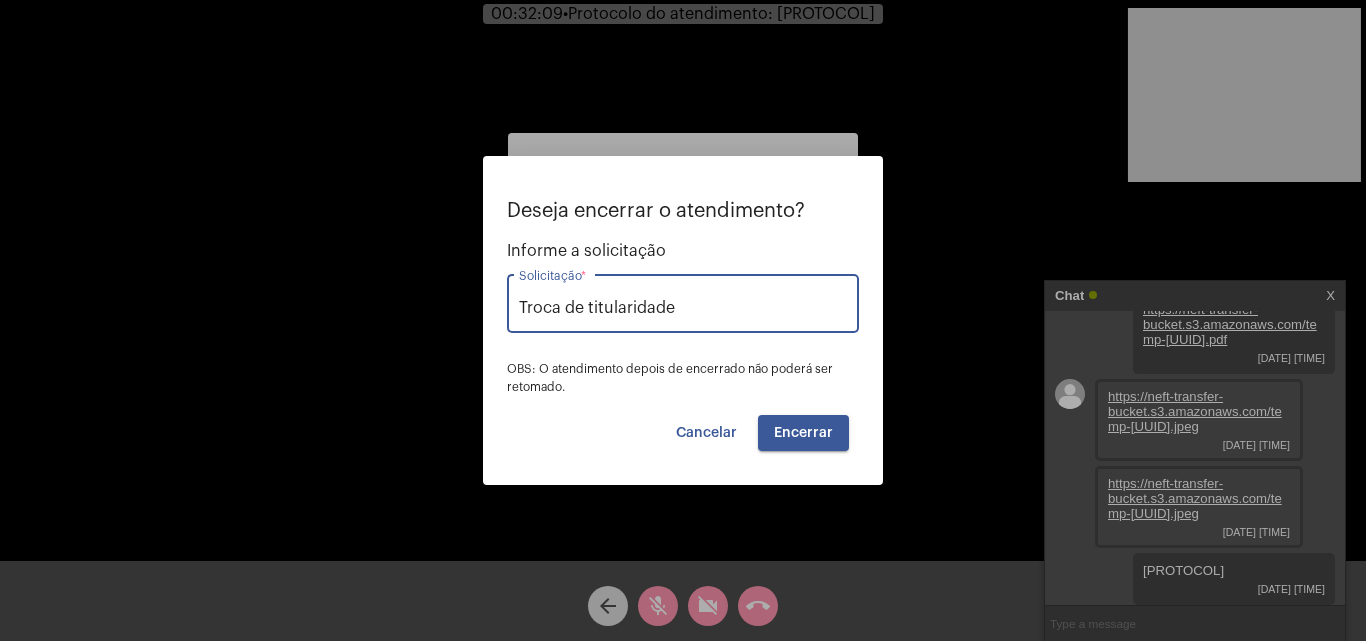 click on "Encerrar" at bounding box center (803, 433) 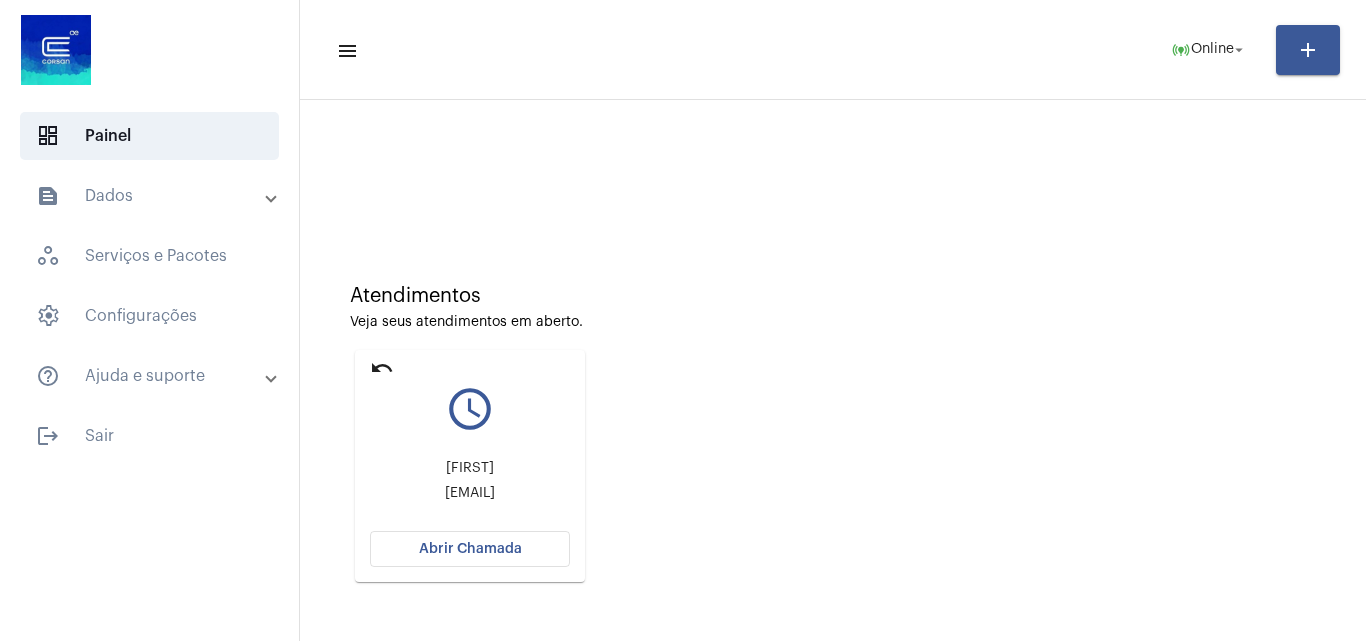 click on "Abrir Chamada" 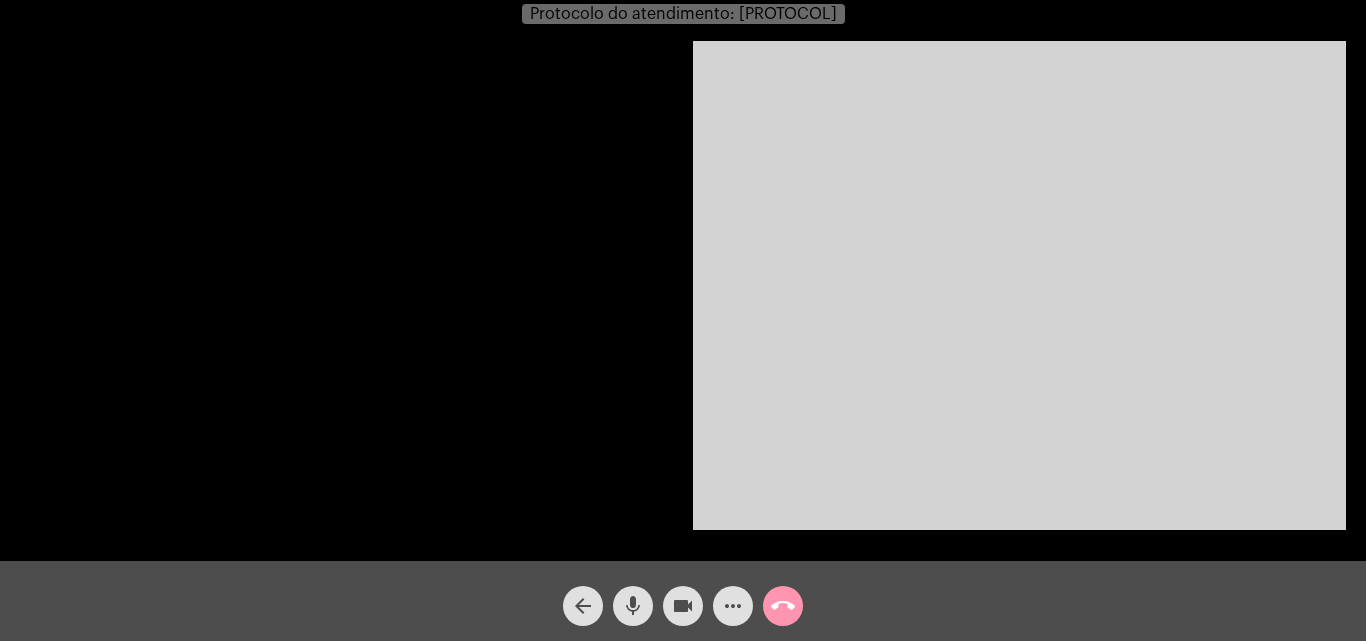click 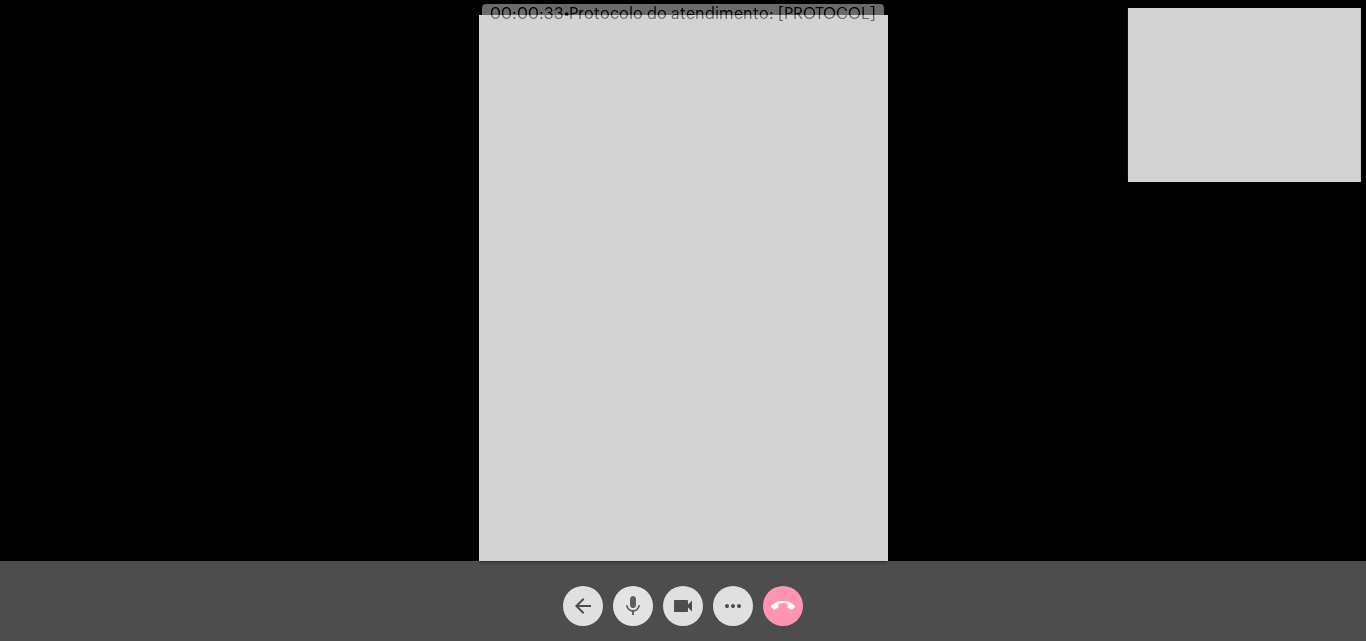 click on "mic" 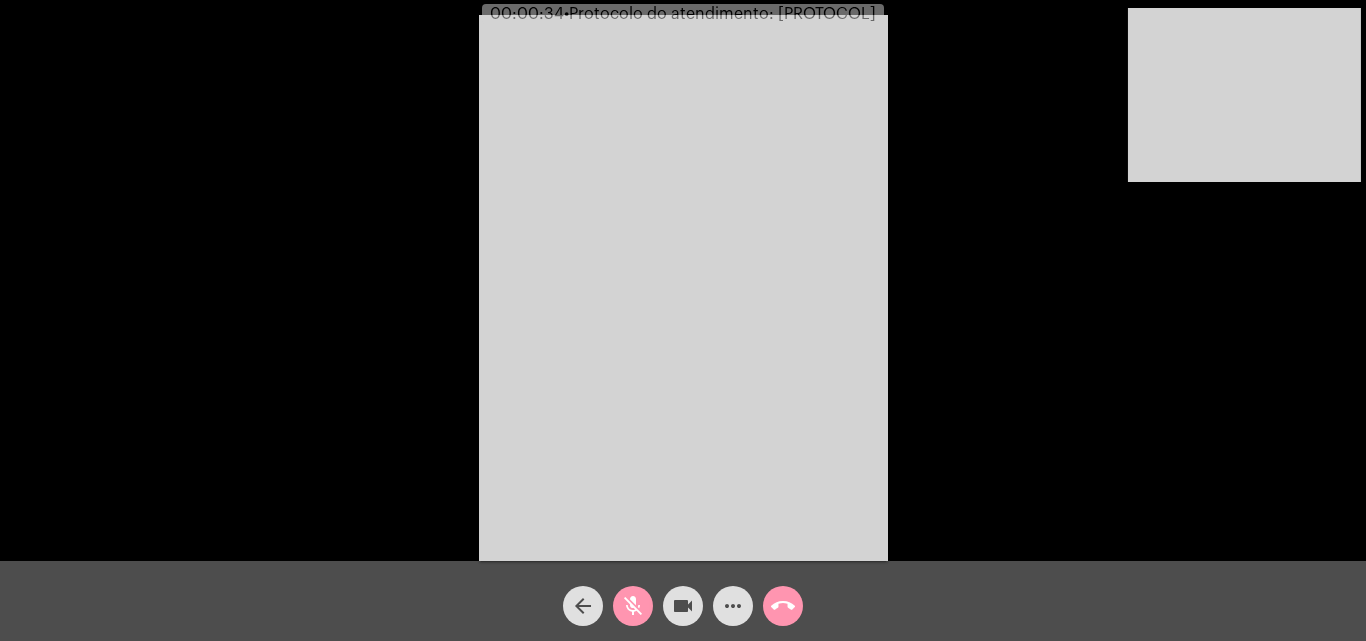 click on "videocam" 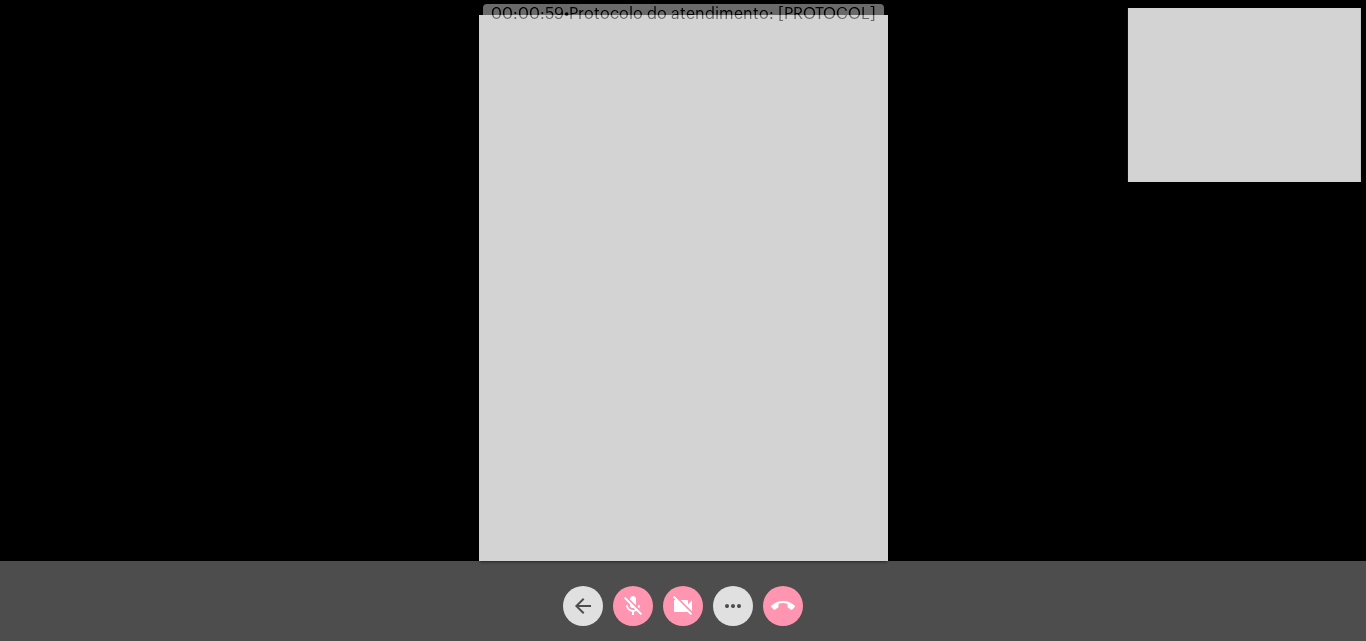 click on "mic_off" 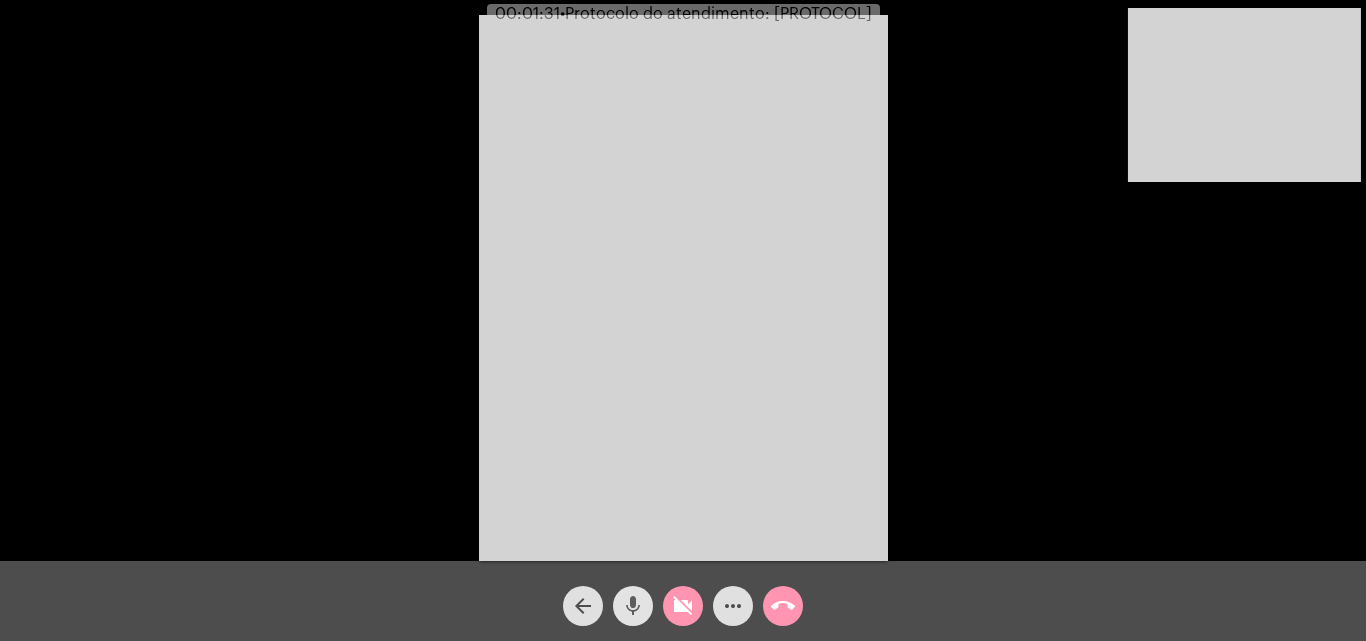 click on "mic" 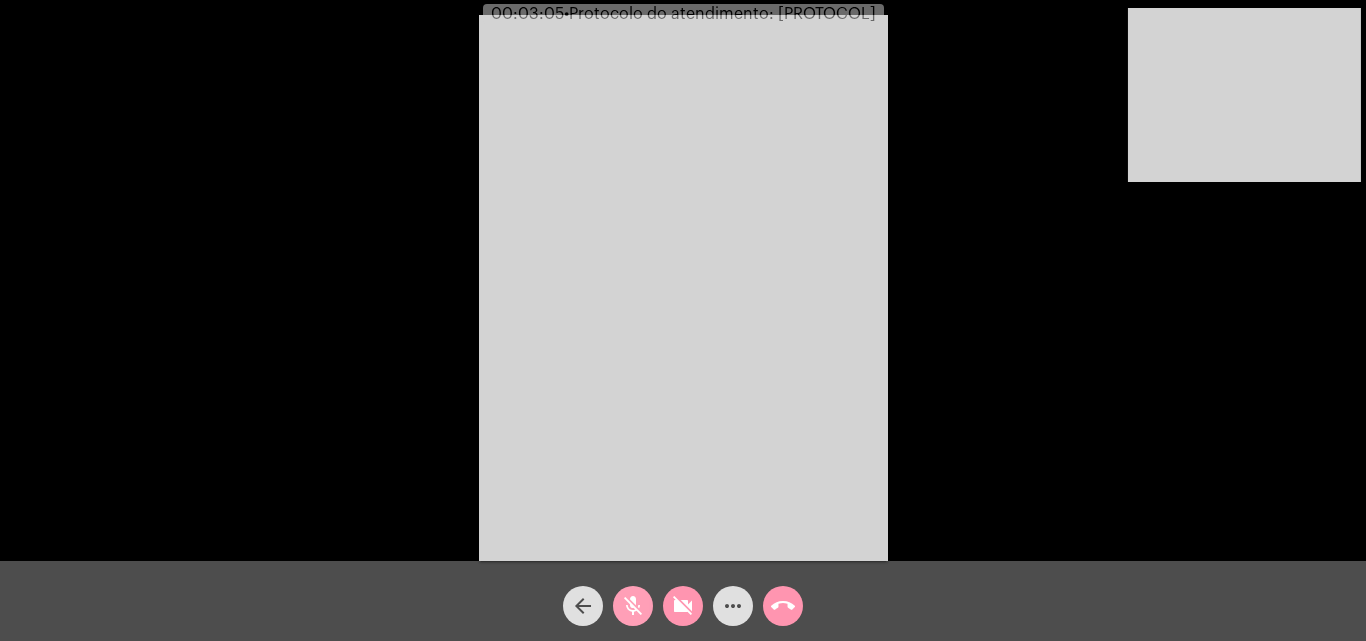 click on "mic_off" 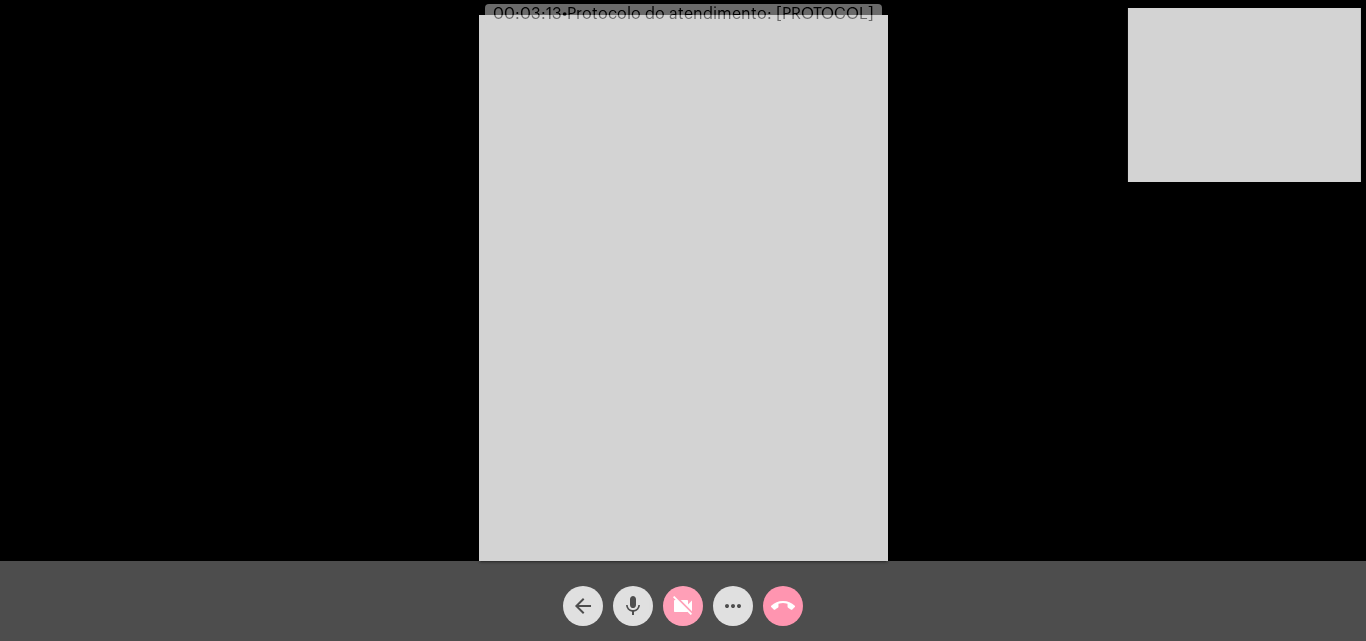 click on "videocam_off" 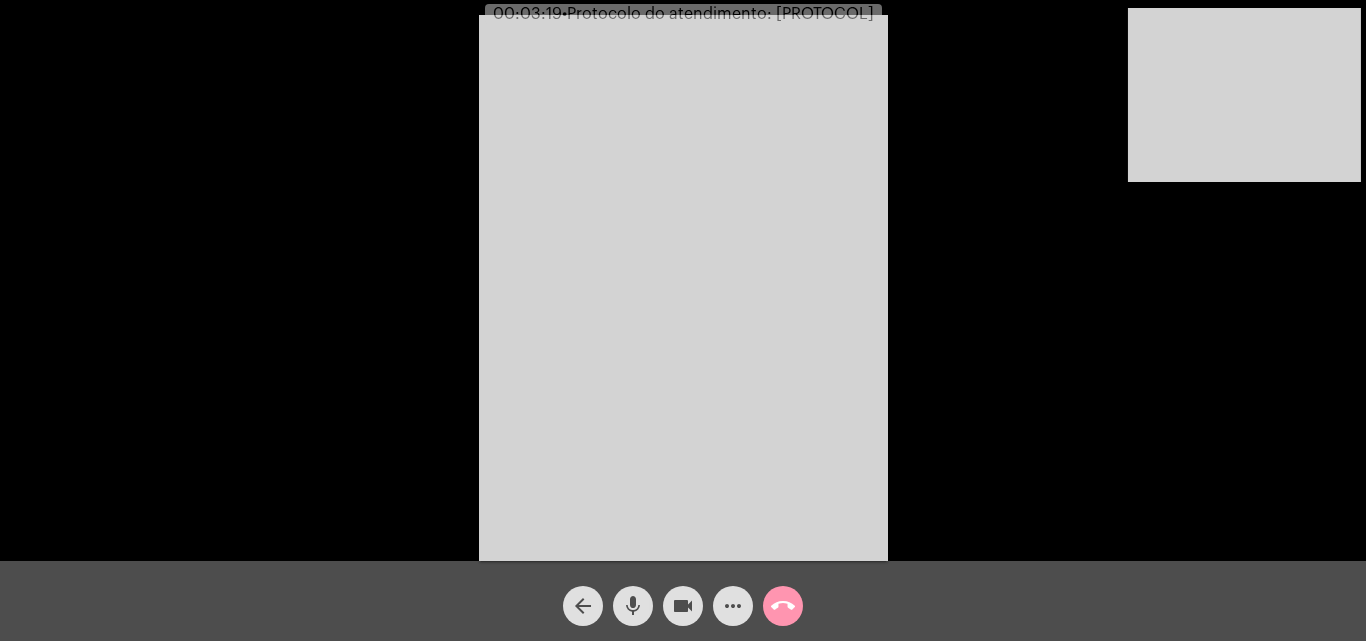 click on "mic" 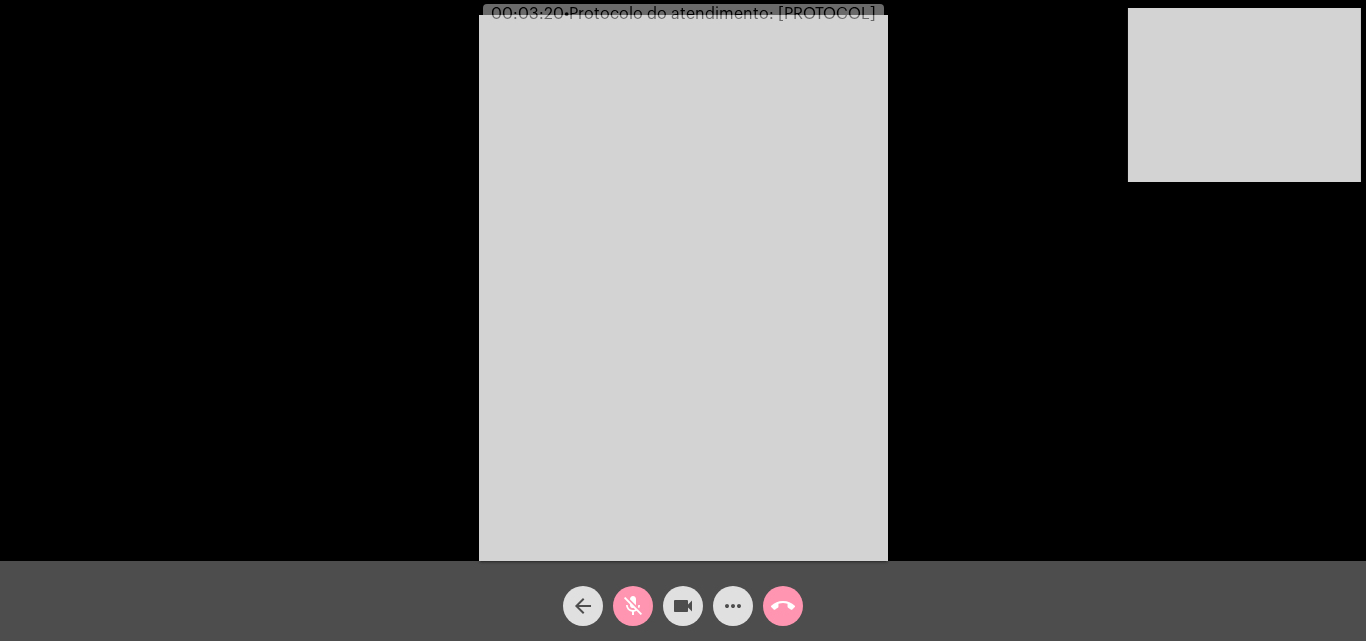 click on "videocam" 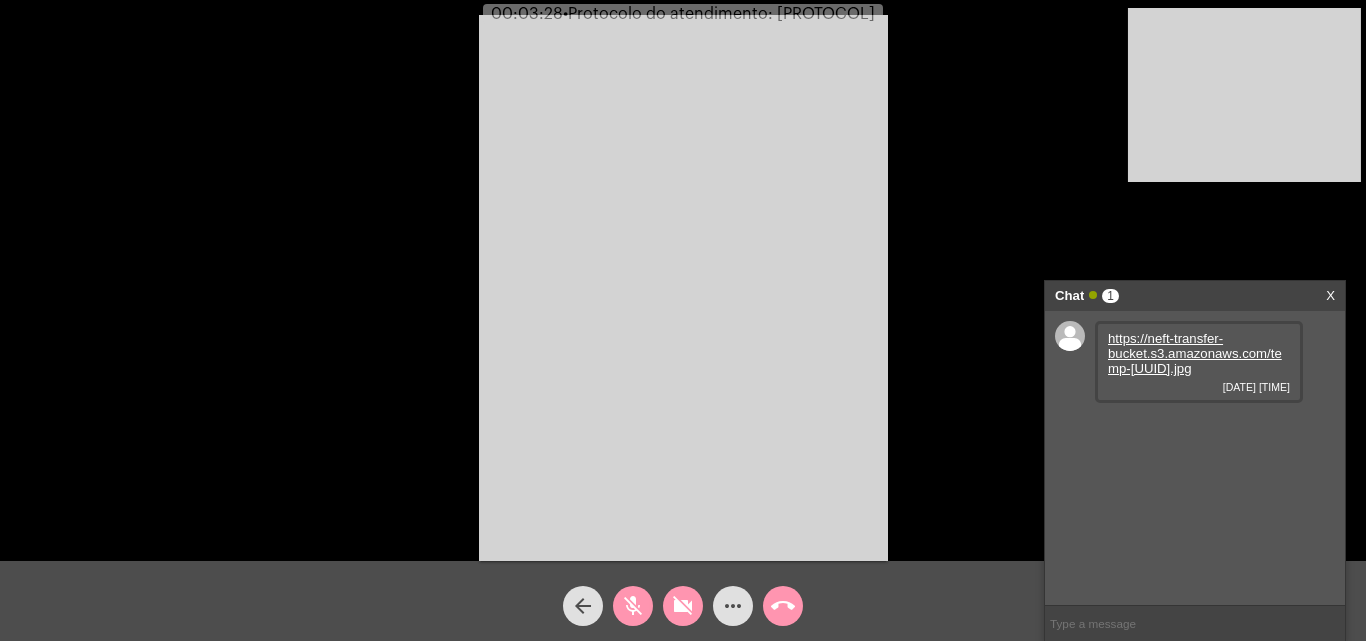click on "videocam_off" 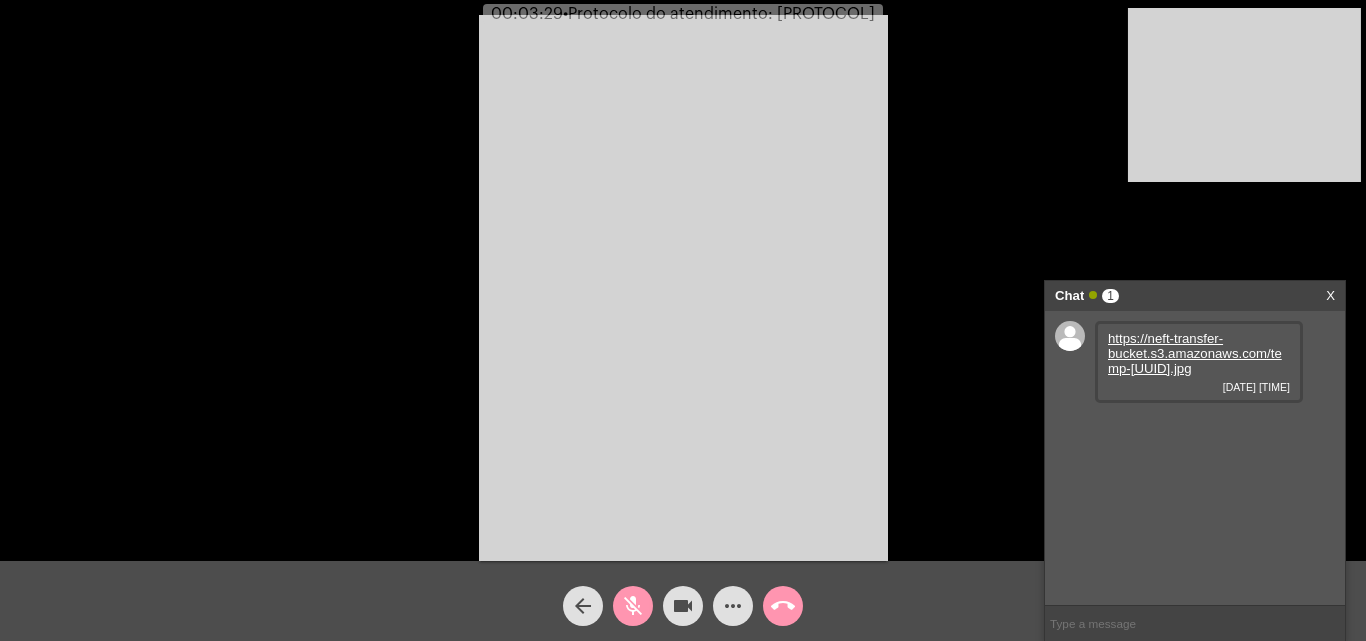 click on "mic_off" 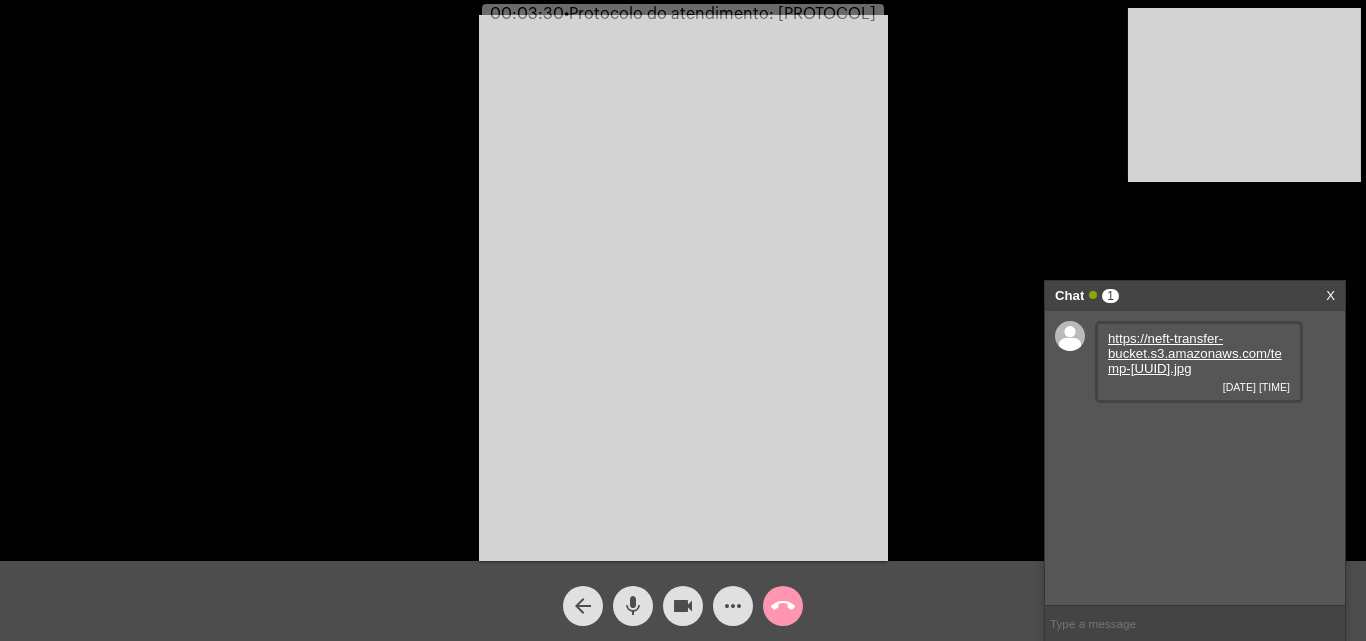 click on "https://neft-transfer-bucket.s3.amazonaws.com/temp-[UUID].jpg" at bounding box center [1195, 353] 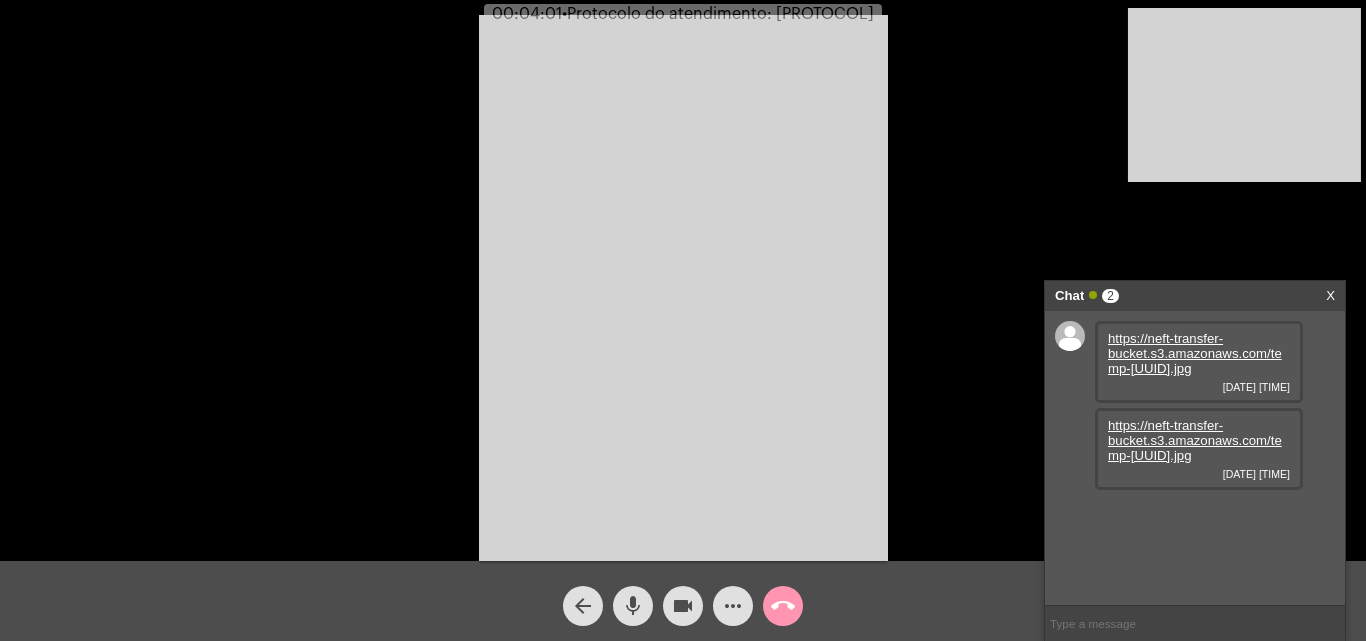 click on "https://neft-transfer-bucket.s3.amazonaws.com/temp-[UUID].jpg" at bounding box center (1195, 440) 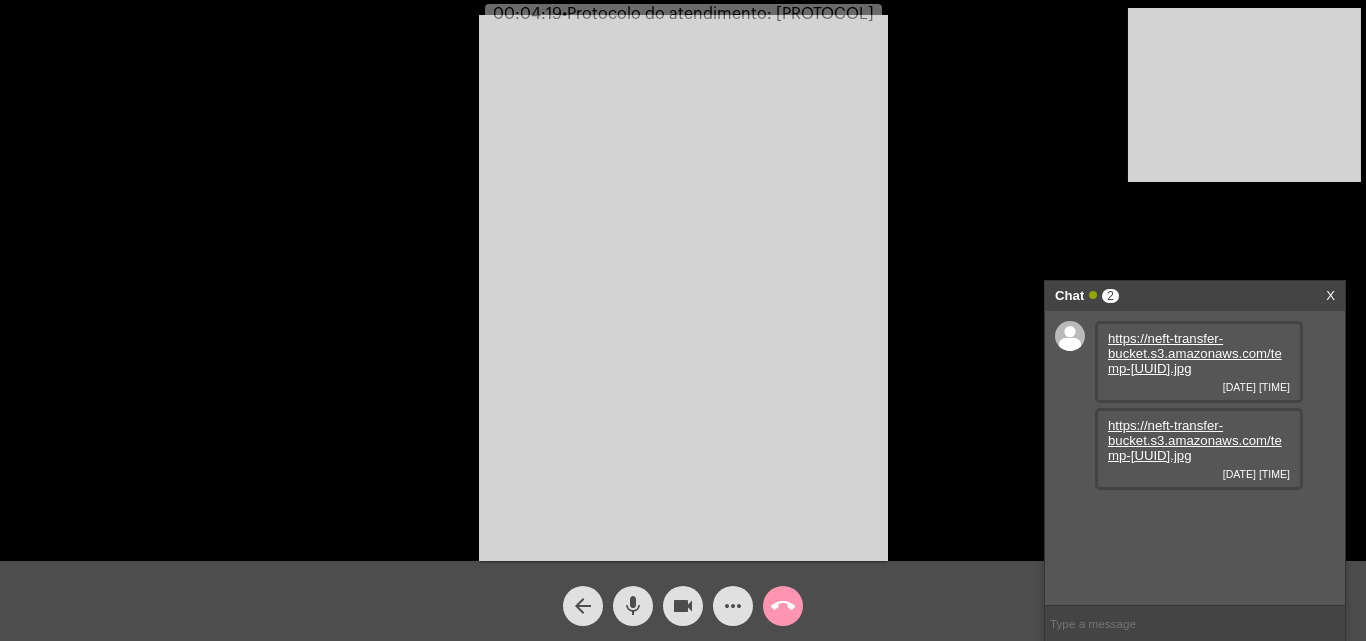 click on "mic" 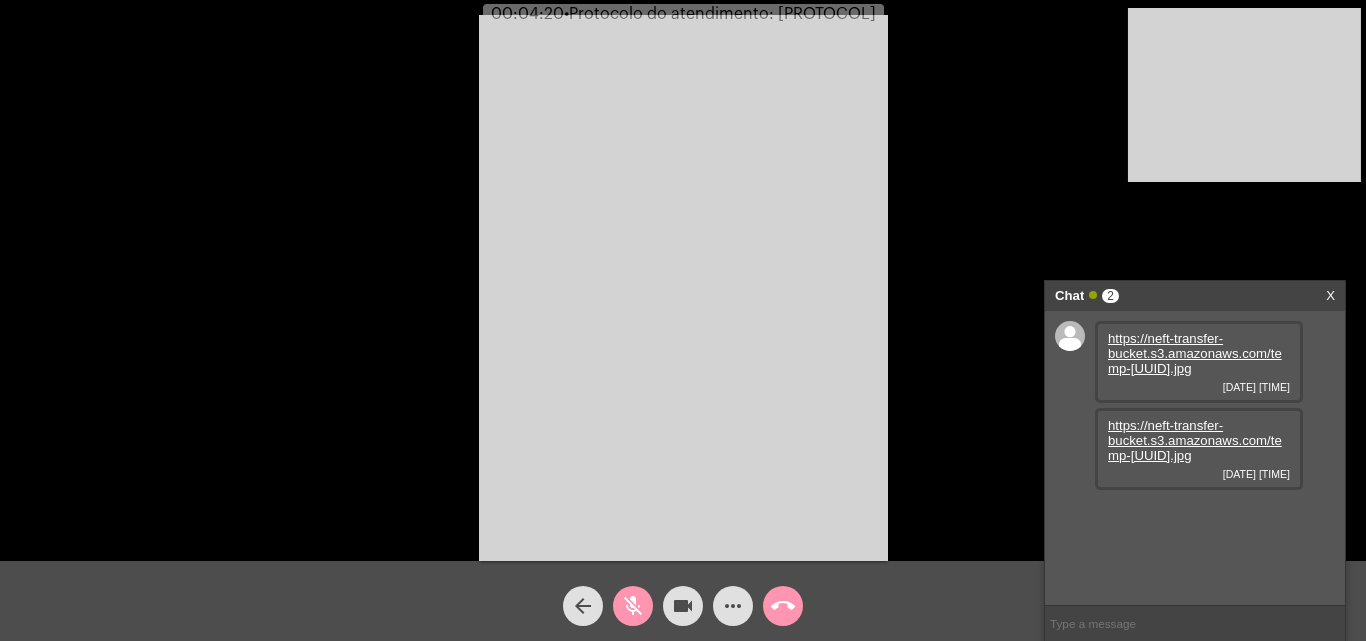 click on "videocam" 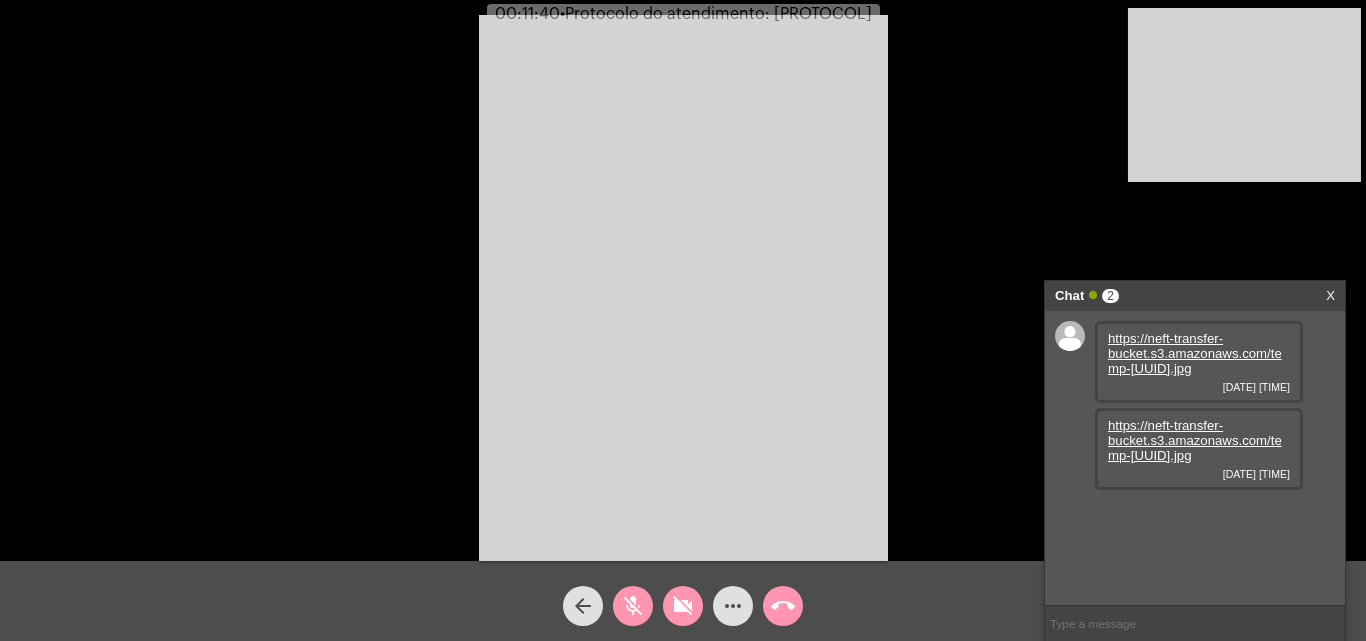 click on "https://neft-transfer-bucket.s3.amazonaws.com/temp-[UUID].jpg" at bounding box center (1195, 353) 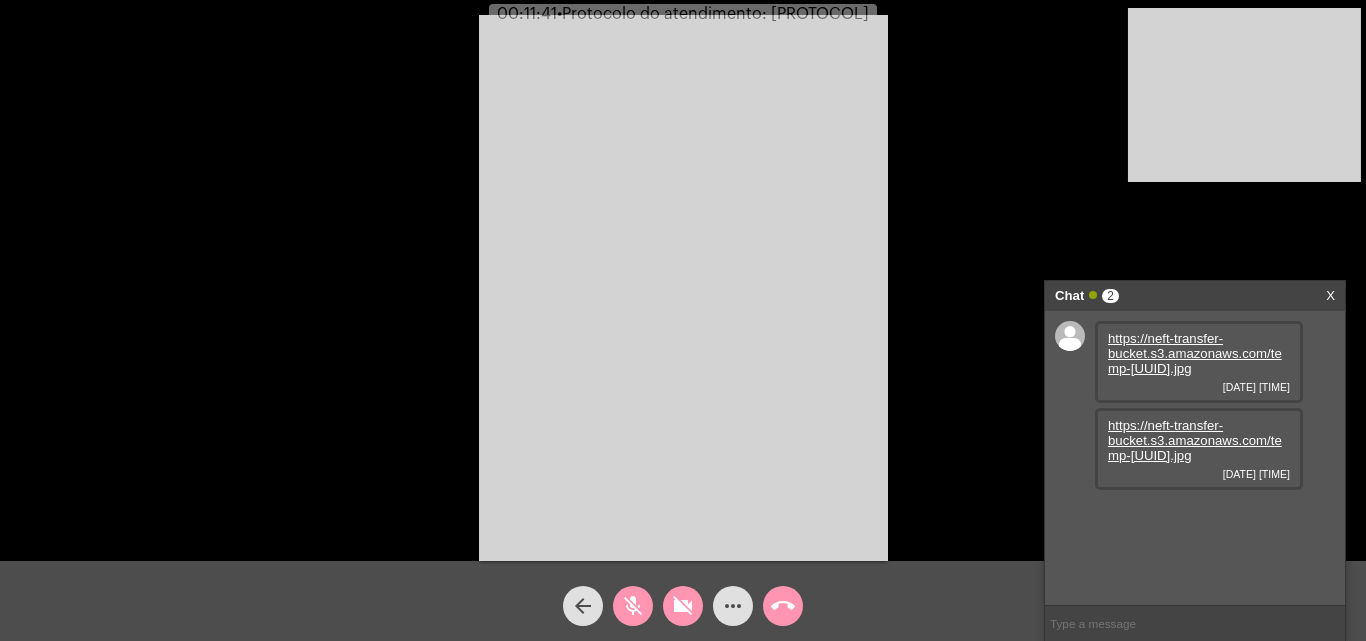 click on "https://neft-transfer-bucket.s3.amazonaws.com/temp-[UUID].jpg" at bounding box center [1195, 440] 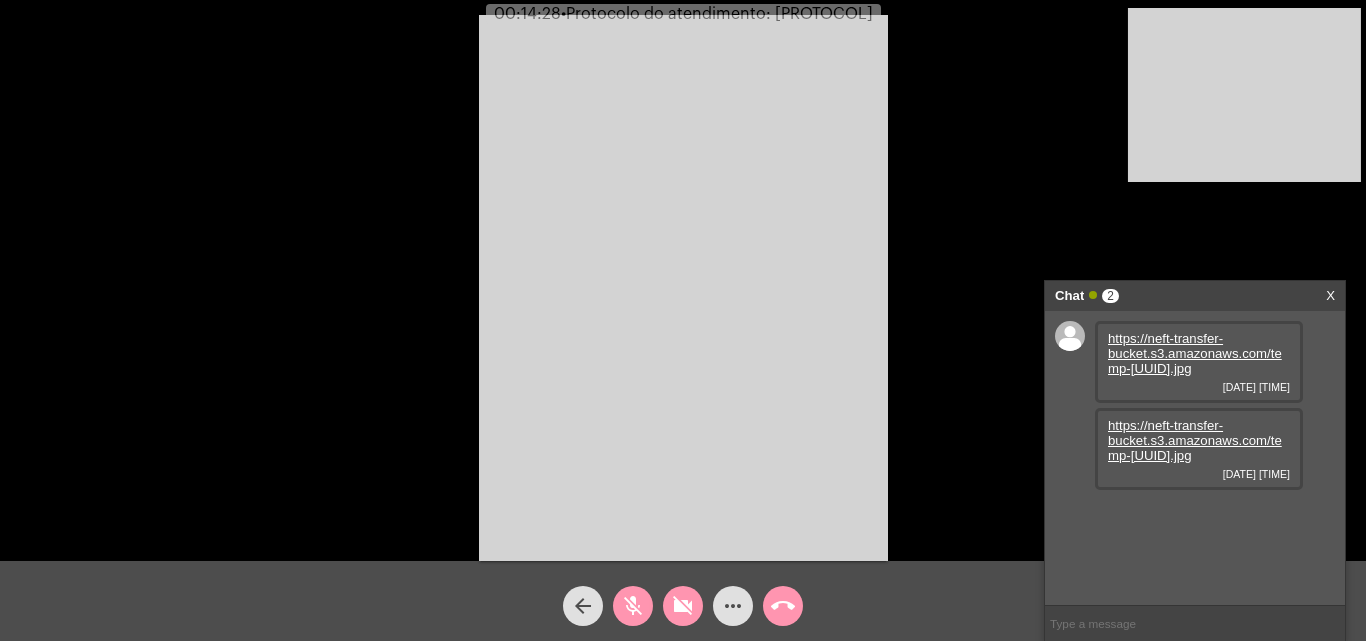 click on "mic_off" 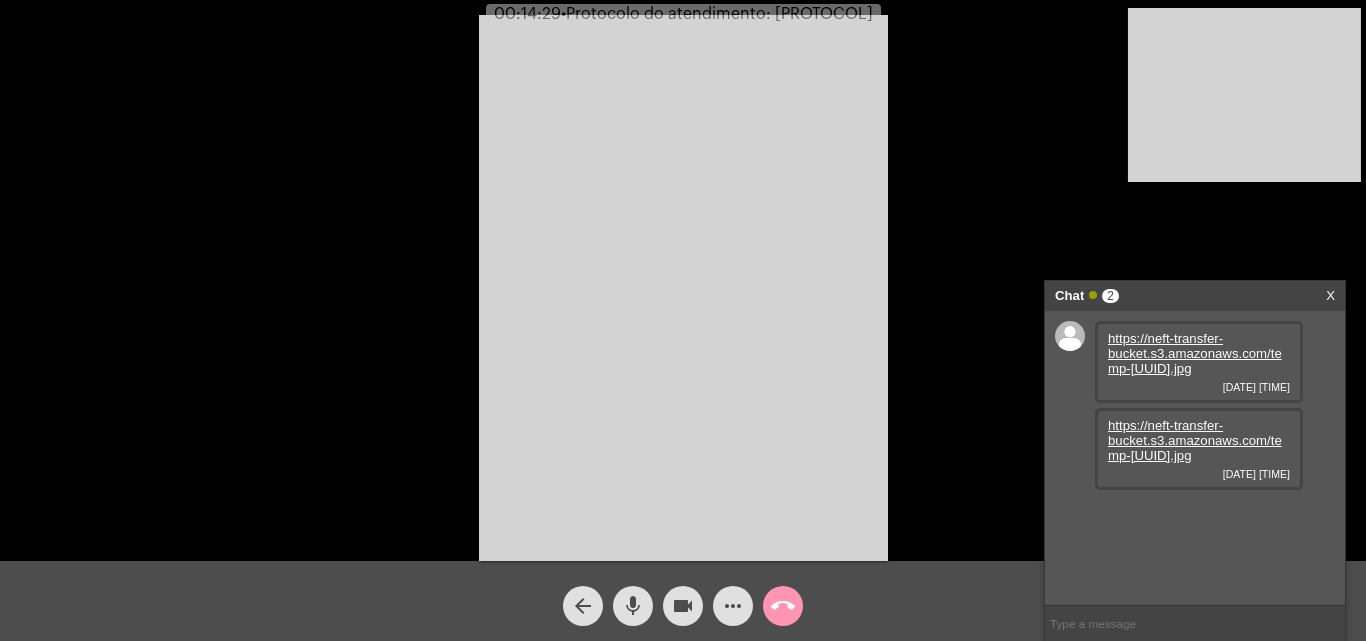 click on "mic" 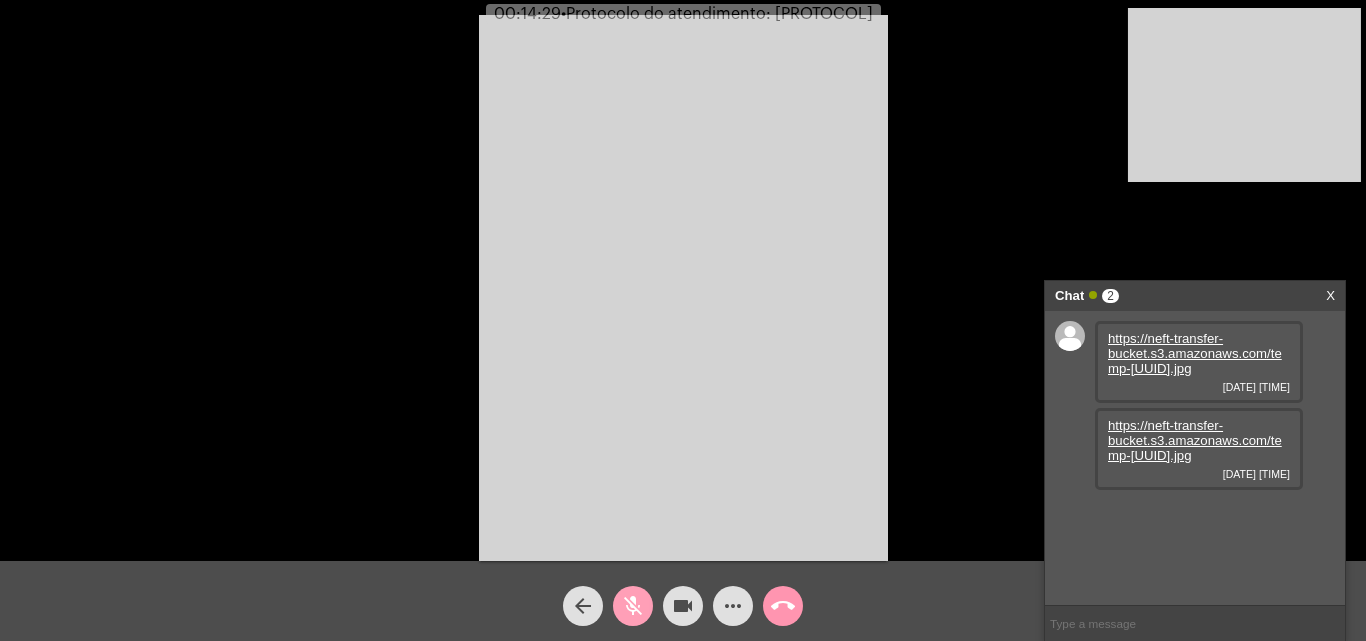 click on "videocam" 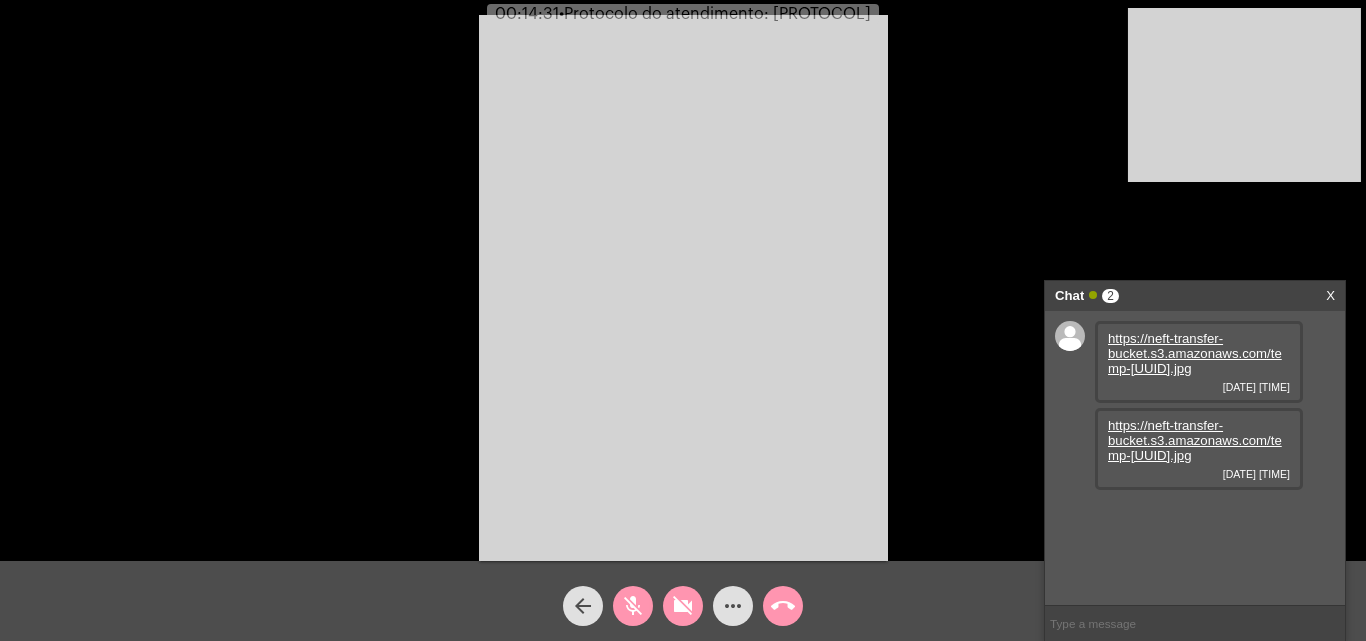 click on "mic_off" 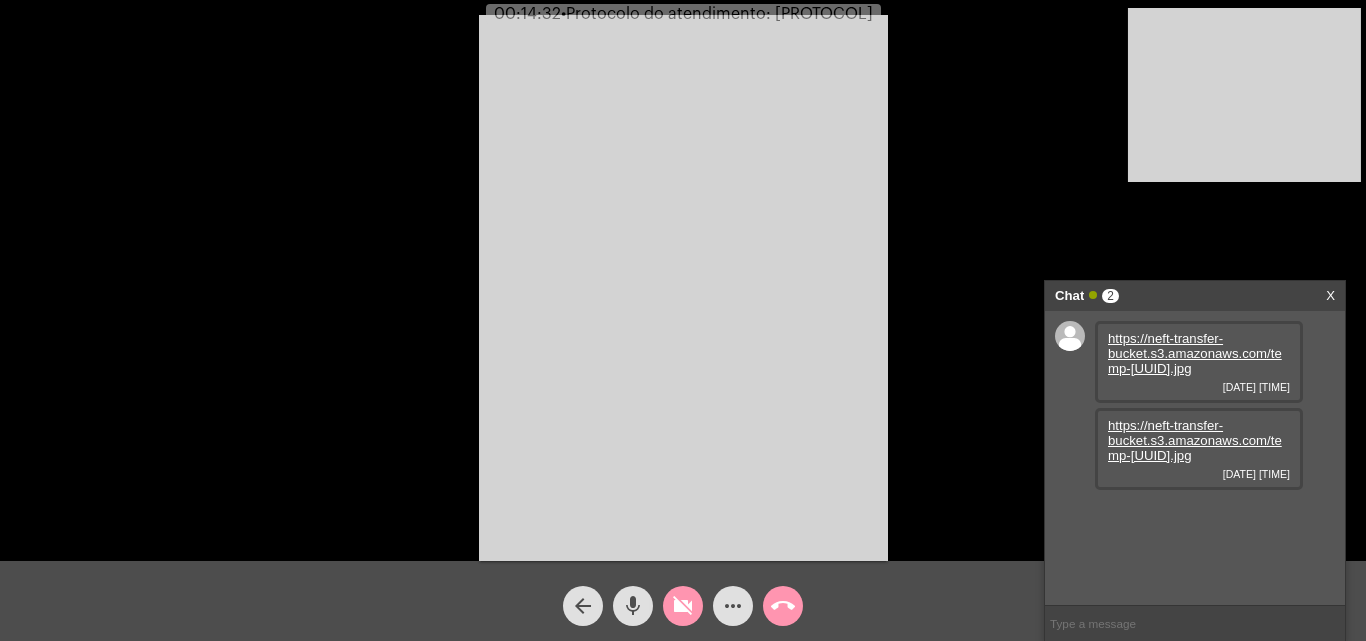 click on "mic" 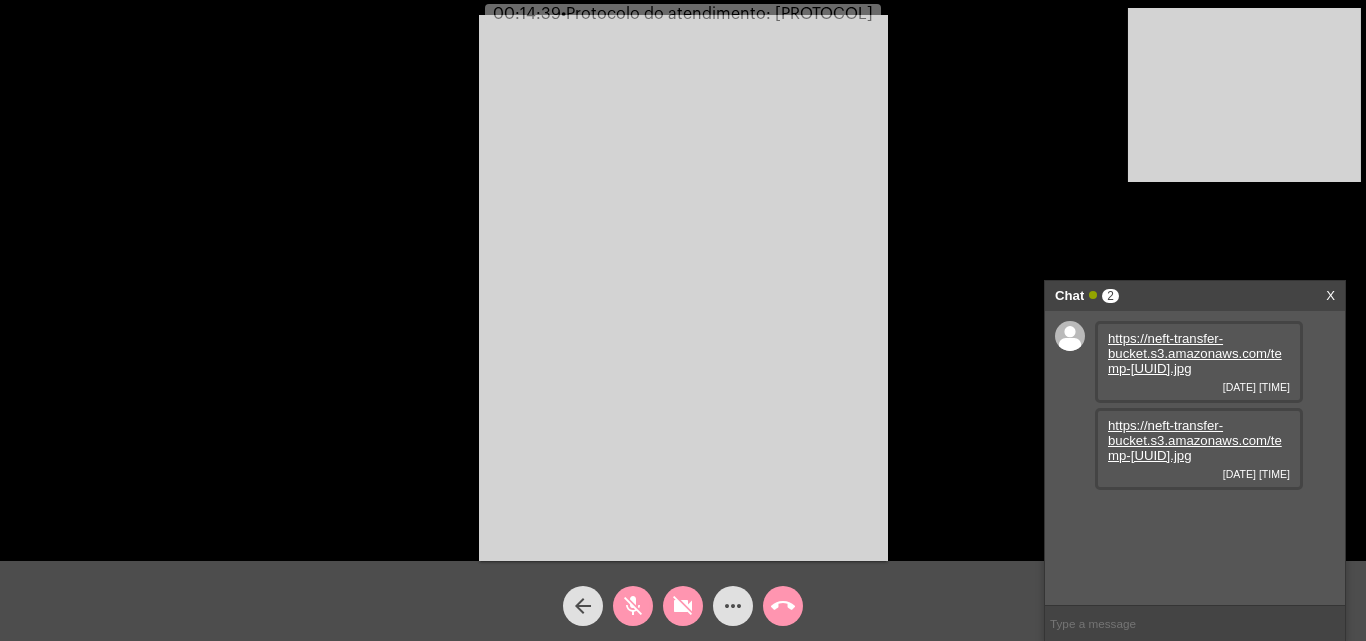 click on "mic_off" 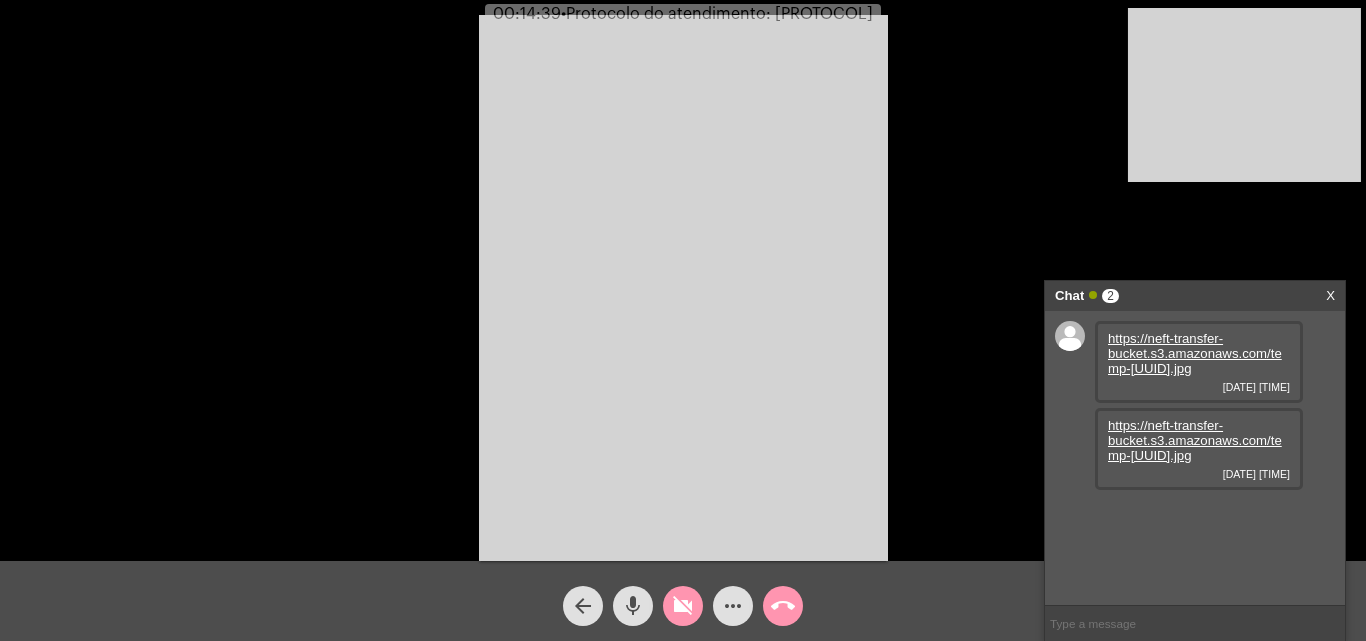 click on "videocam_off" 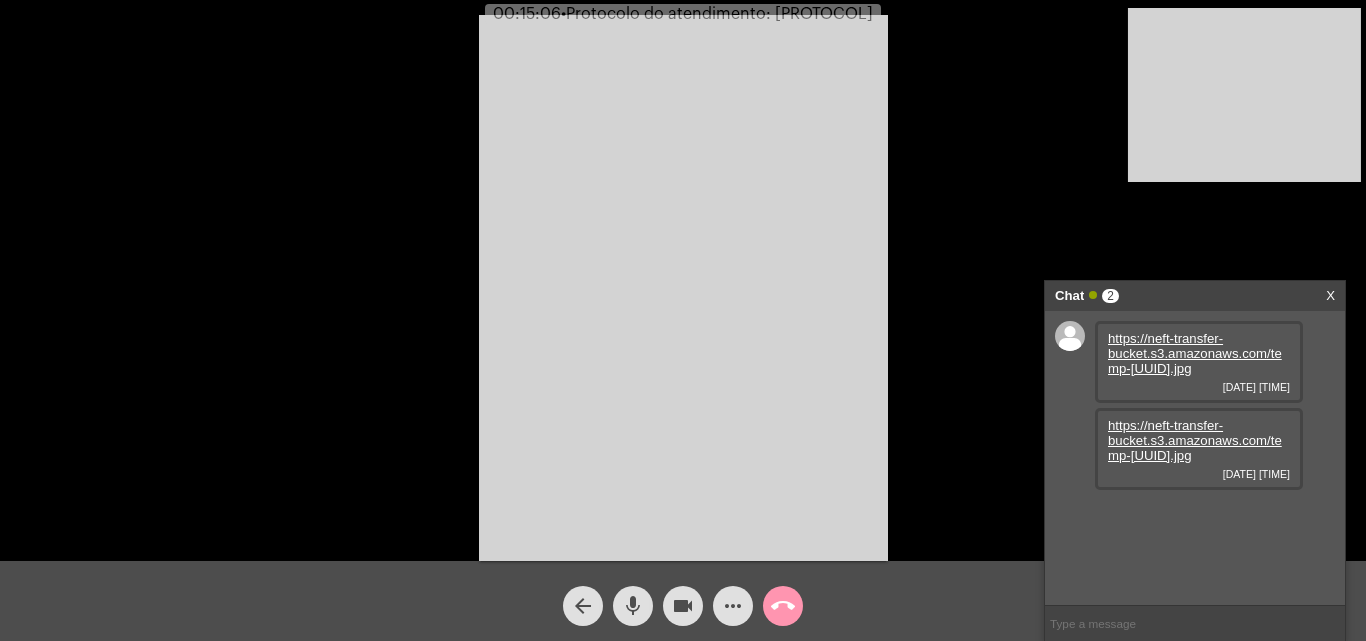 click on "mic" 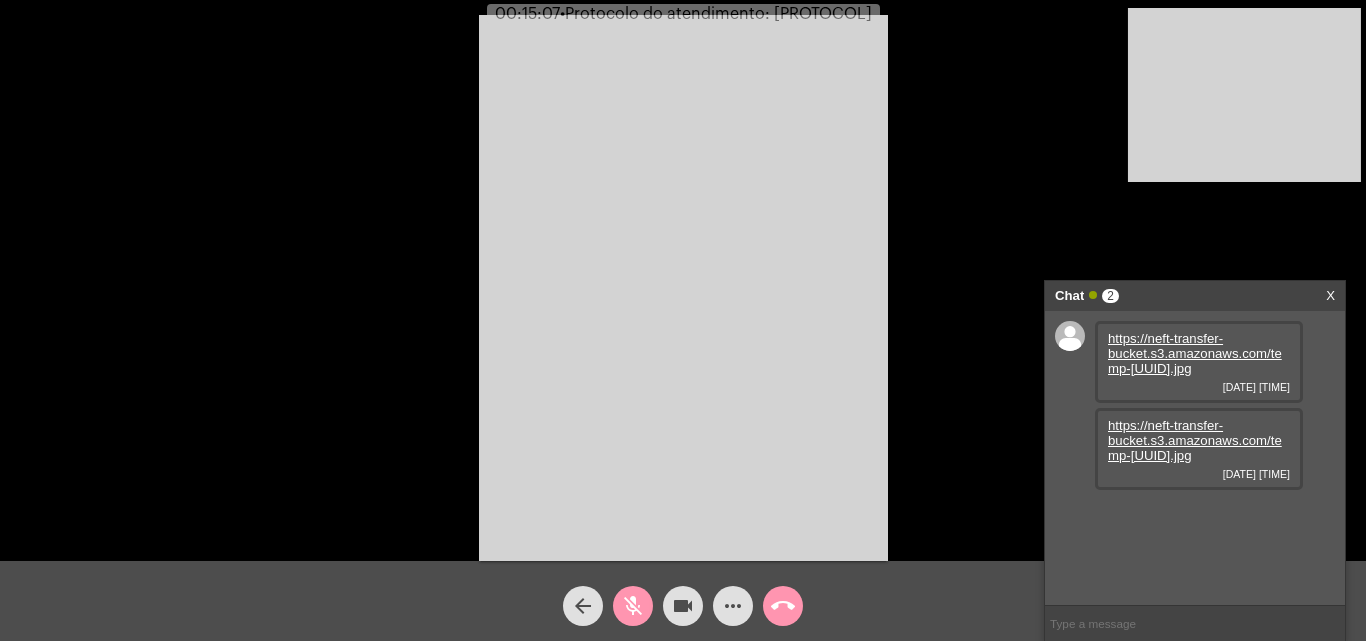 click on "videocam" 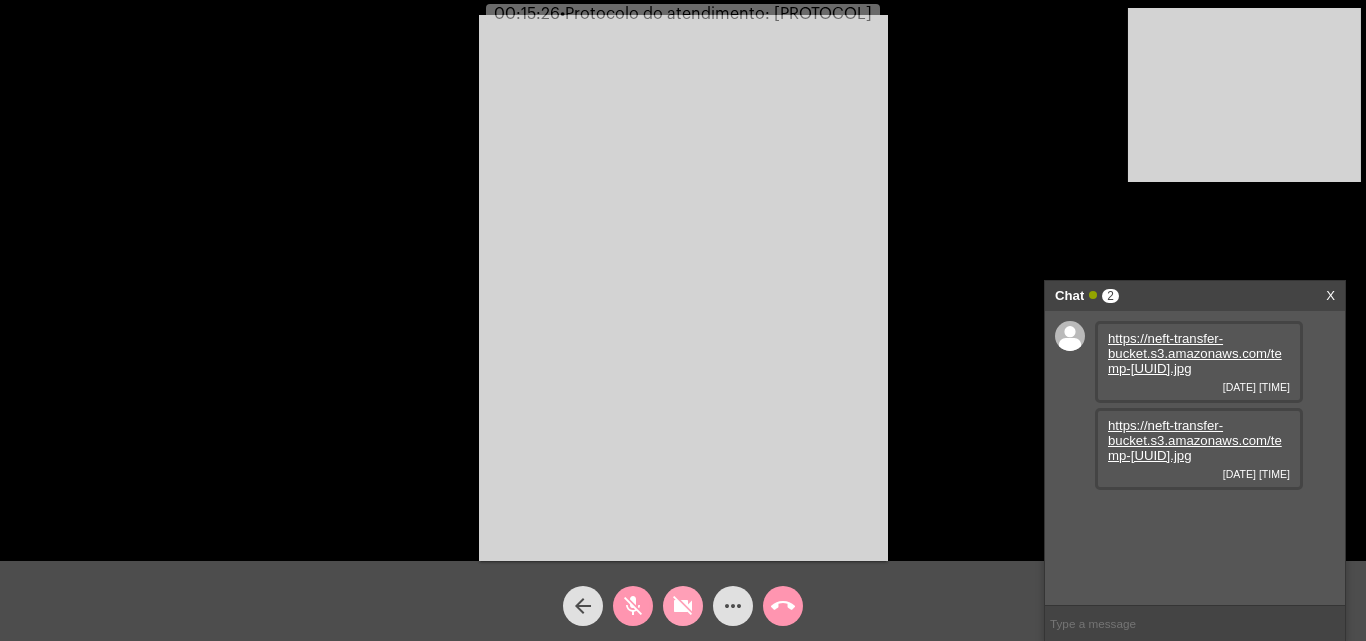 click on "videocam_off" 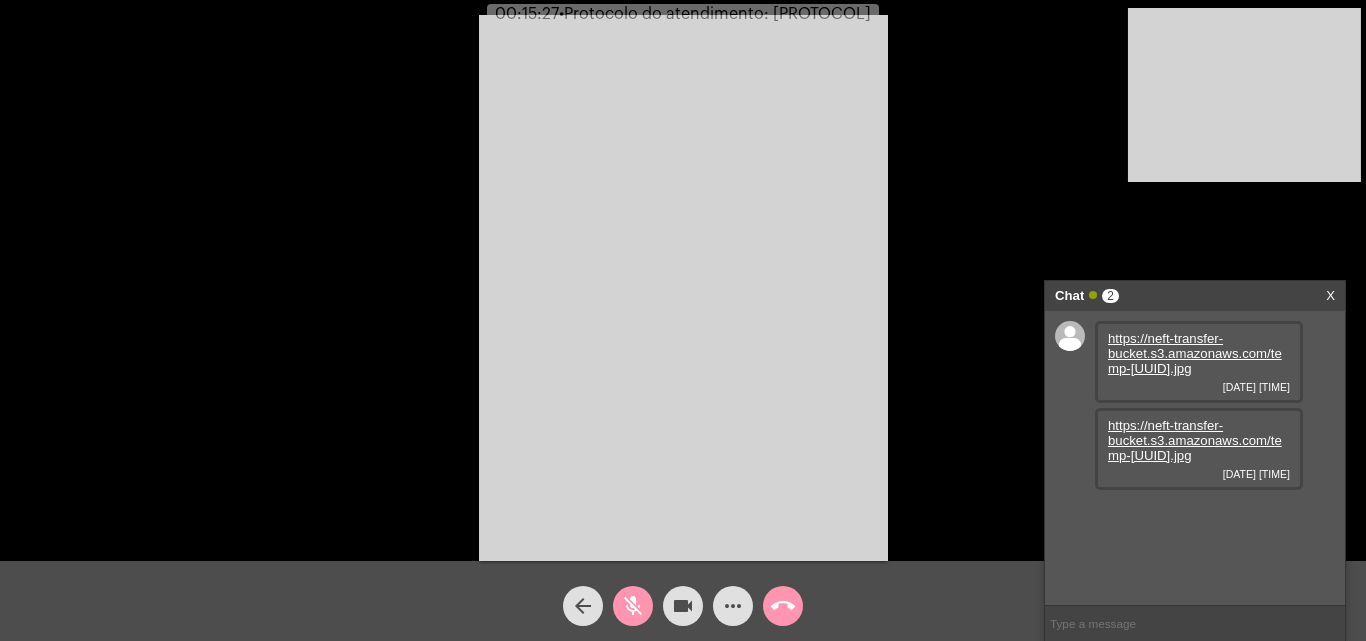 click on "mic_off" 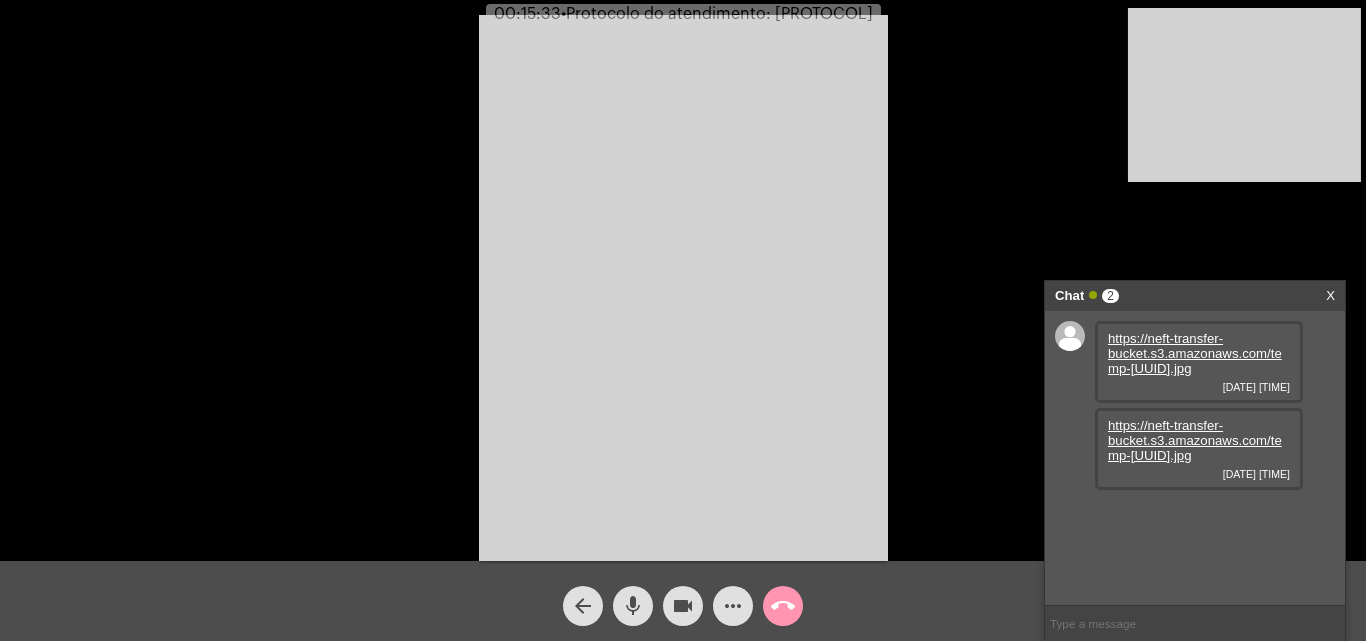 click on "Protocolo do atendimento: [PROTOCOL]" 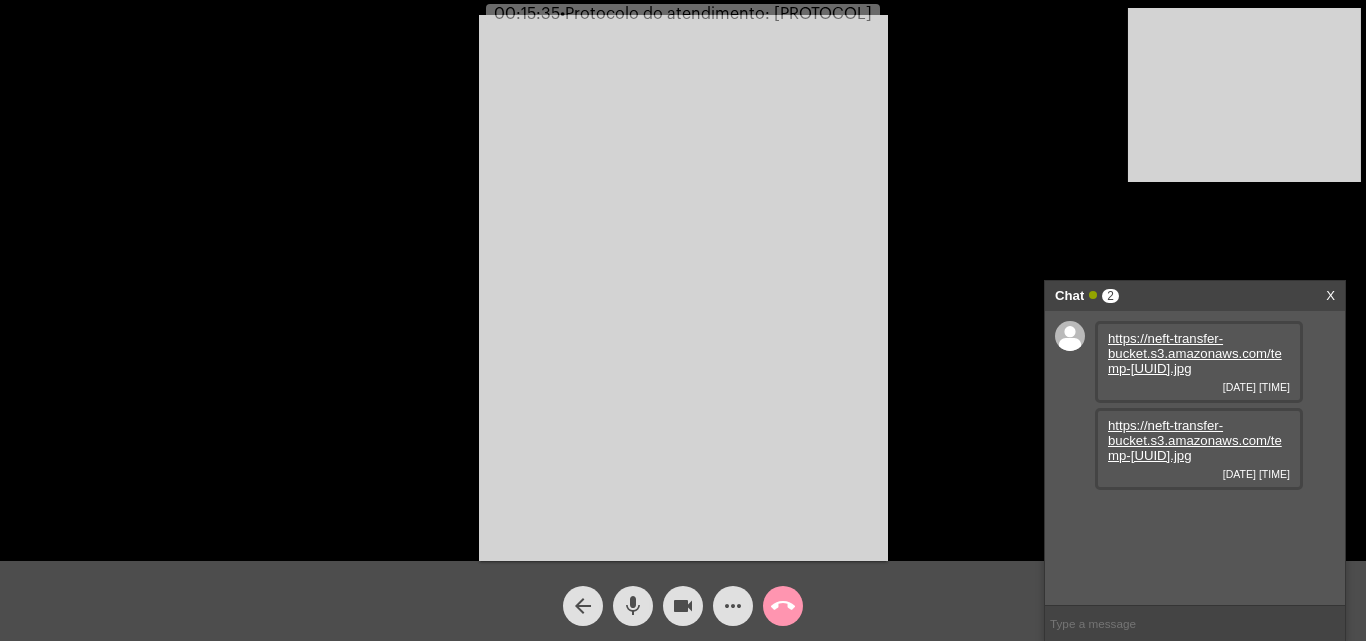 copy on "[PROTOCOL]" 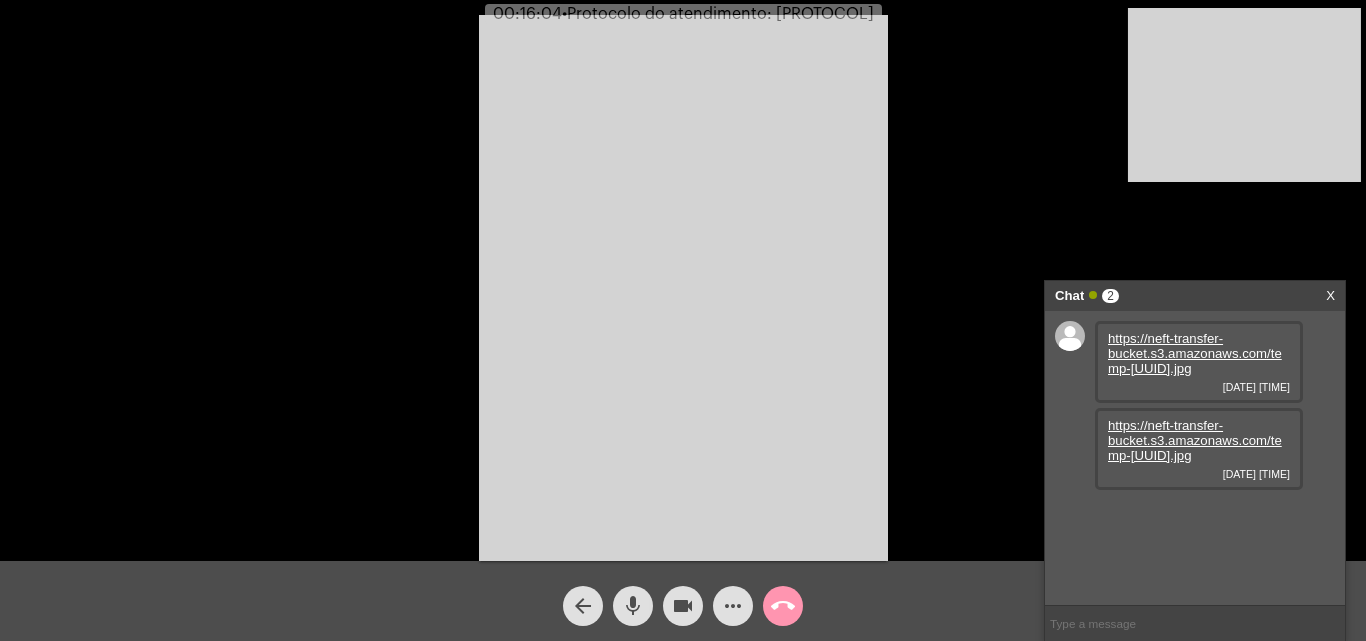 click on "videocam" 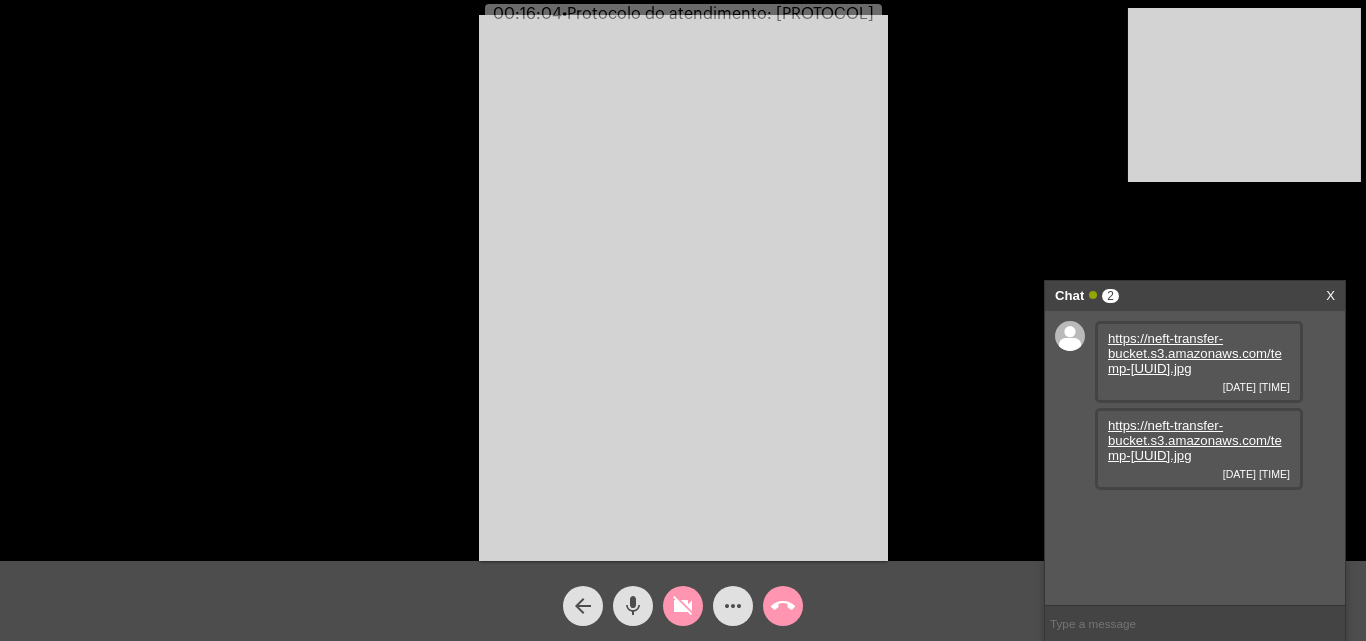 click on "mic" 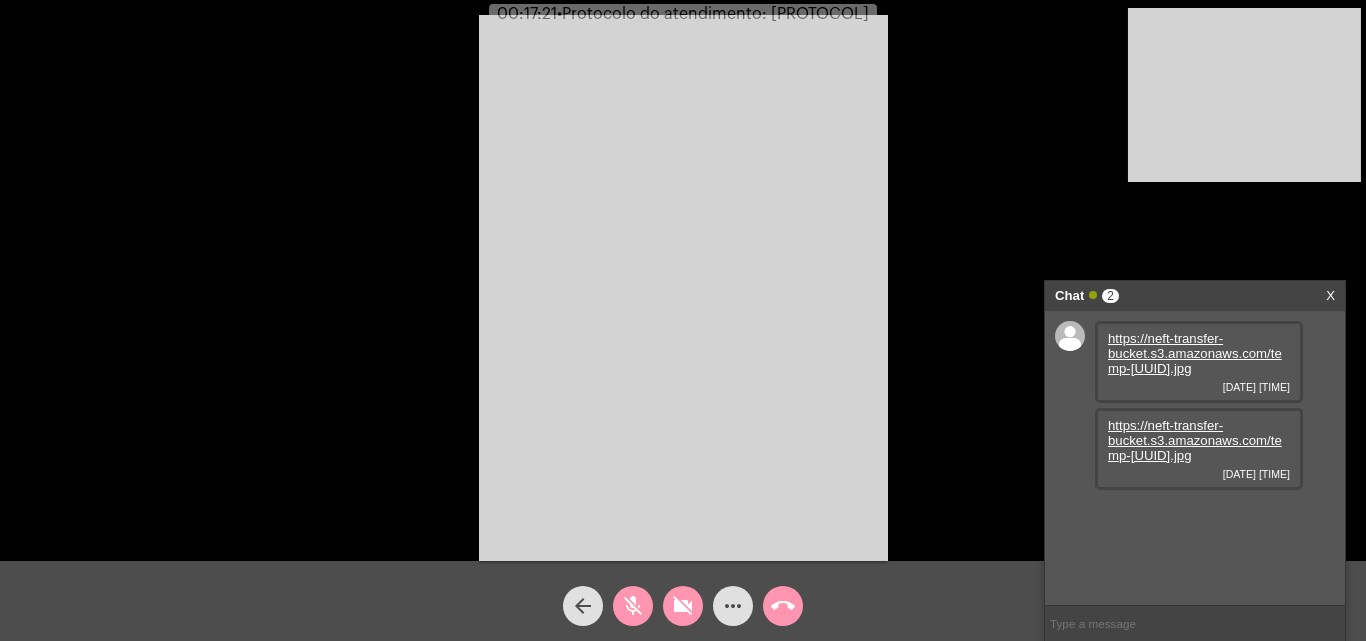 click on "mic_off" 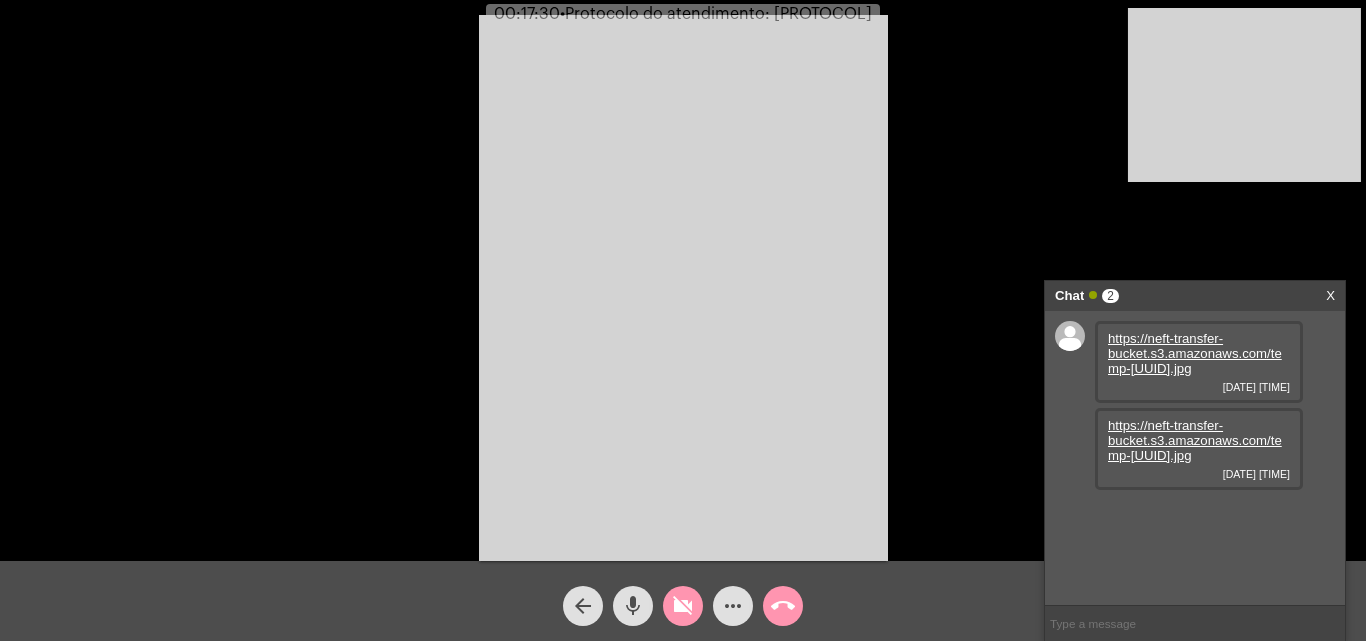click on "mic" 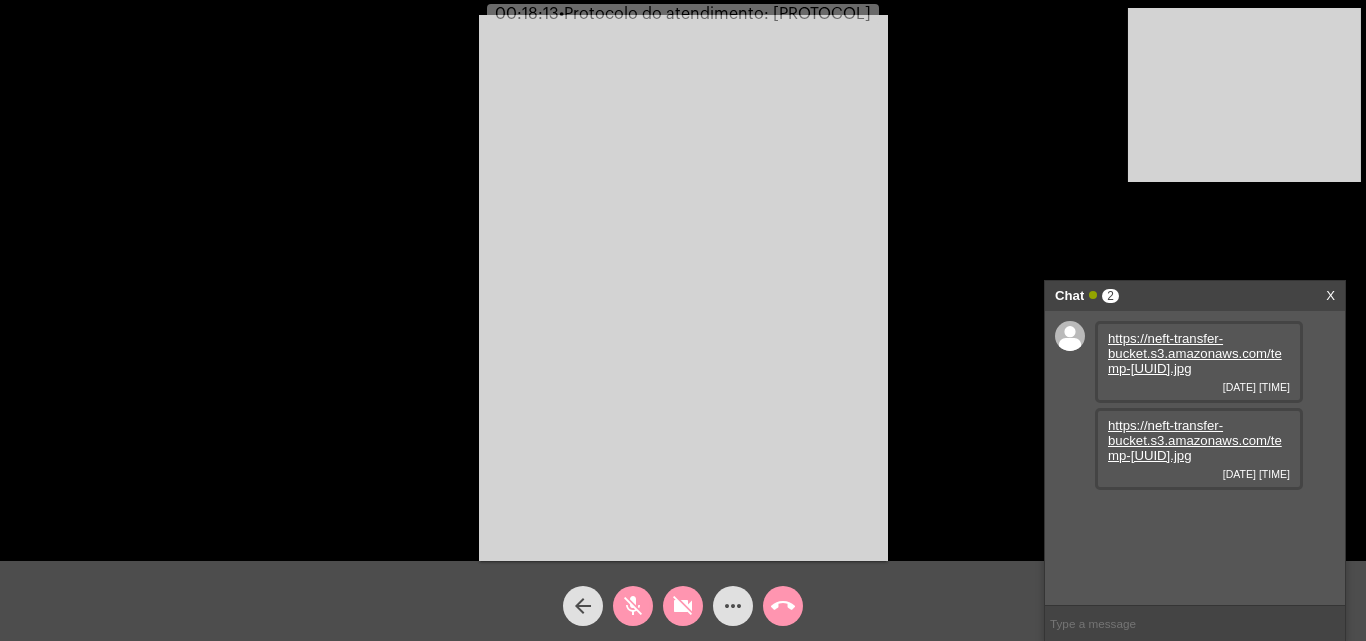 click on "mic_off" 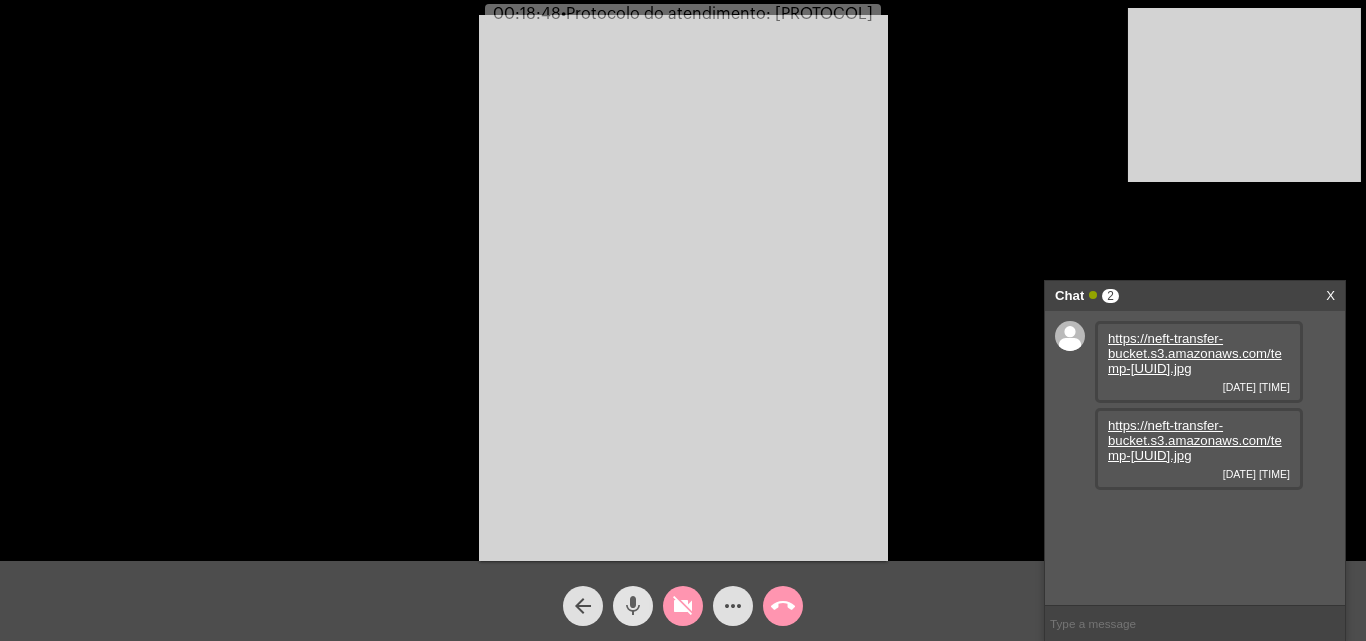 click on "mic" 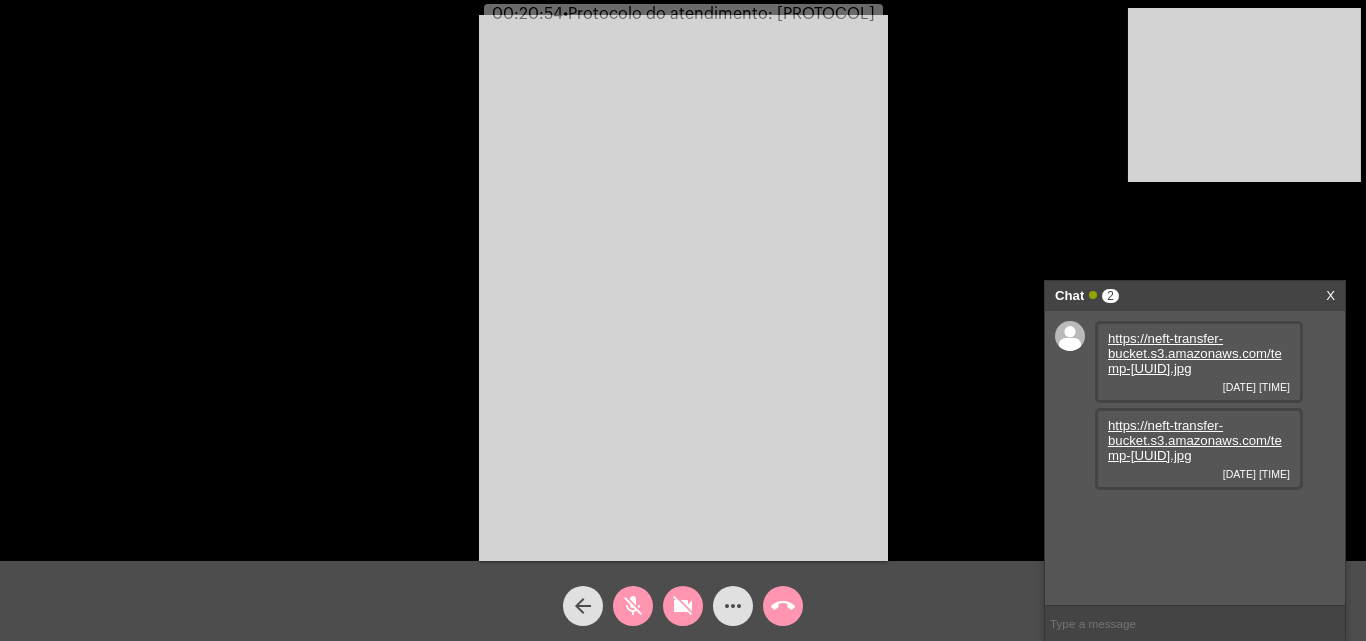 click on "videocam_off" 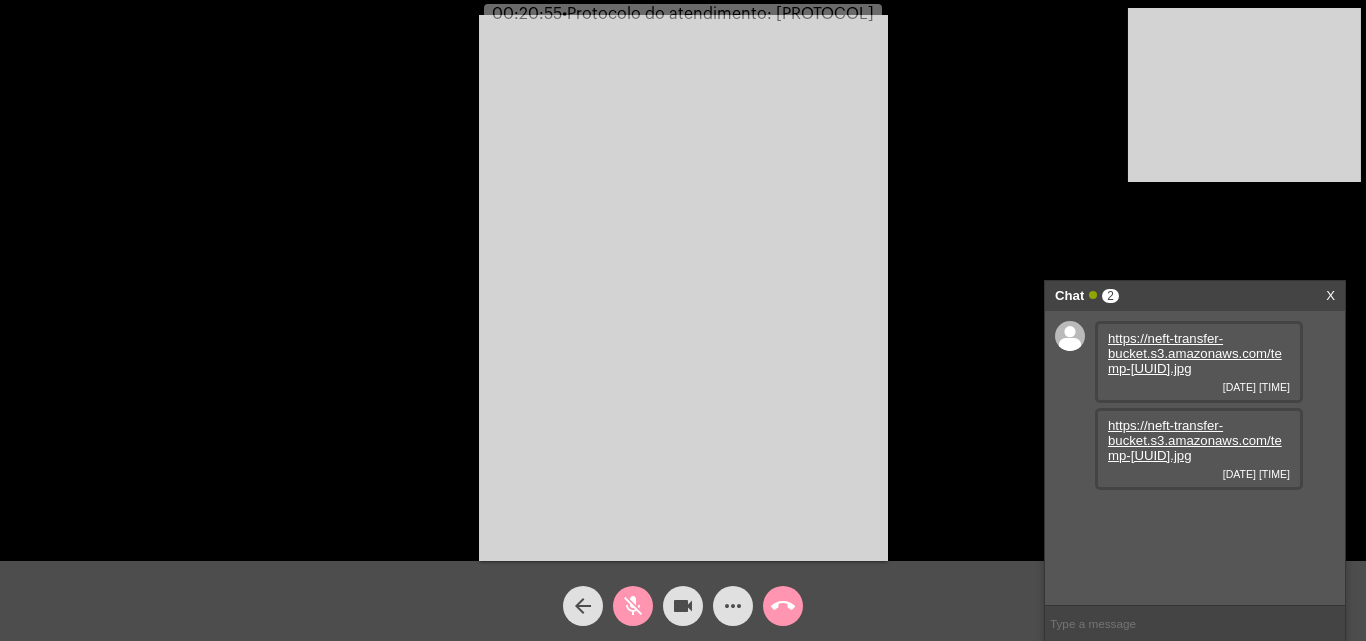 click on "mic_off" 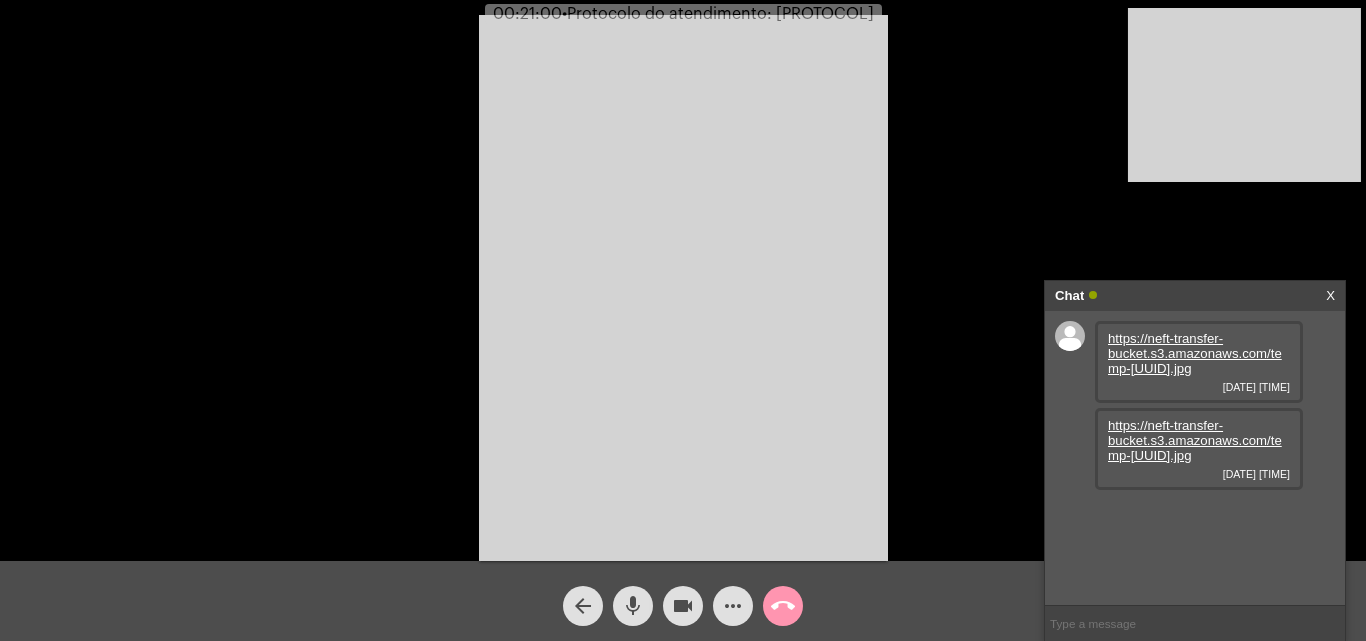 click at bounding box center [1195, 623] 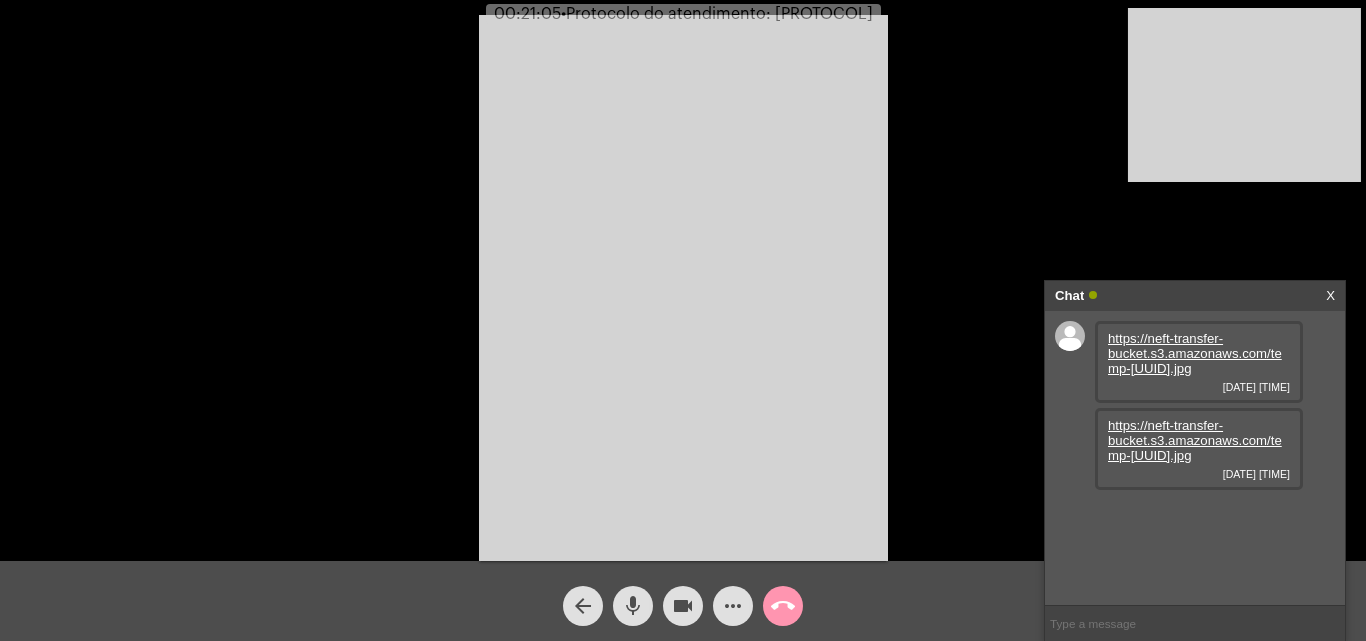 click on "Protocolo do atendimento: [PROTOCOL]" 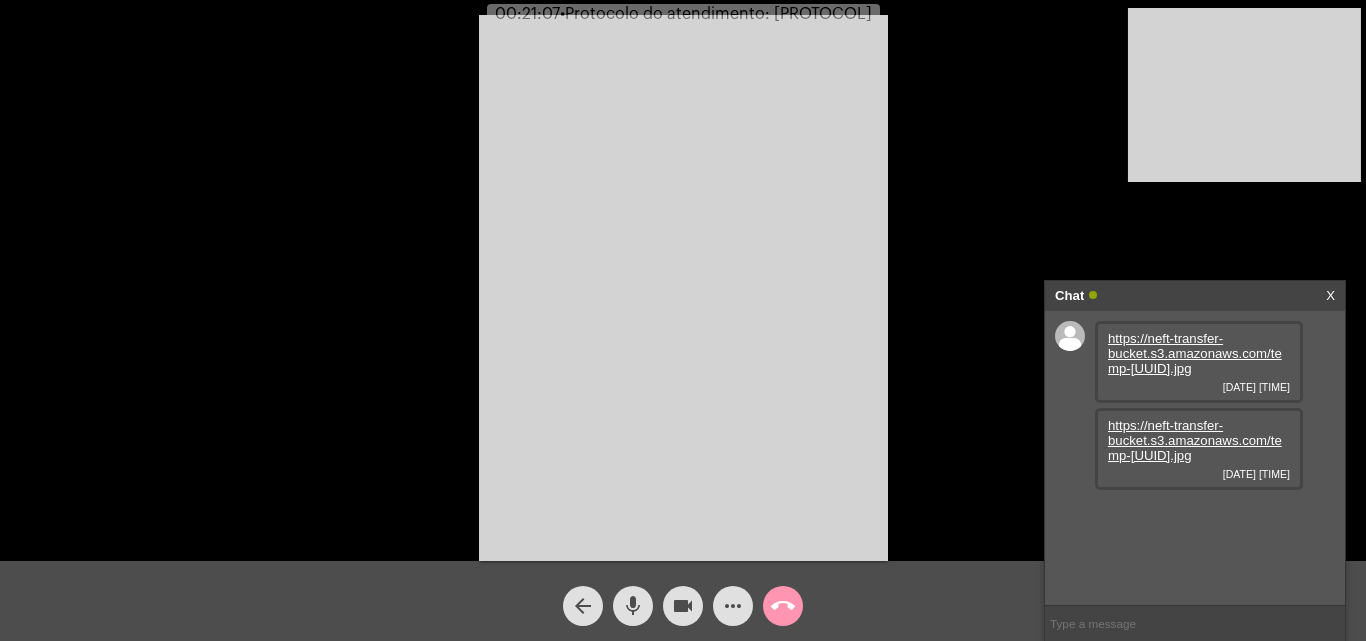 copy on "[PROTOCOL]" 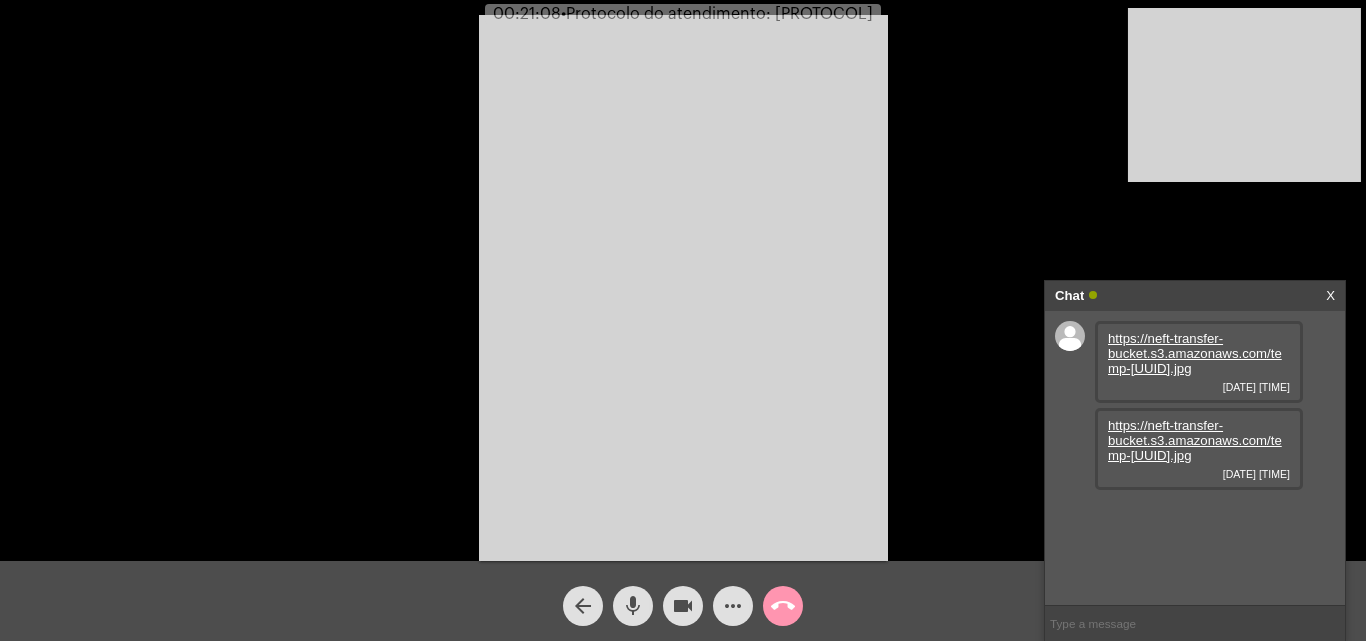 click at bounding box center [1195, 623] 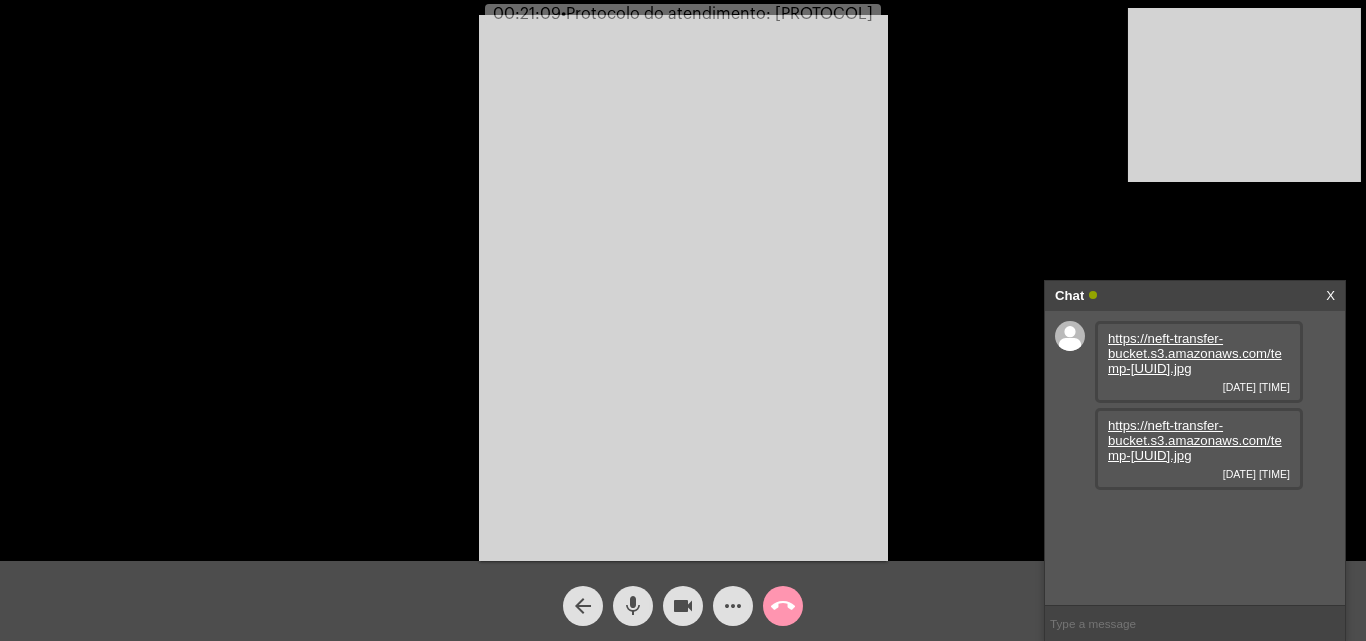 paste on "[PROTOCOL]" 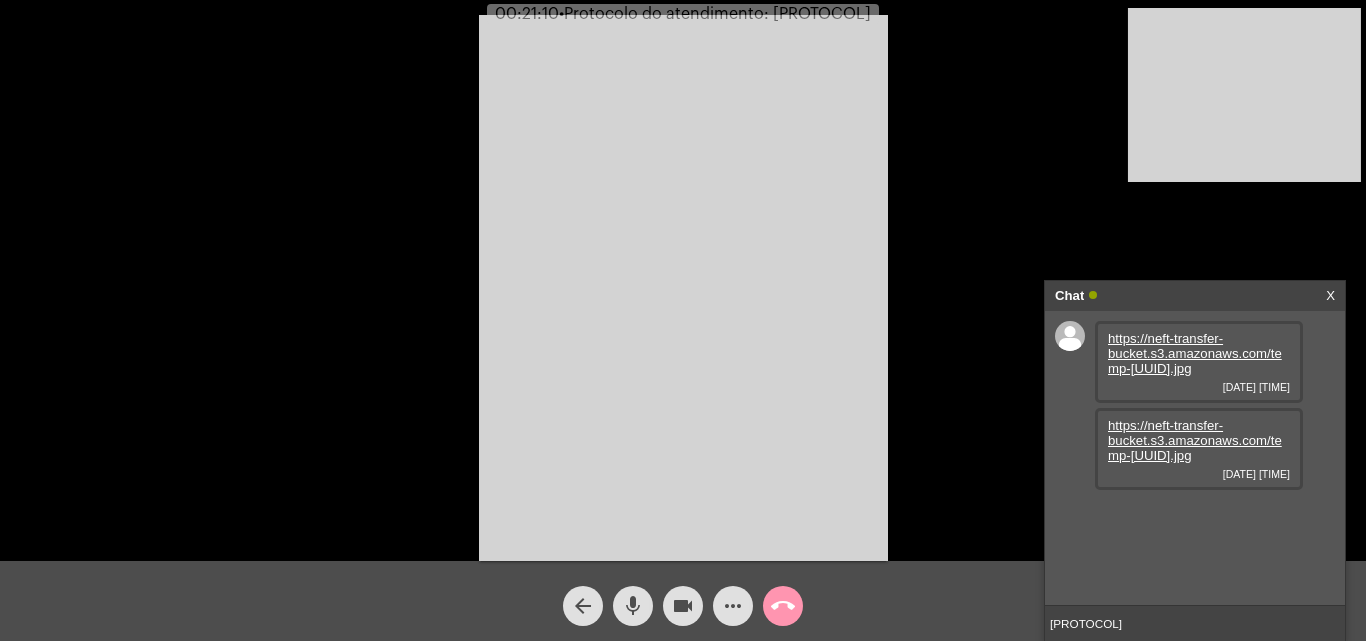 type 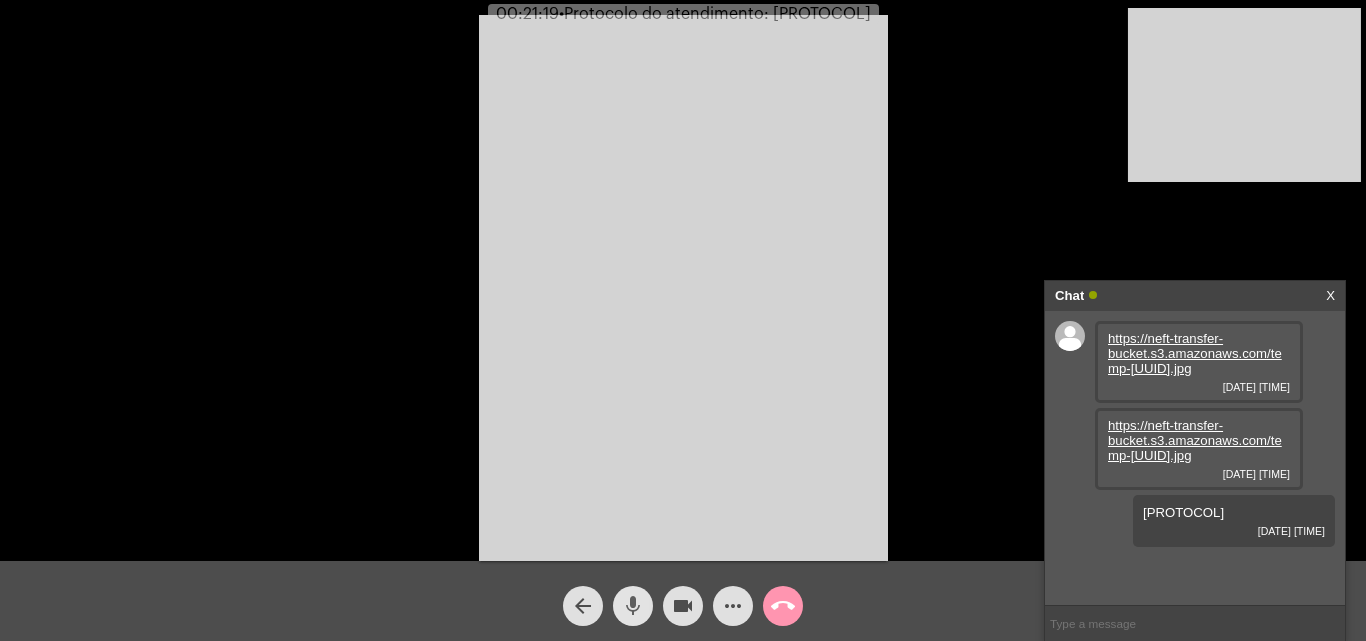 drag, startPoint x: 631, startPoint y: 599, endPoint x: 665, endPoint y: 599, distance: 34 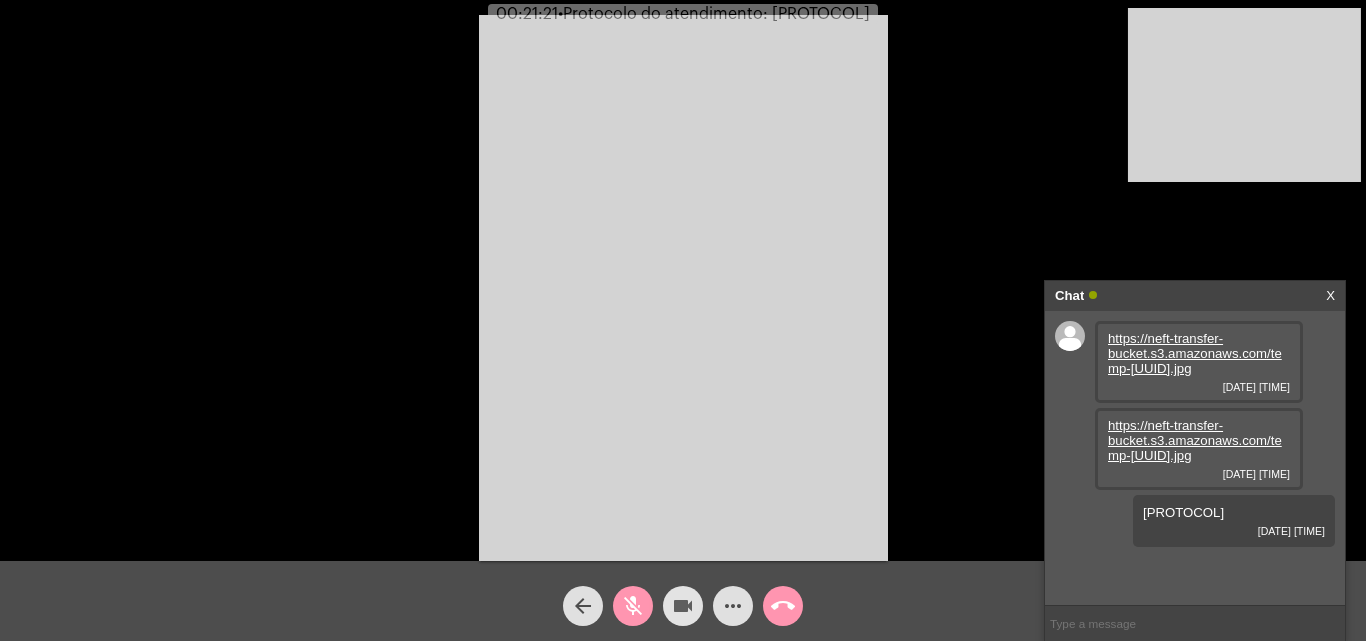 click on "videocam" 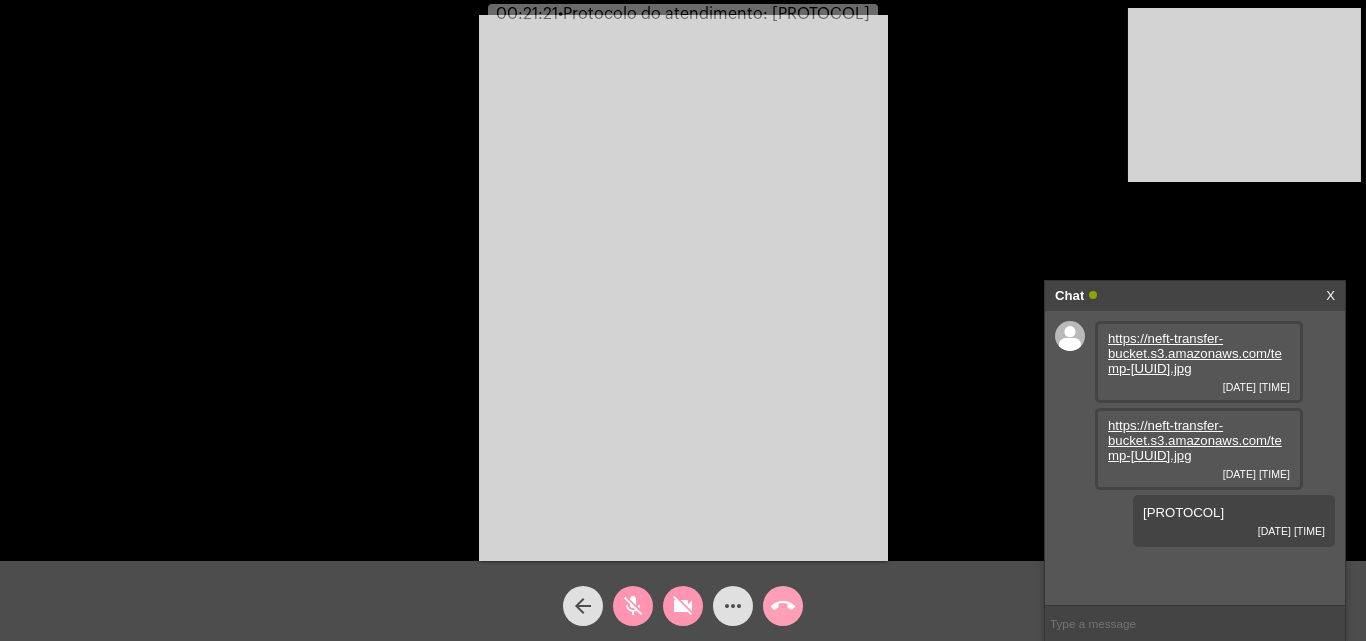 click on "call_end" 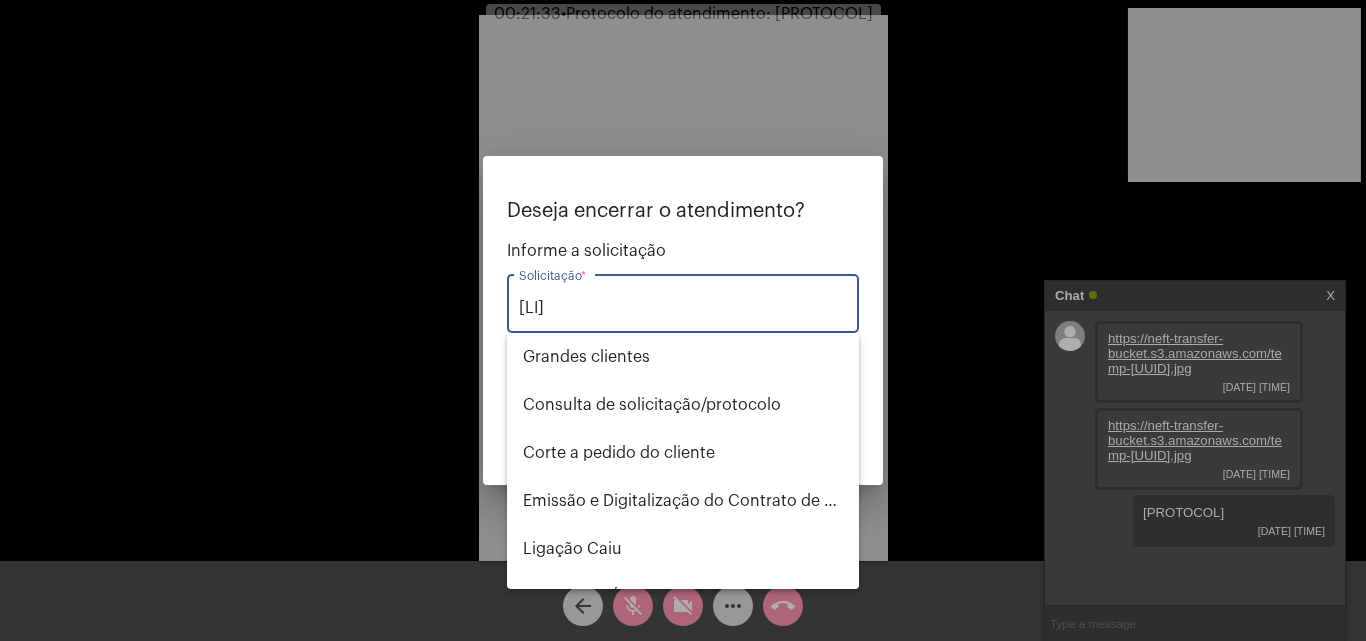 type on "L" 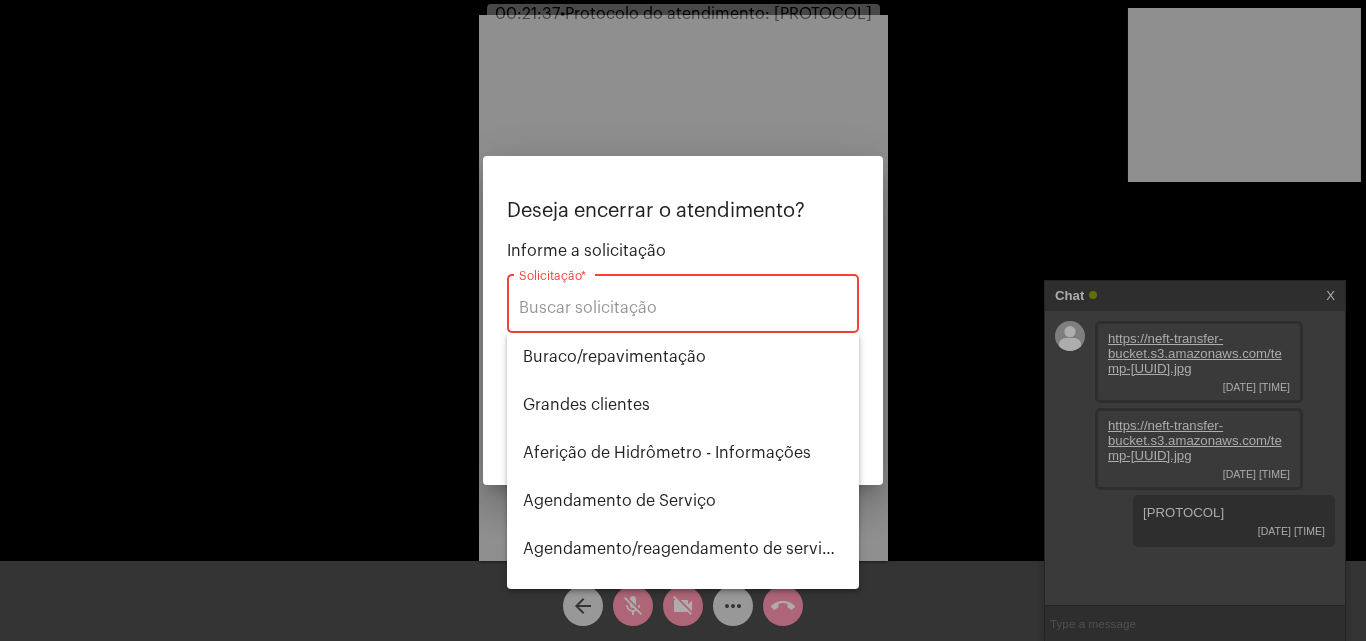 click on "Solicitação  *" at bounding box center (683, 301) 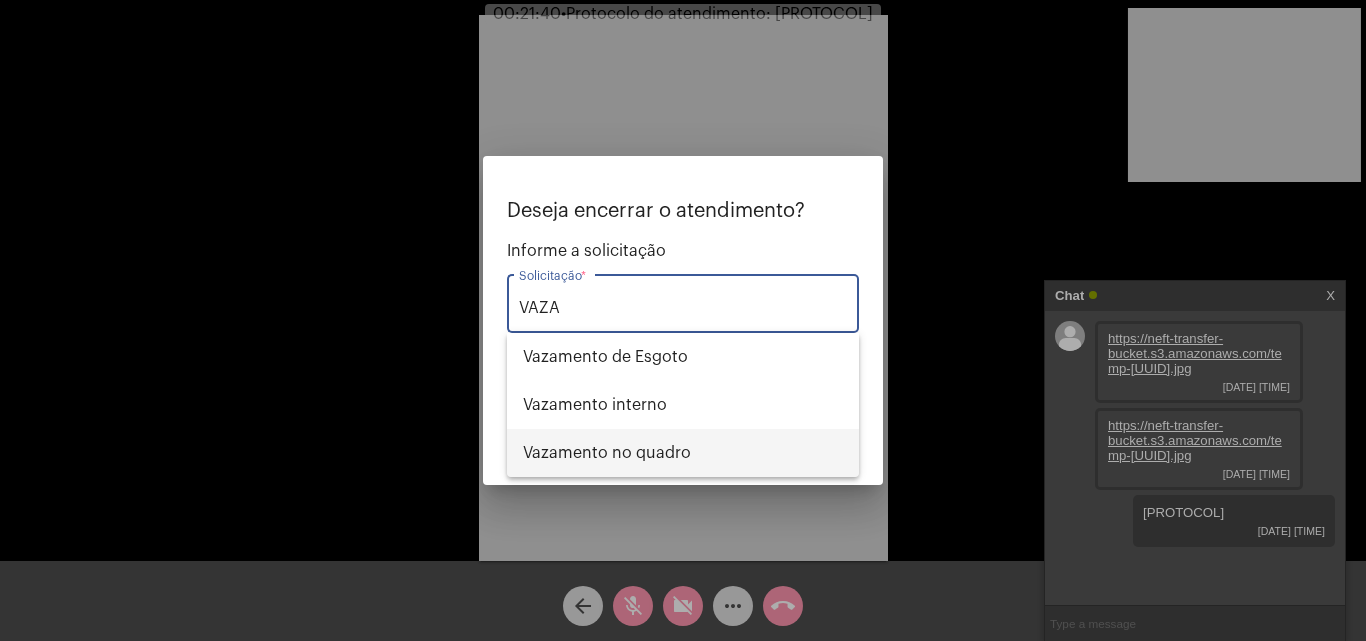 click on "Vazamento no quadro" at bounding box center (683, 453) 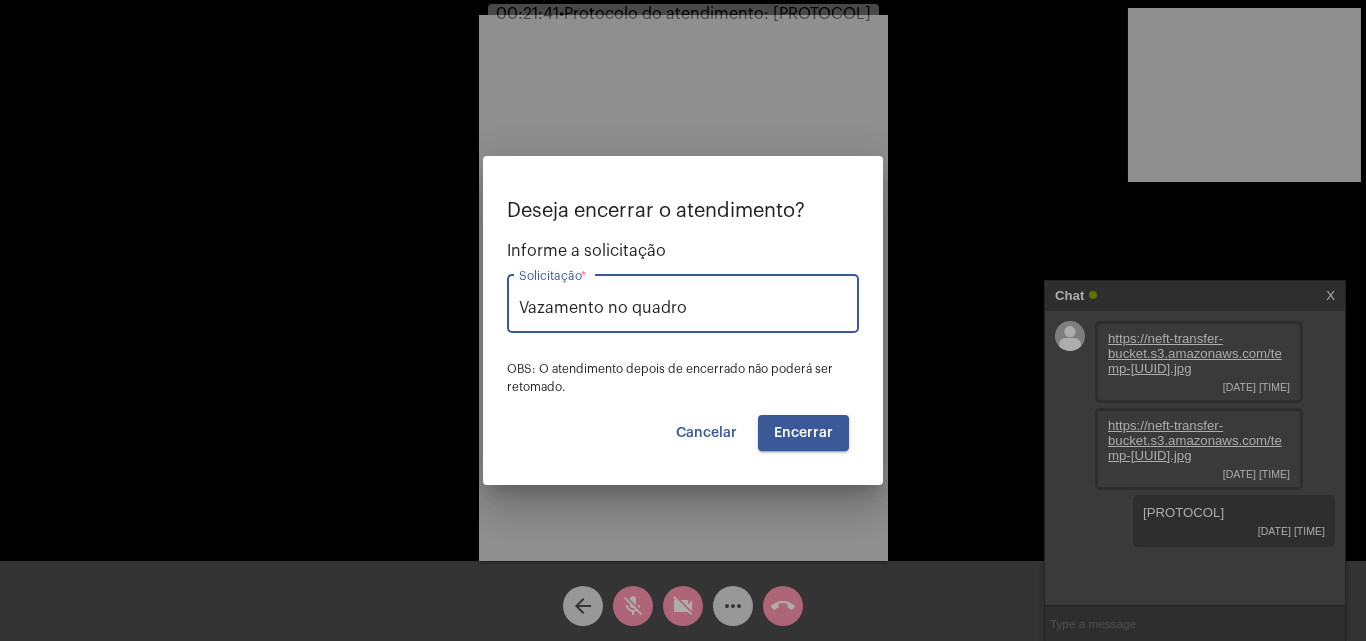 click on "Encerrar" at bounding box center (803, 433) 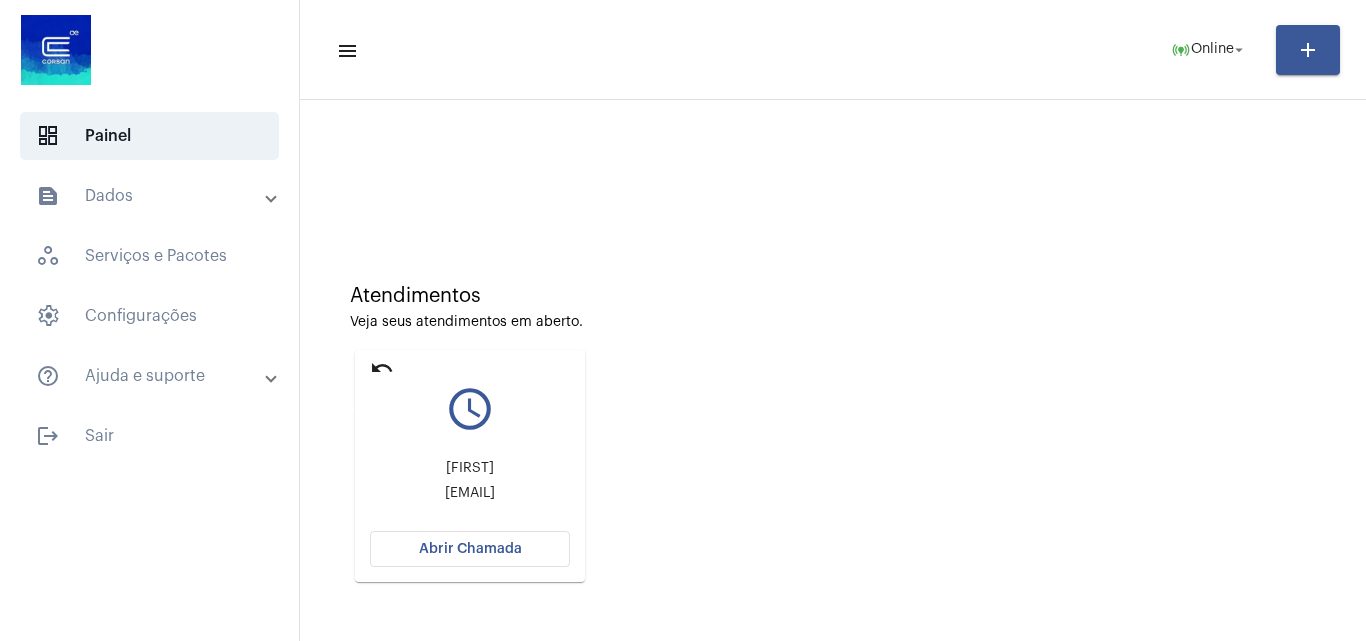 click on "undo" 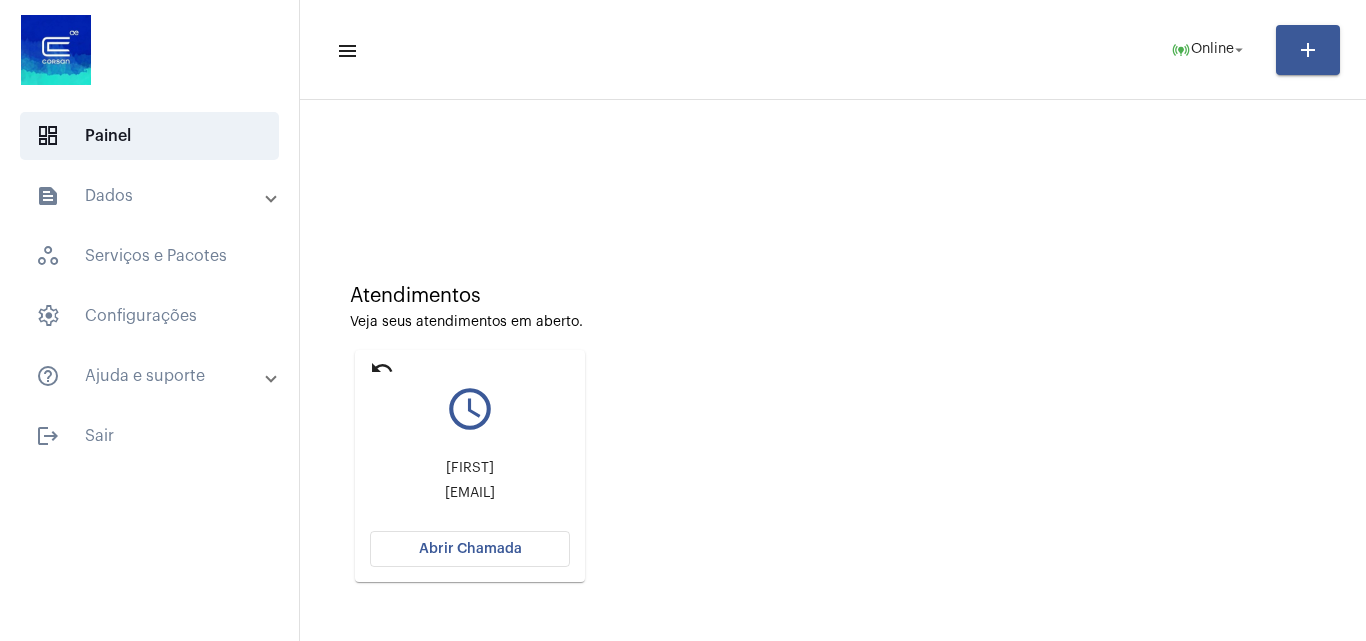 click on "Abrir Chamada" 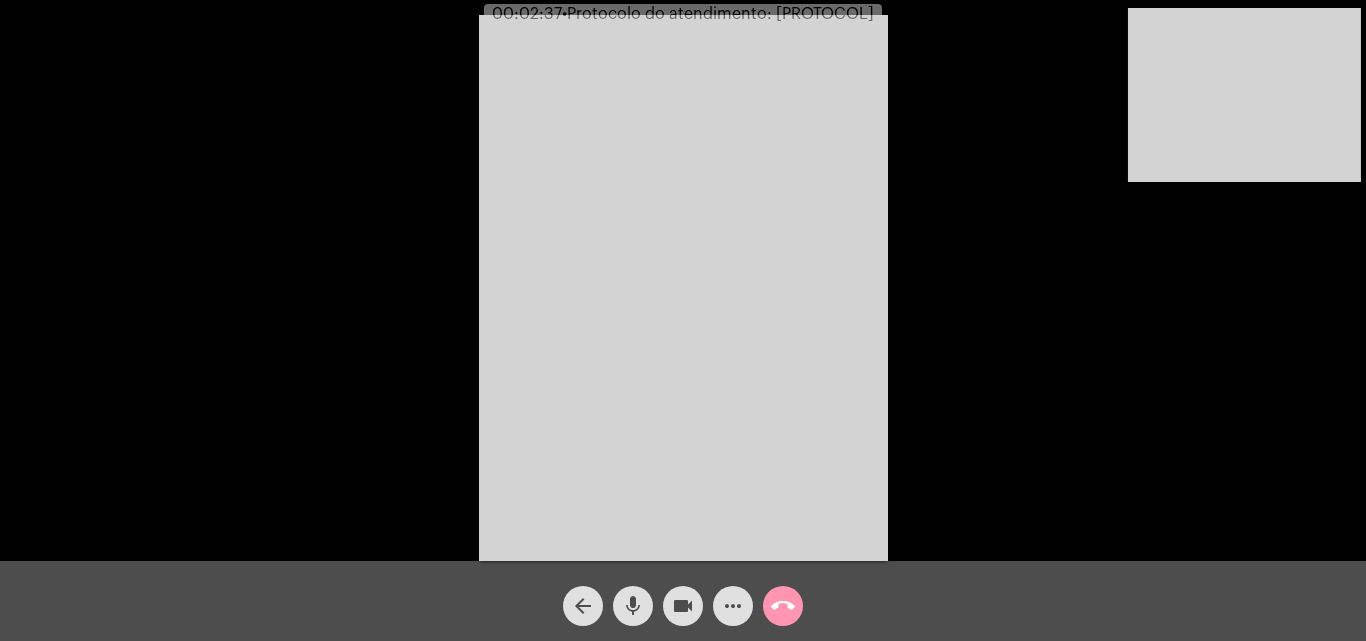 click on "mic" 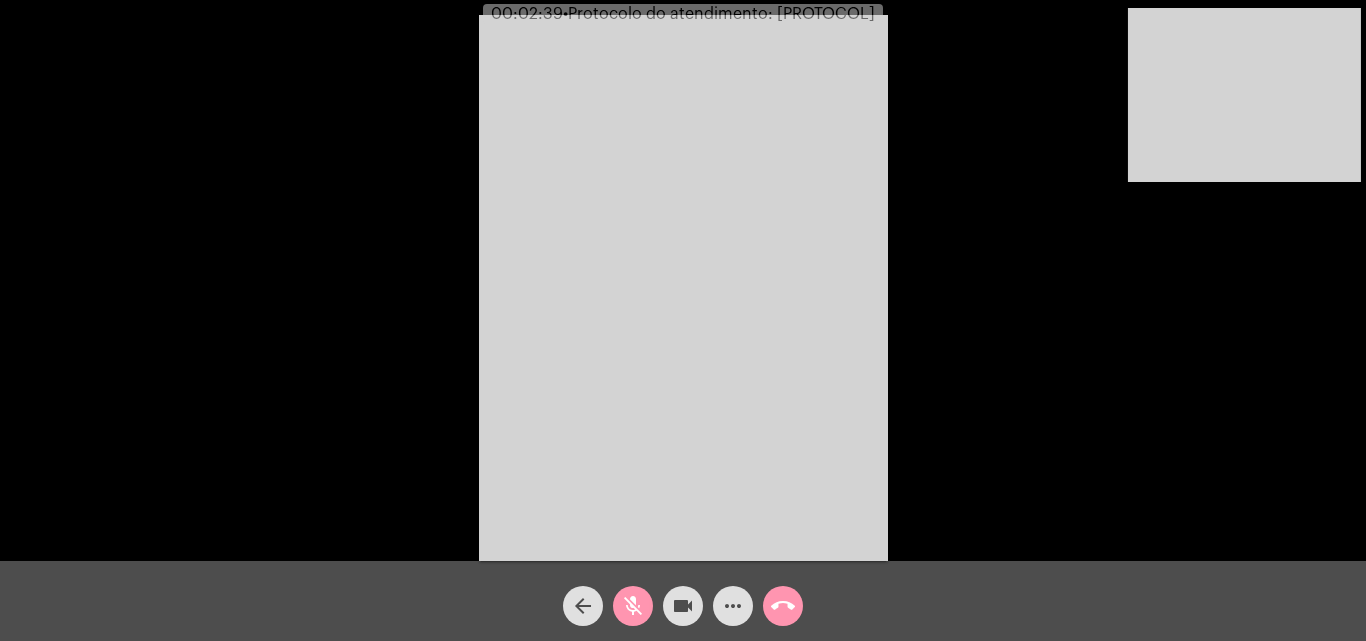 click on "mic_off" 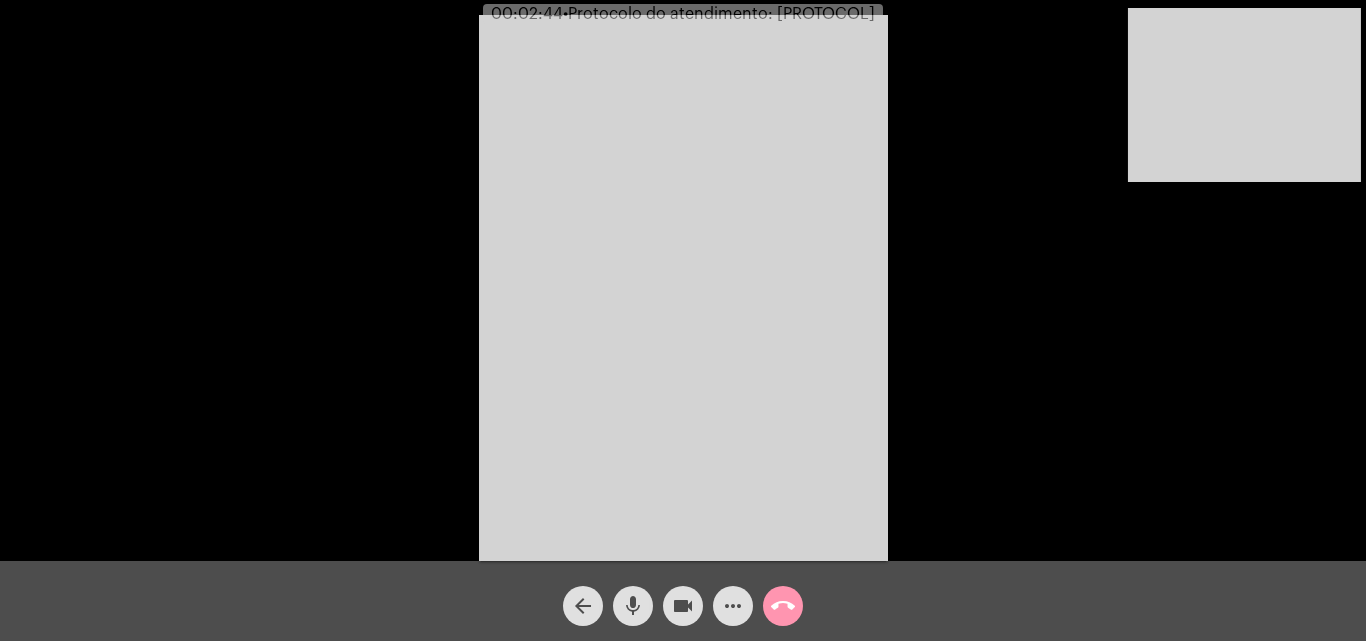 click on "mic" 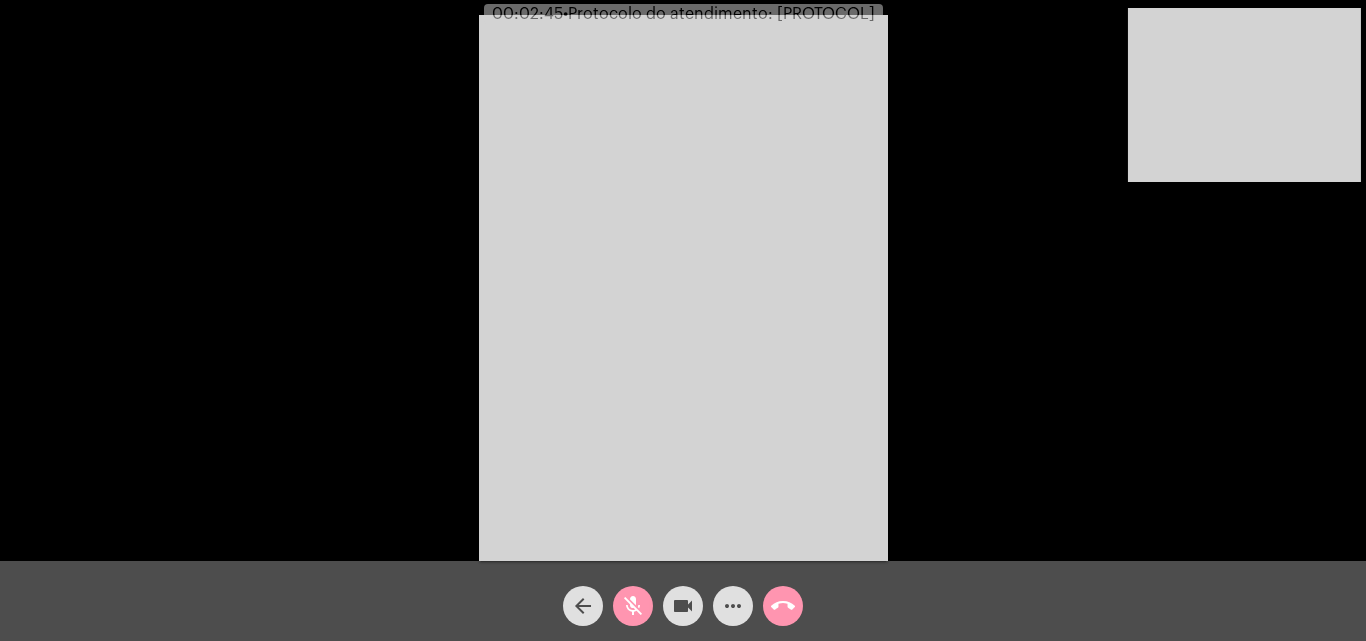 click on "videocam" 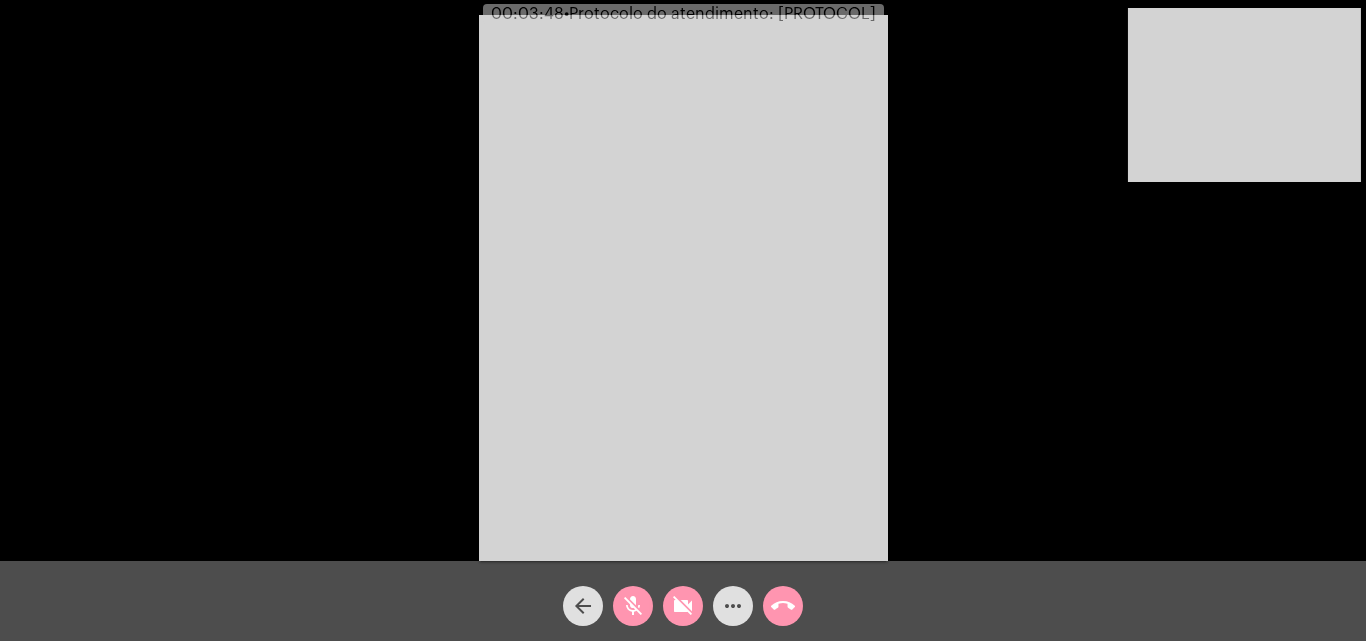 click on "videocam_off" 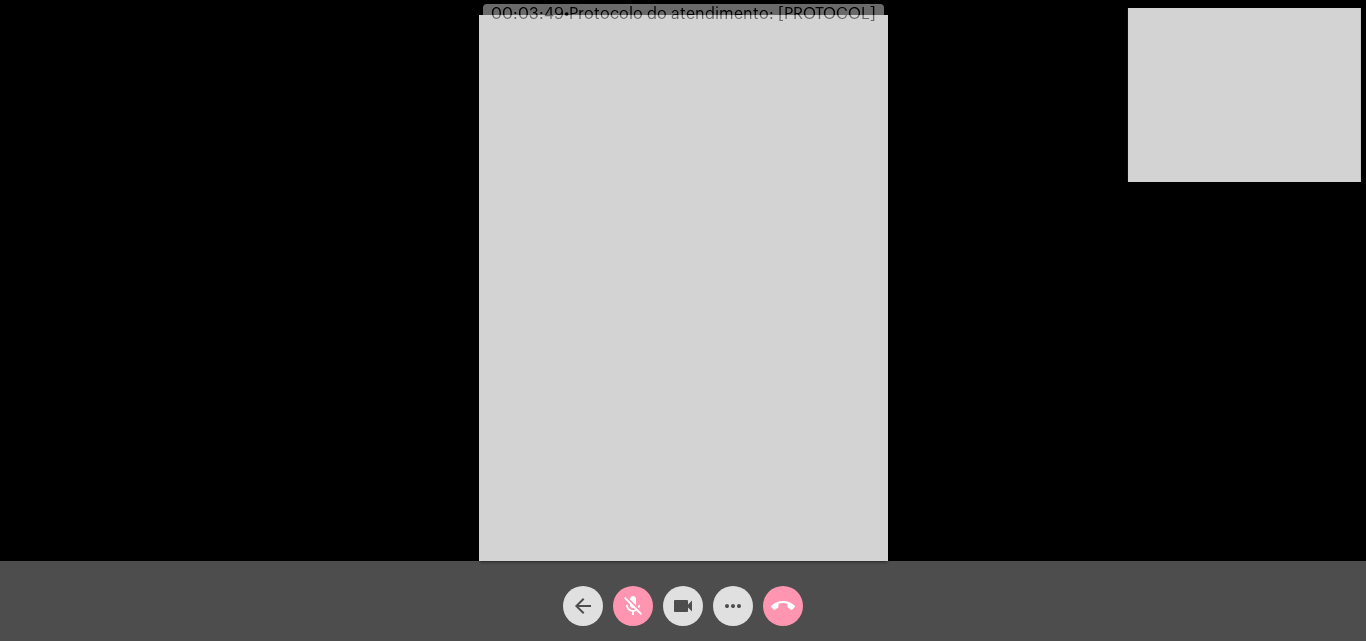 click on "mic_off" 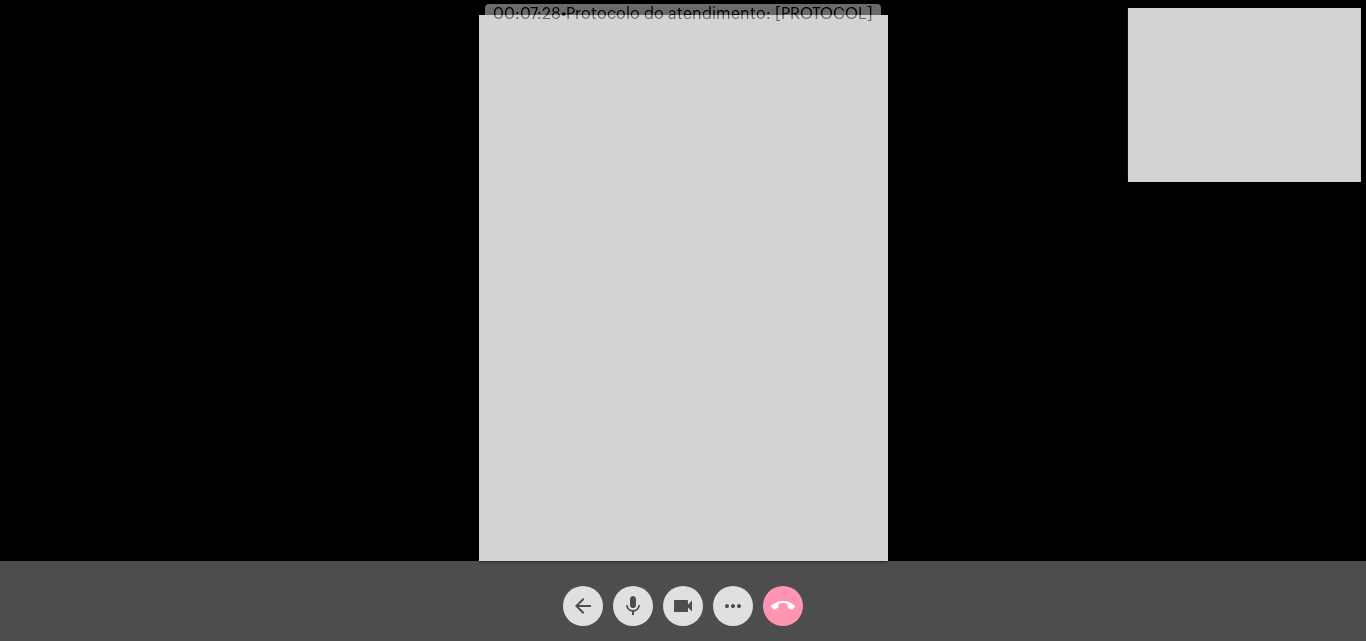 click on "mic" 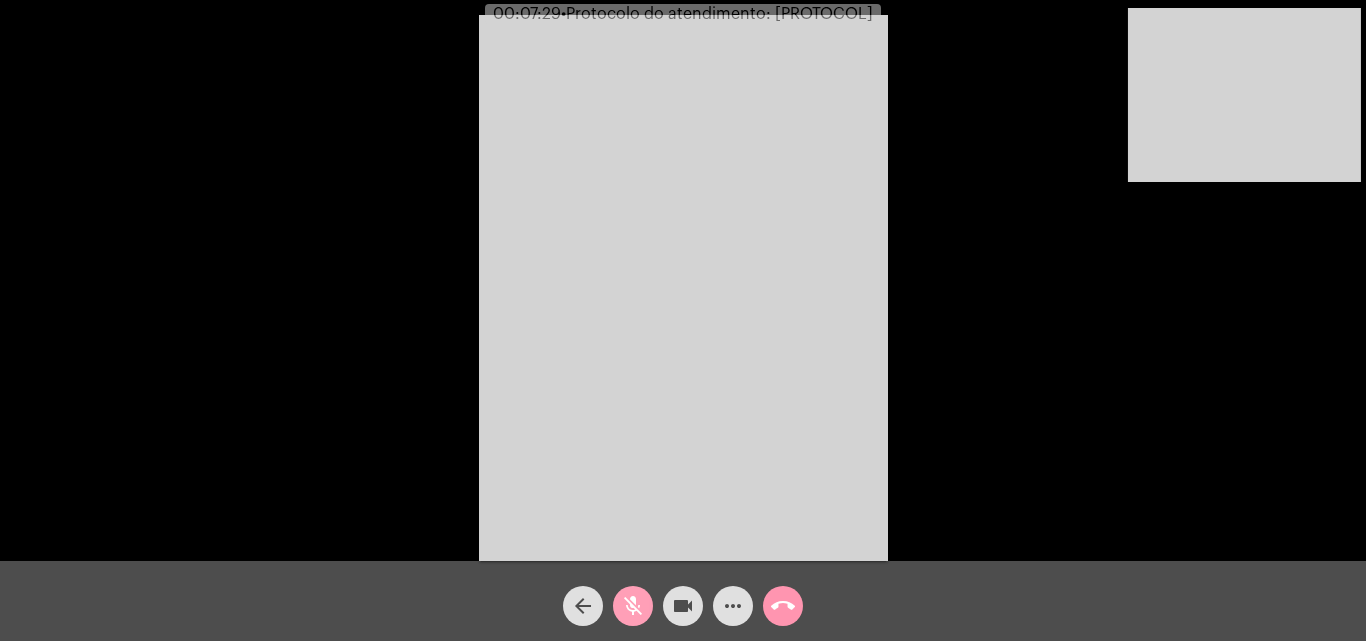 click on "arrow_back mic_off videocam more_horiz call_end" 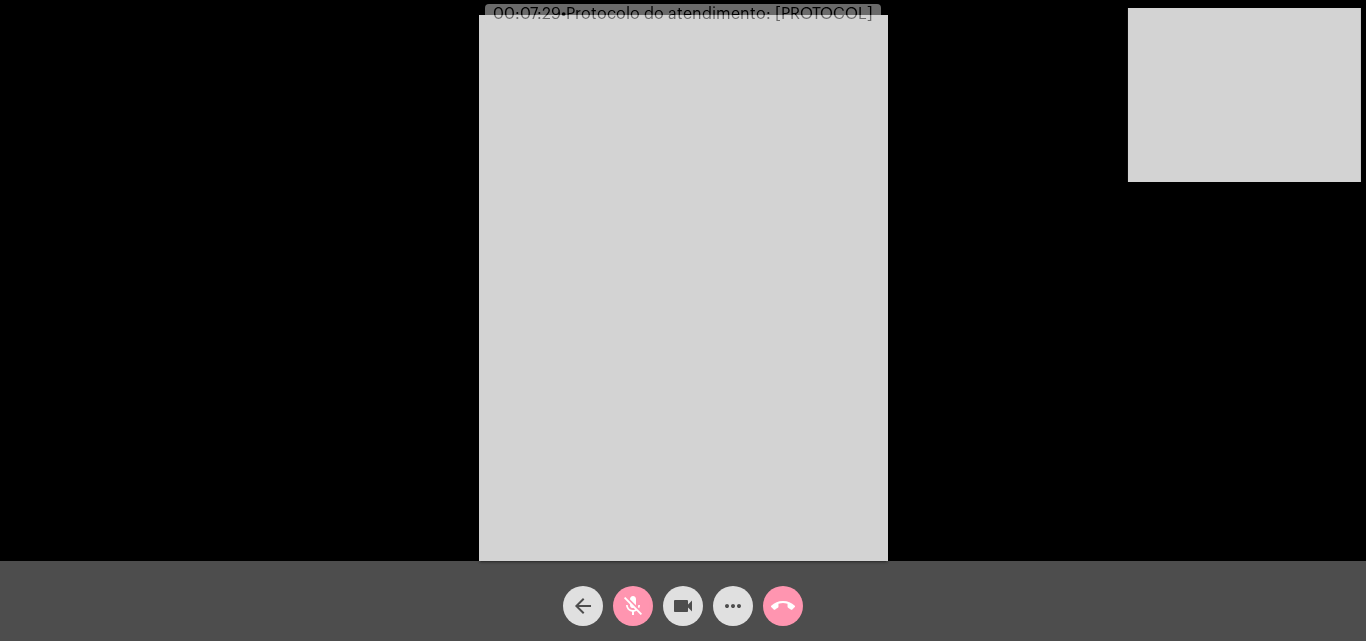 click on "videocam" 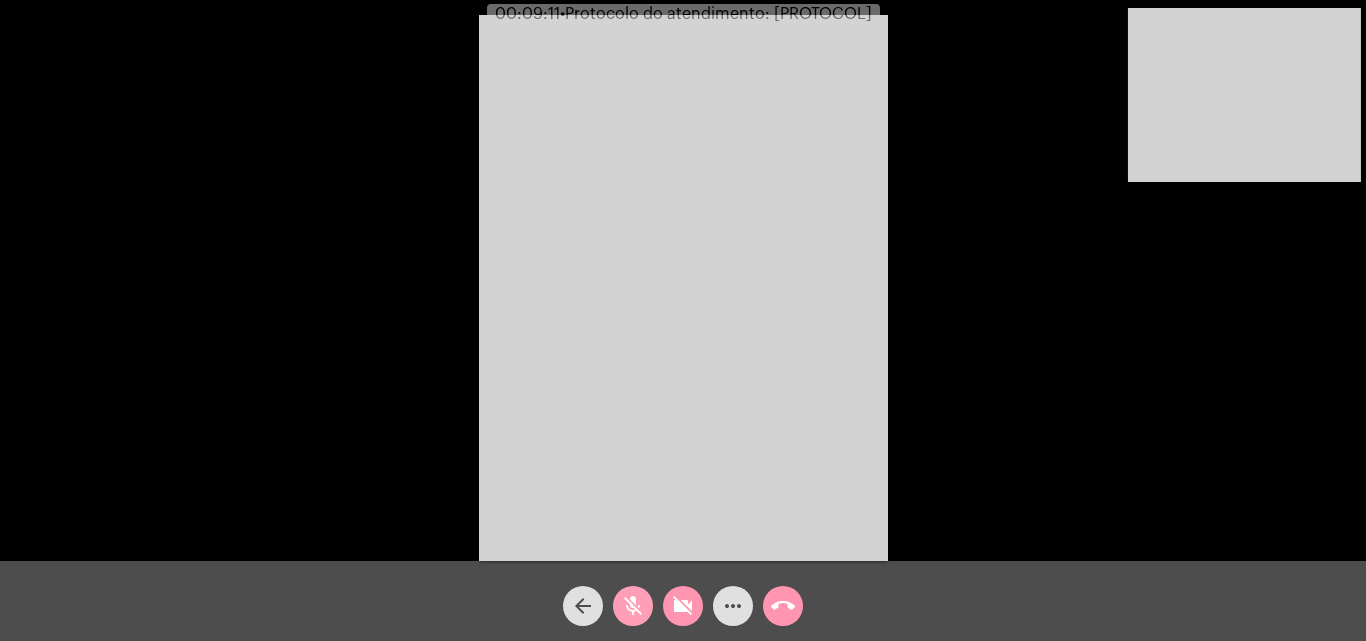 click on "mic_off" 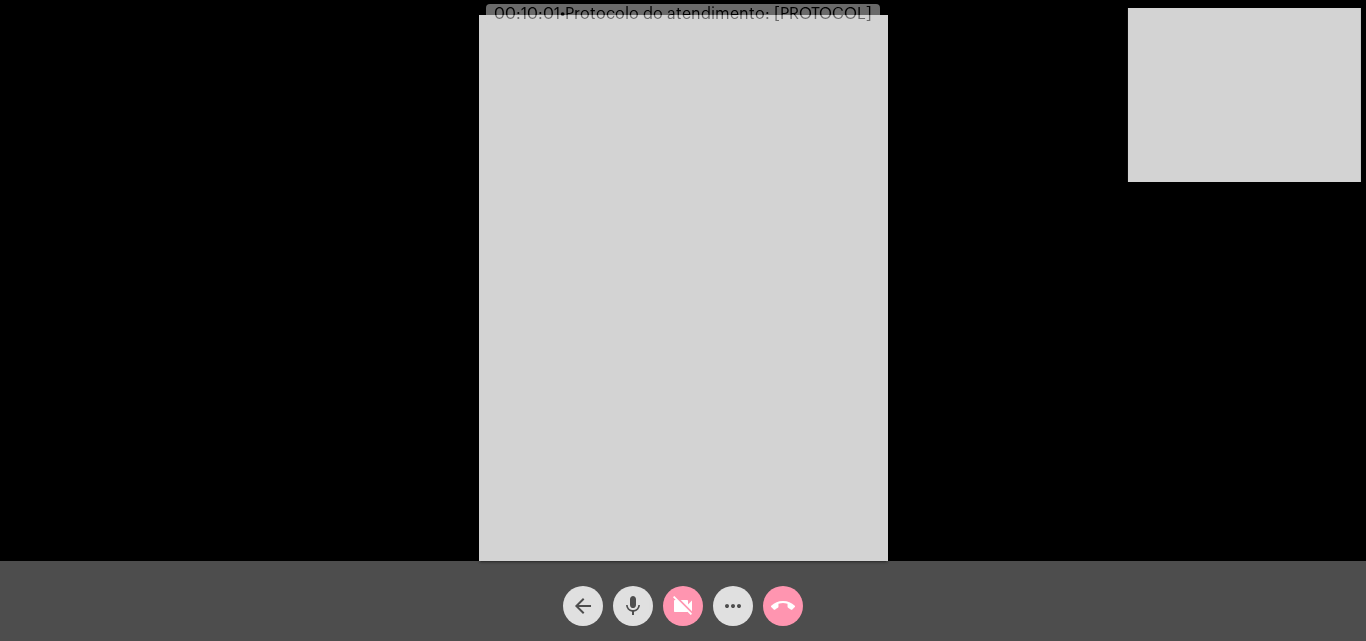 click on "mic" 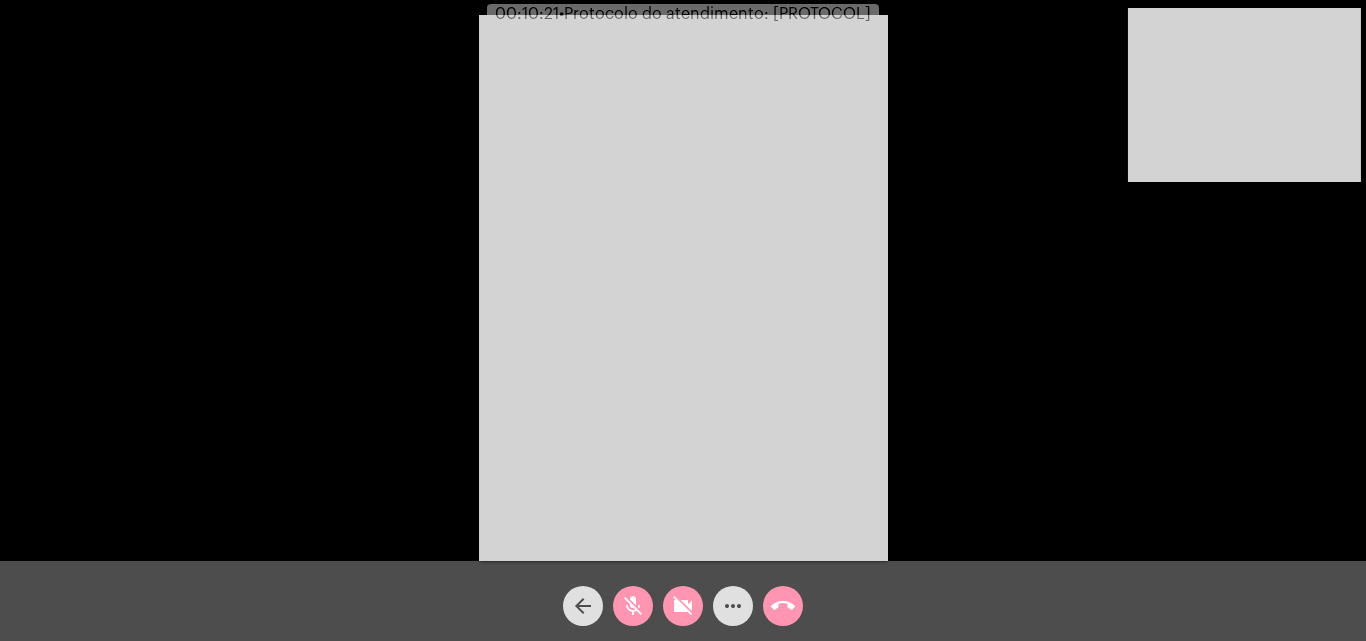 click on "mic_off" 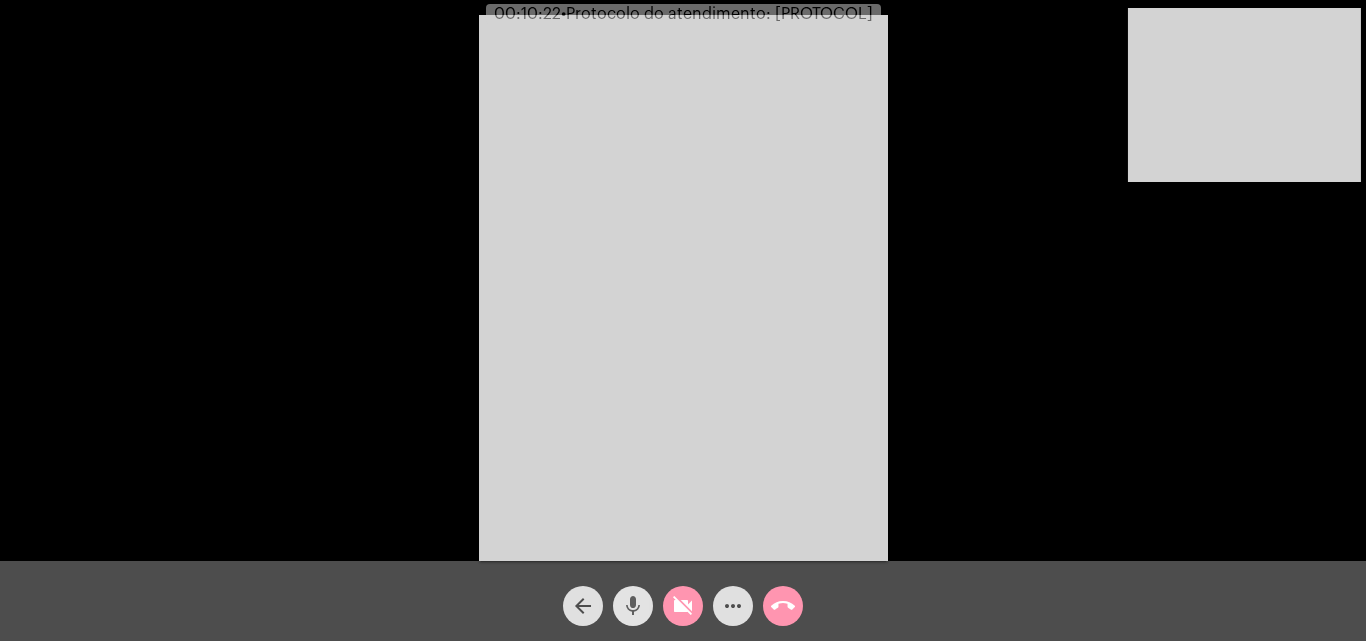 click on "mic" 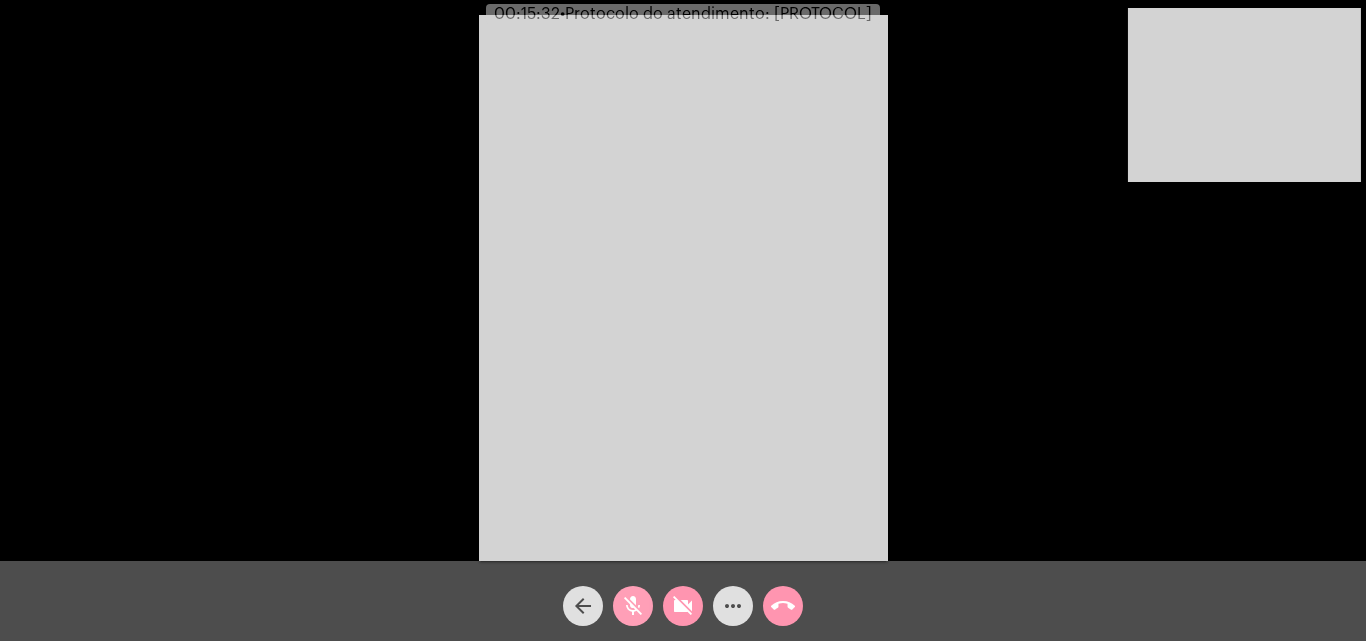 click on "mic_off" 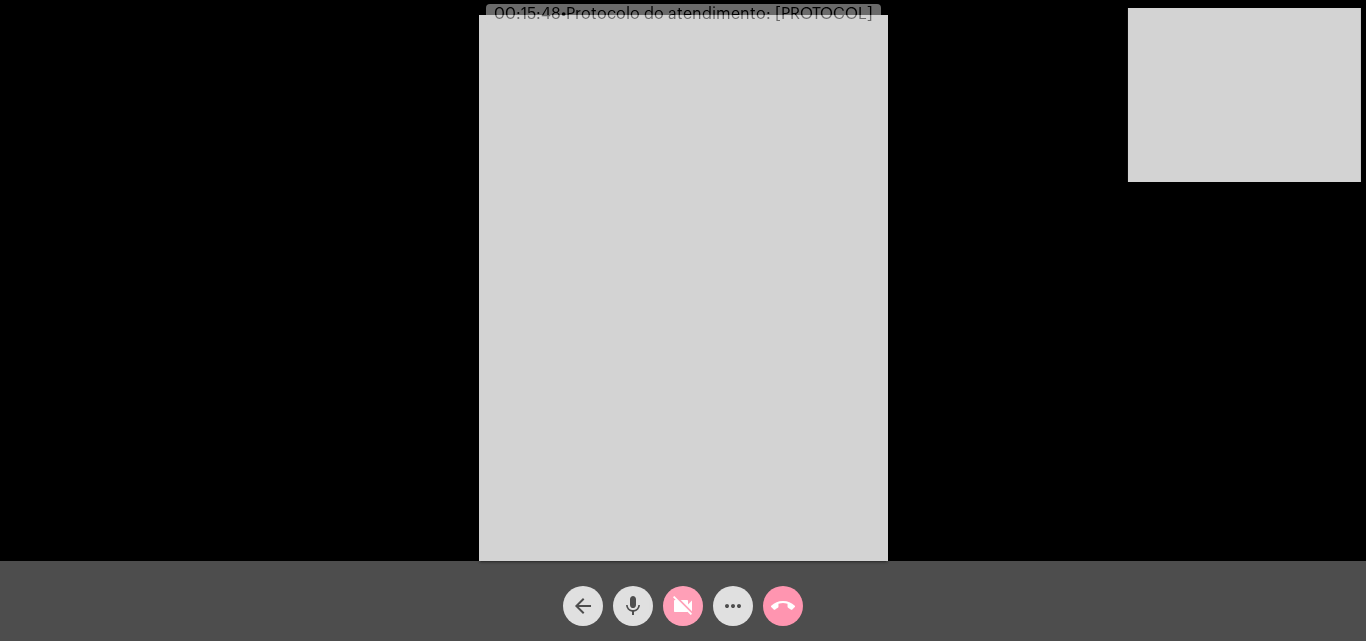 click on "videocam_off" 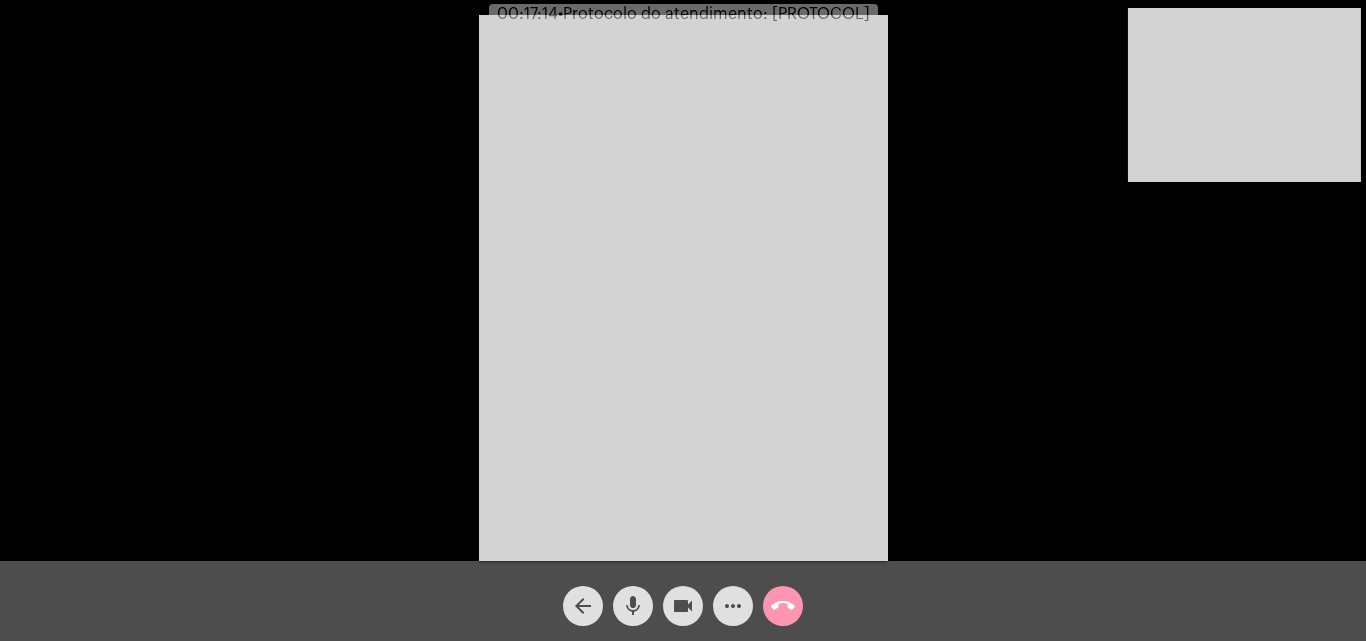 click on "videocam" 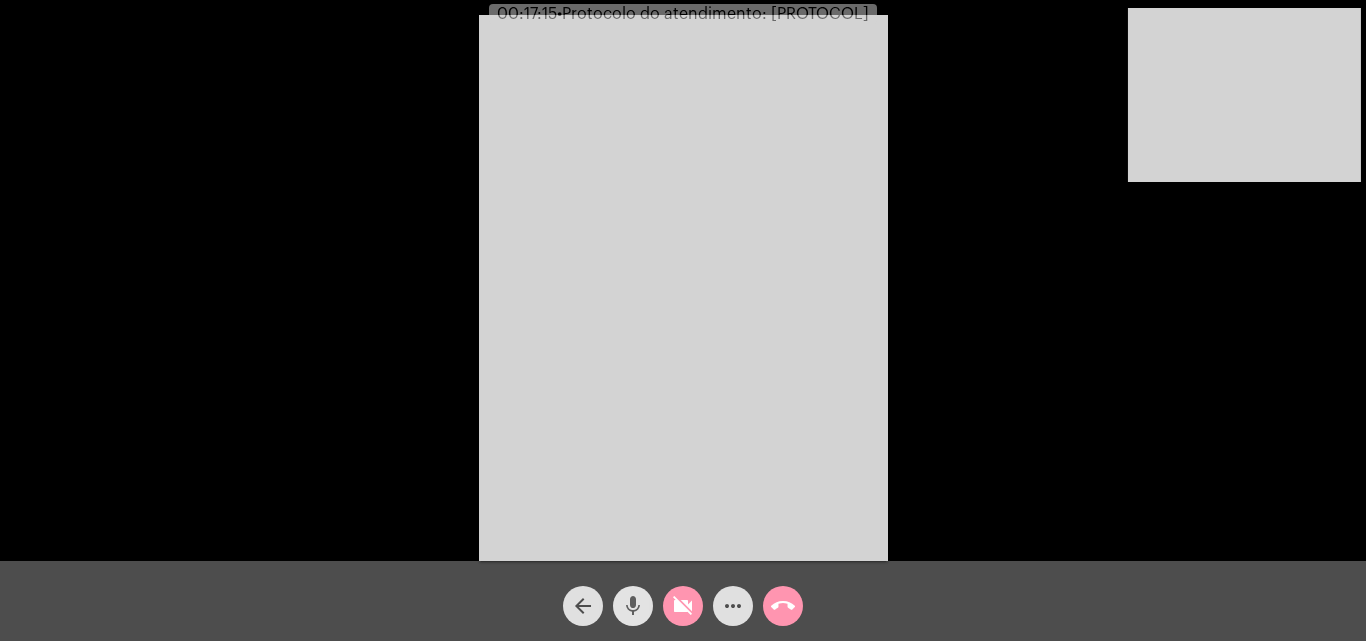 click on "mic" 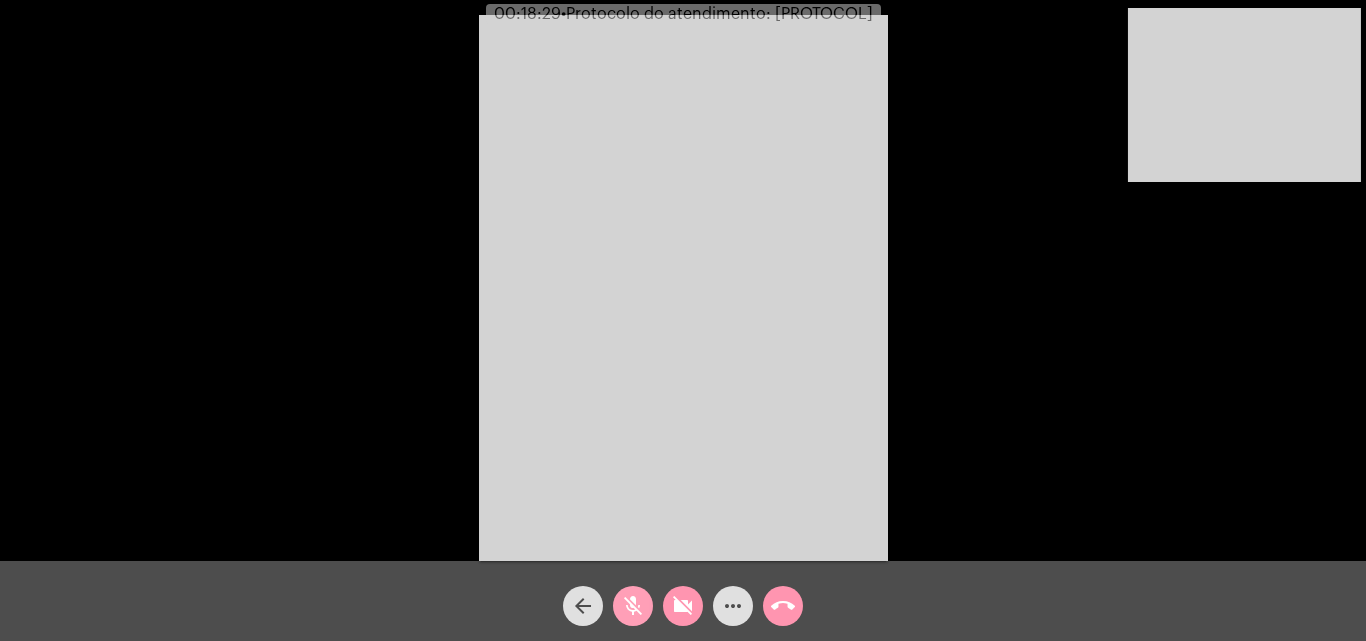 click on "mic_off" 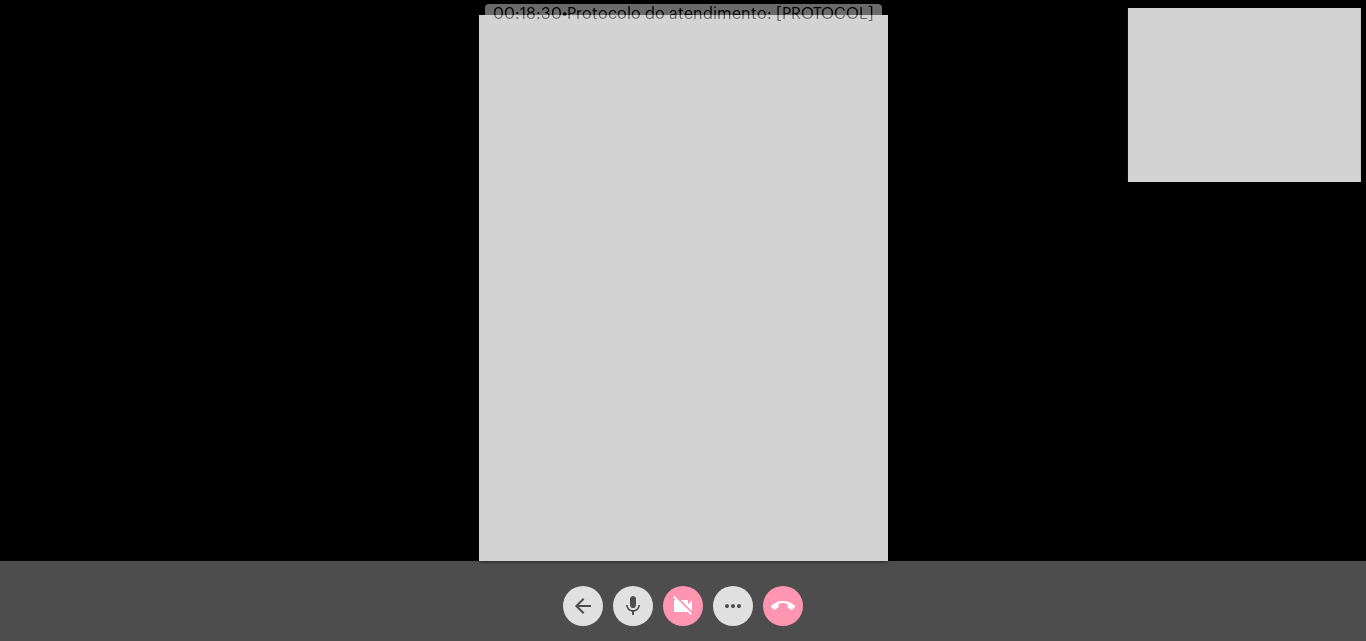 drag, startPoint x: 626, startPoint y: 600, endPoint x: 620, endPoint y: 586, distance: 15.231546 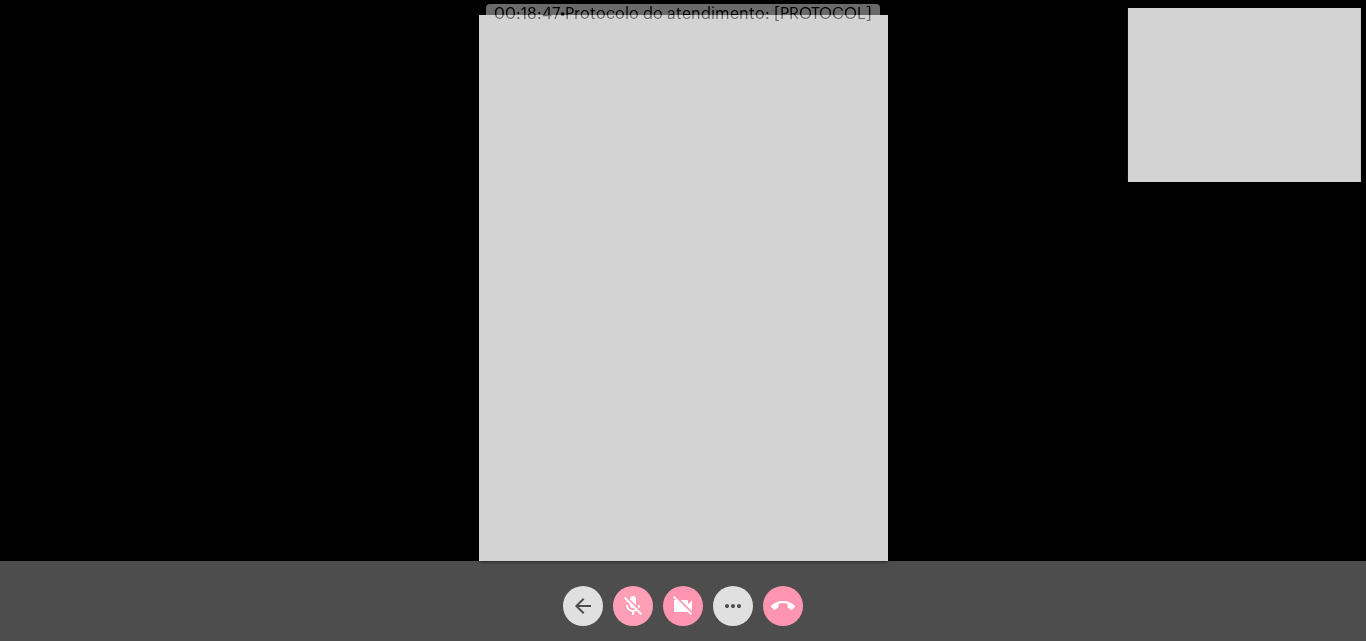 click on "mic_off" 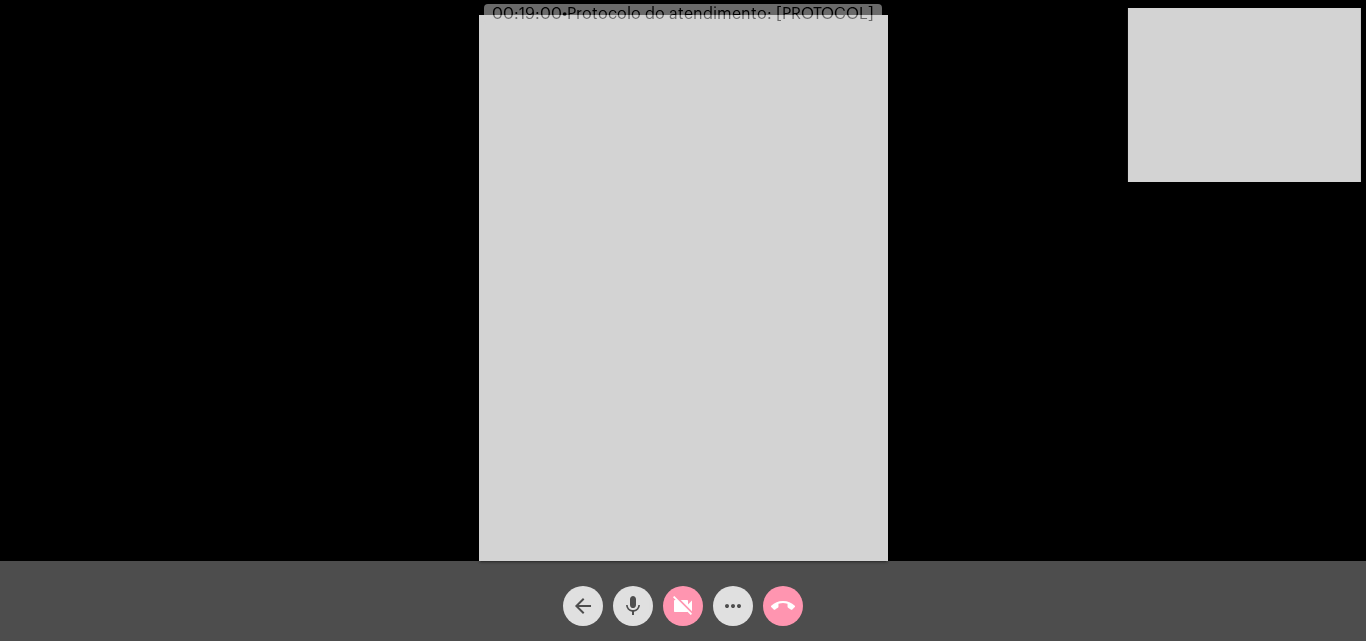 click on "videocam_off" 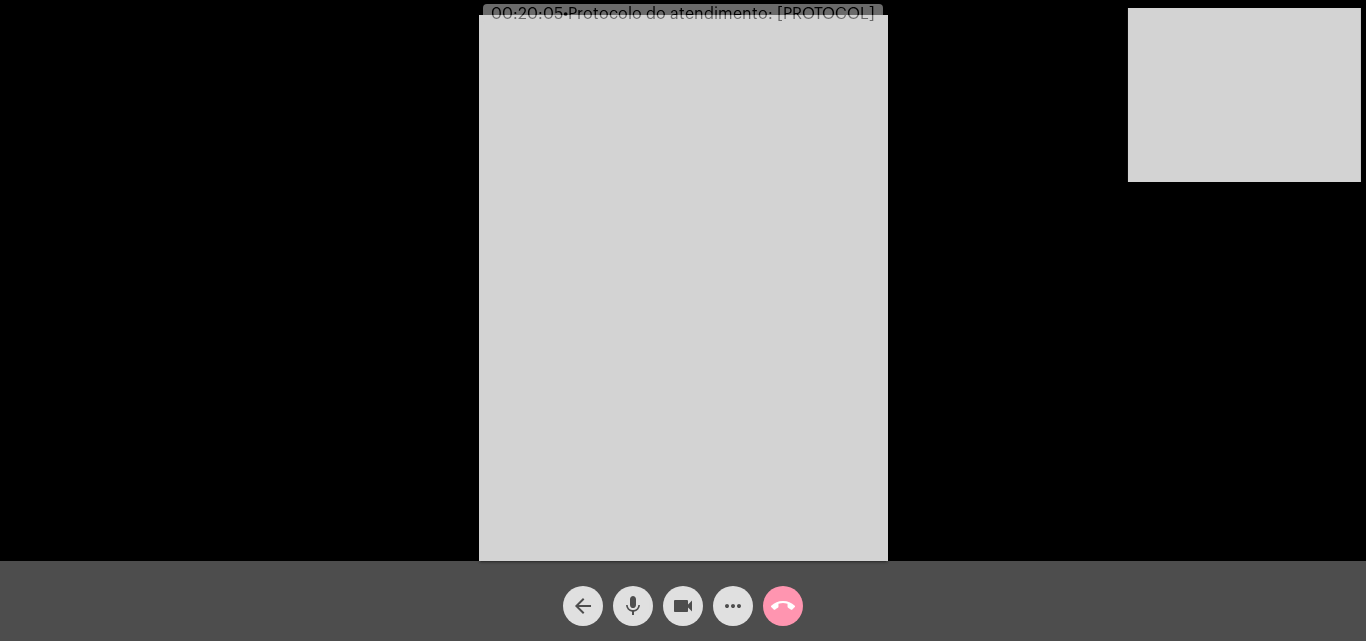 click on "mic" 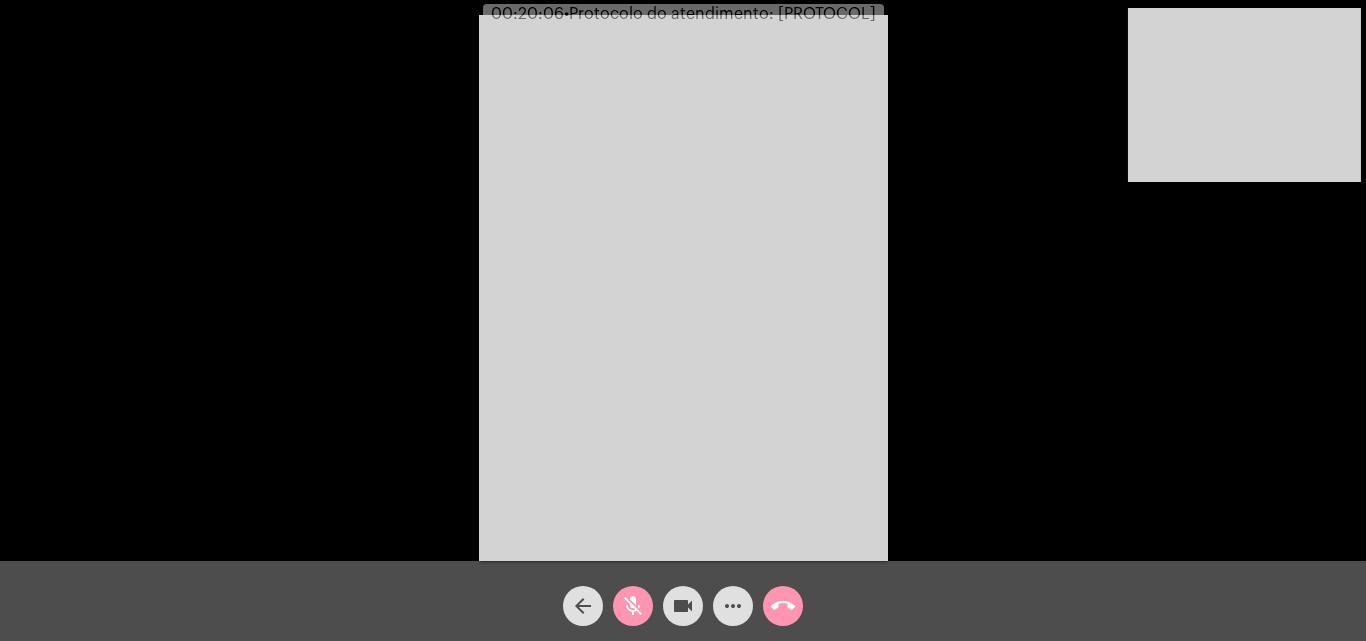 click on "mic_off" 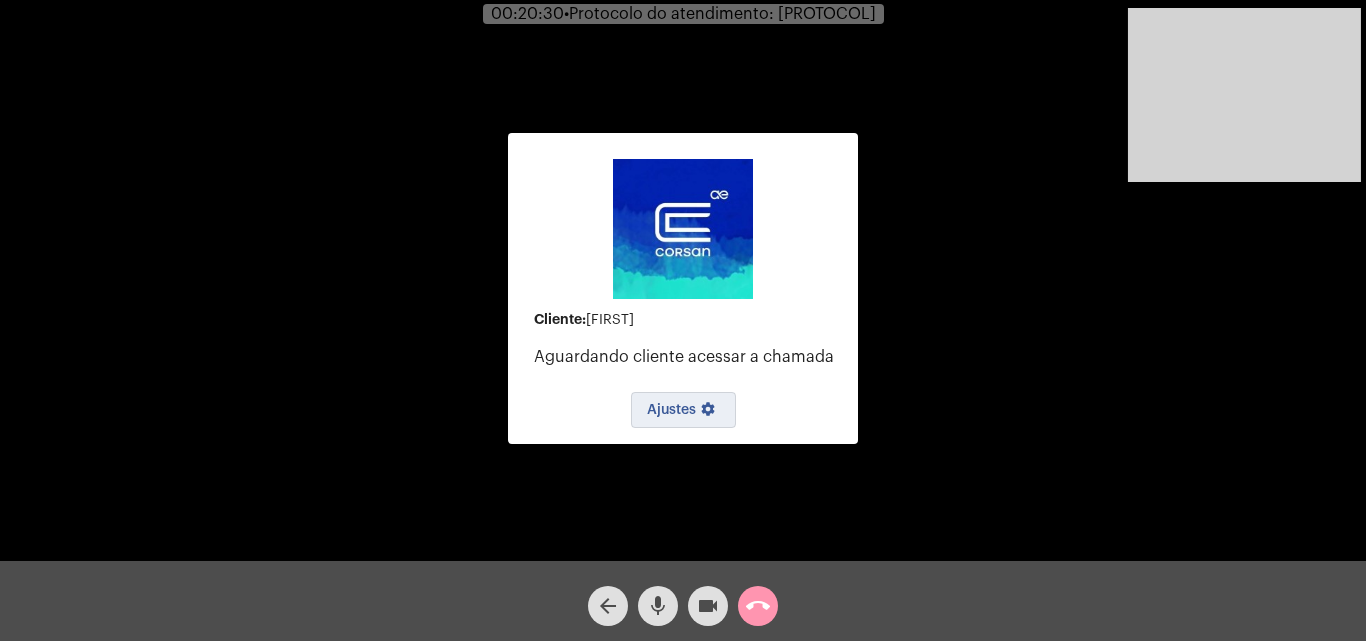 click on "Ajustes settings" 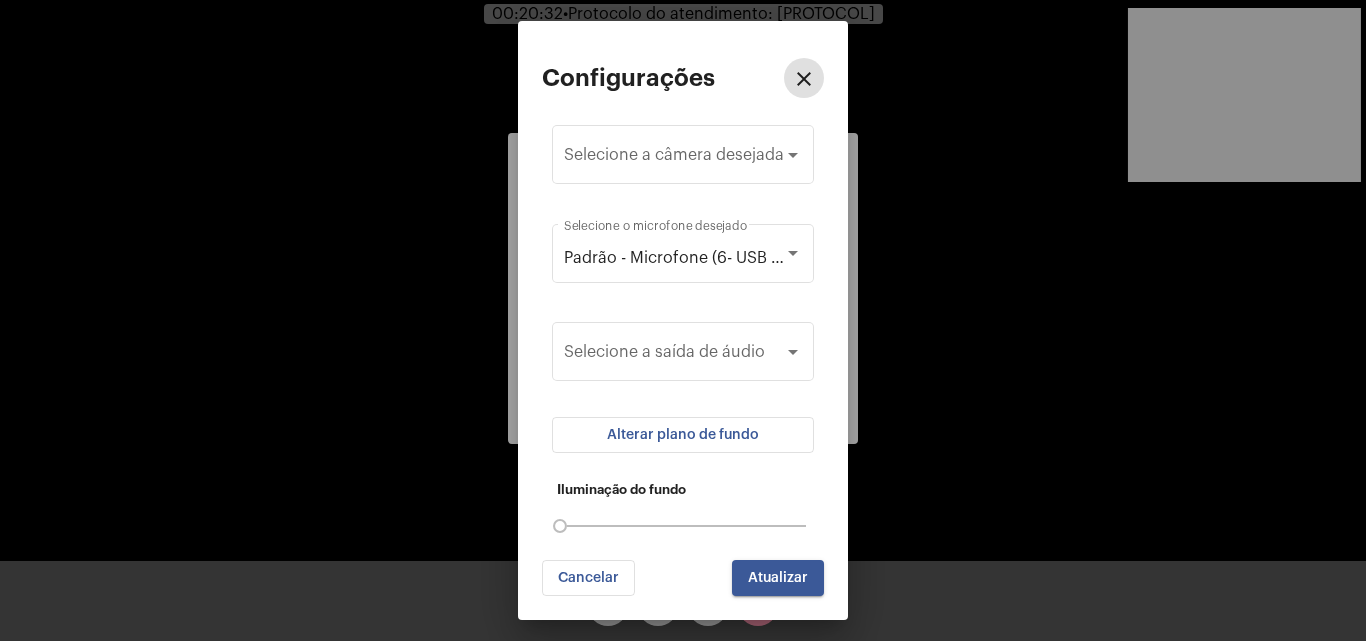 click on "close" at bounding box center [804, 79] 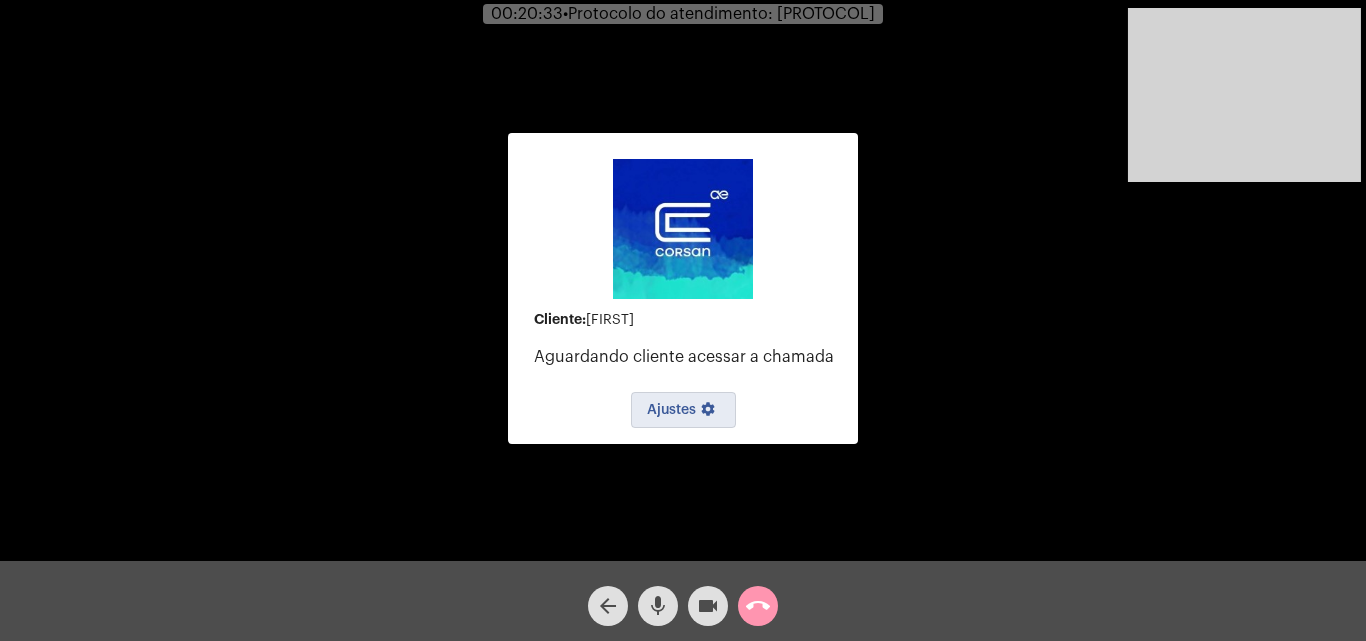 click on "call_end" 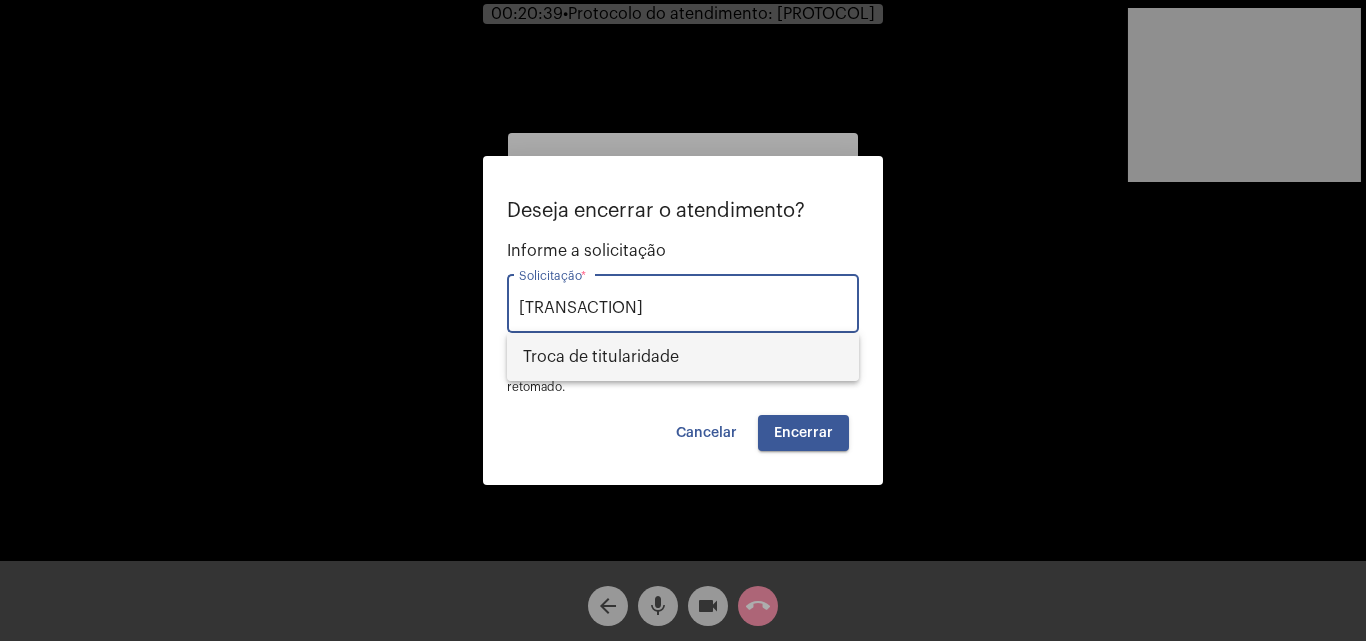 click on "Troca de titularidade" at bounding box center [683, 357] 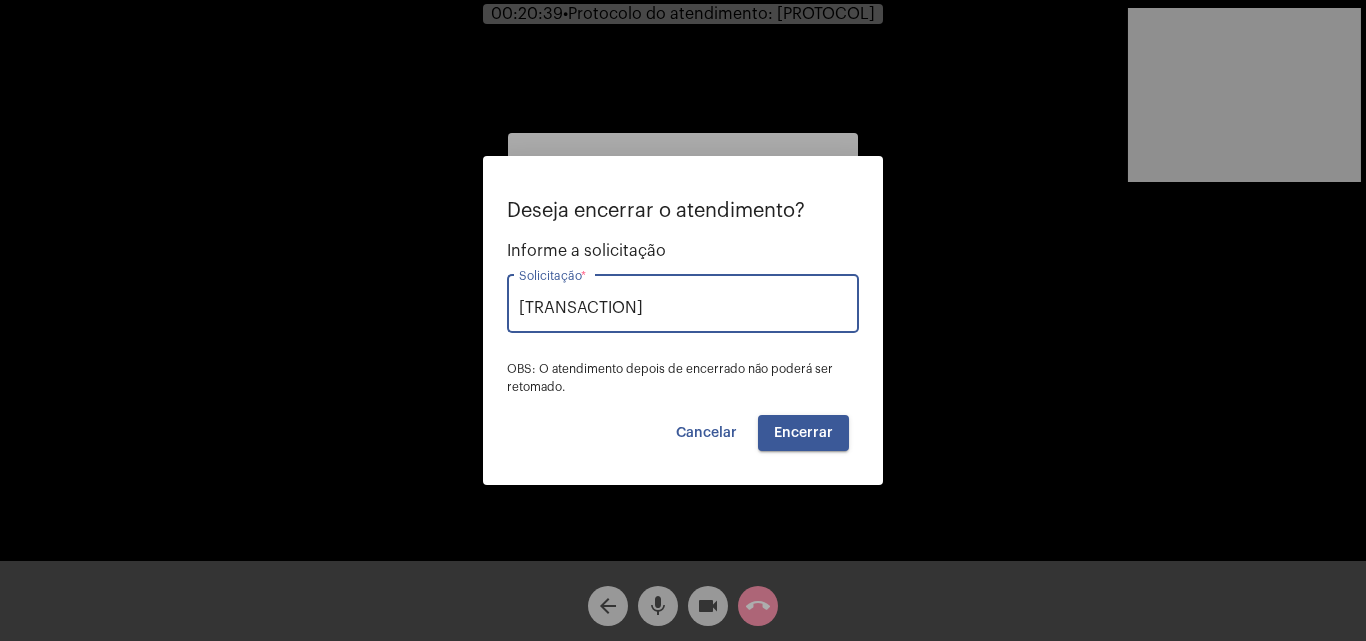 type on "Troca de titularidade" 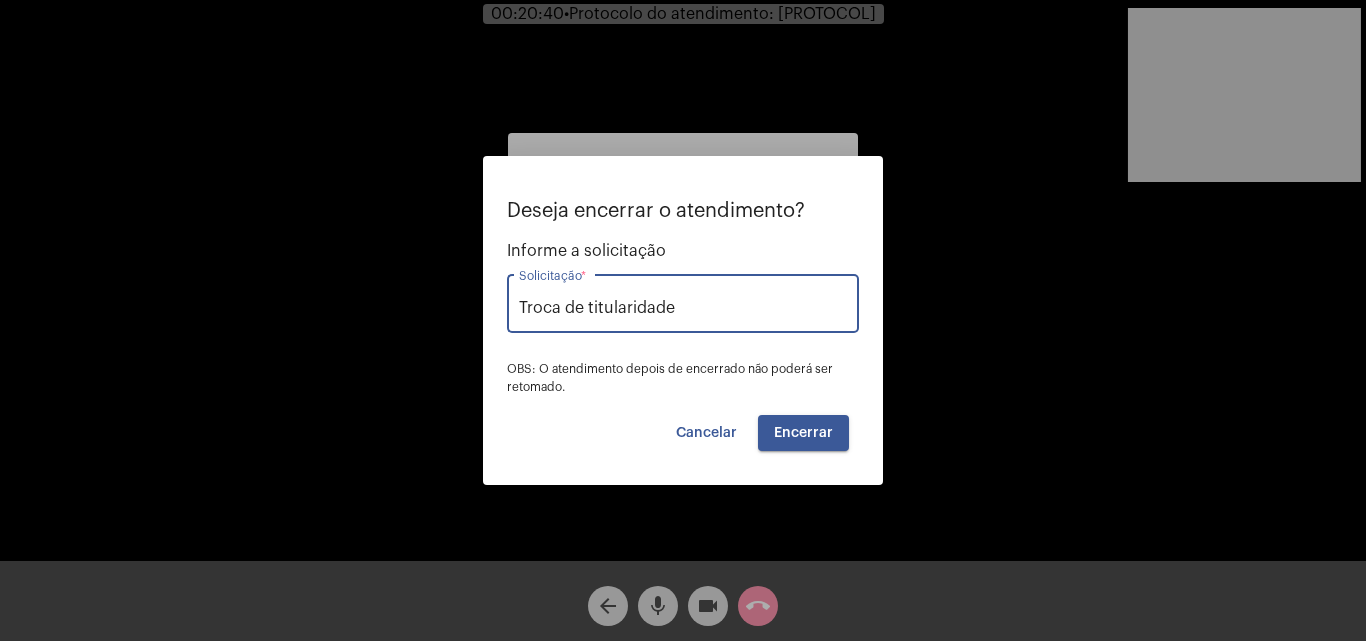 click on "Encerrar" at bounding box center [803, 433] 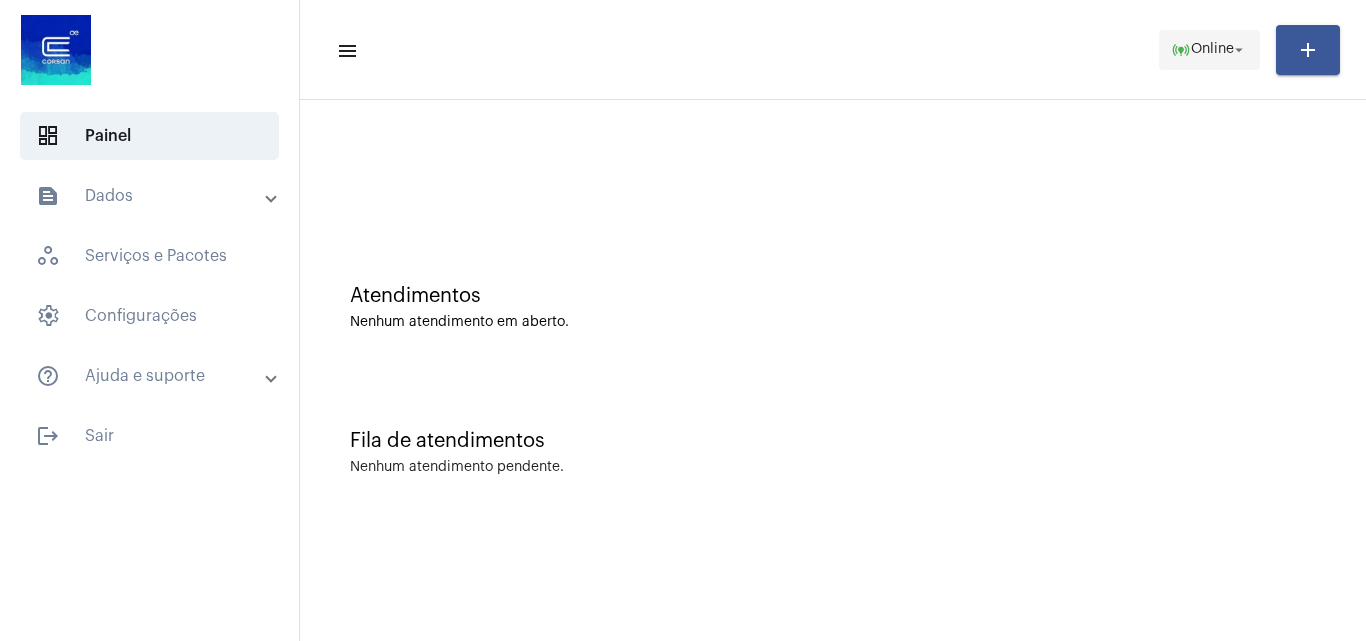 click on "Online" 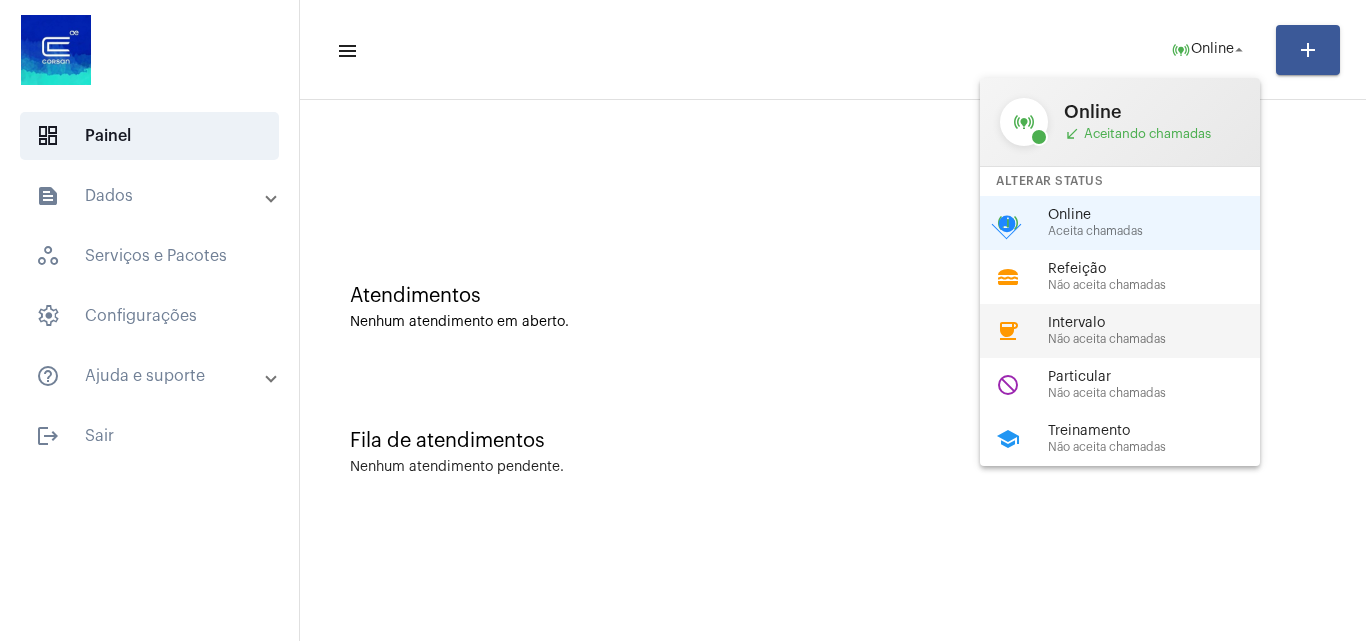 click on "Intervalo" at bounding box center [1162, 323] 